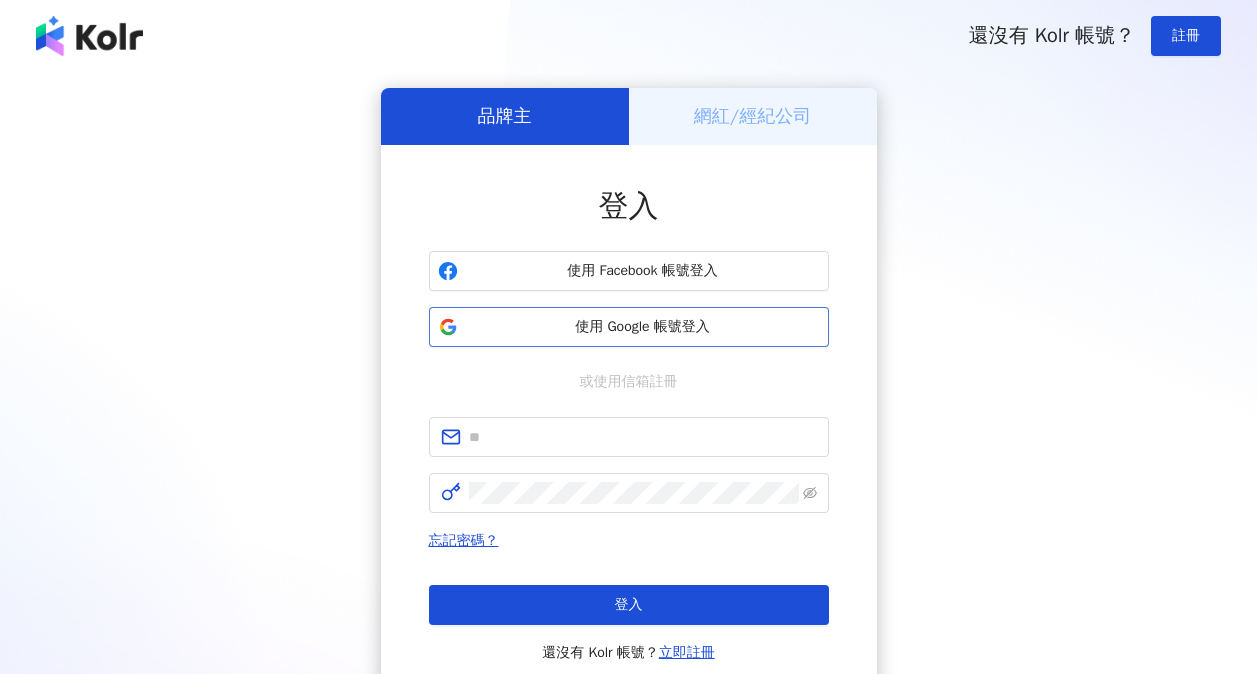 scroll, scrollTop: 0, scrollLeft: 0, axis: both 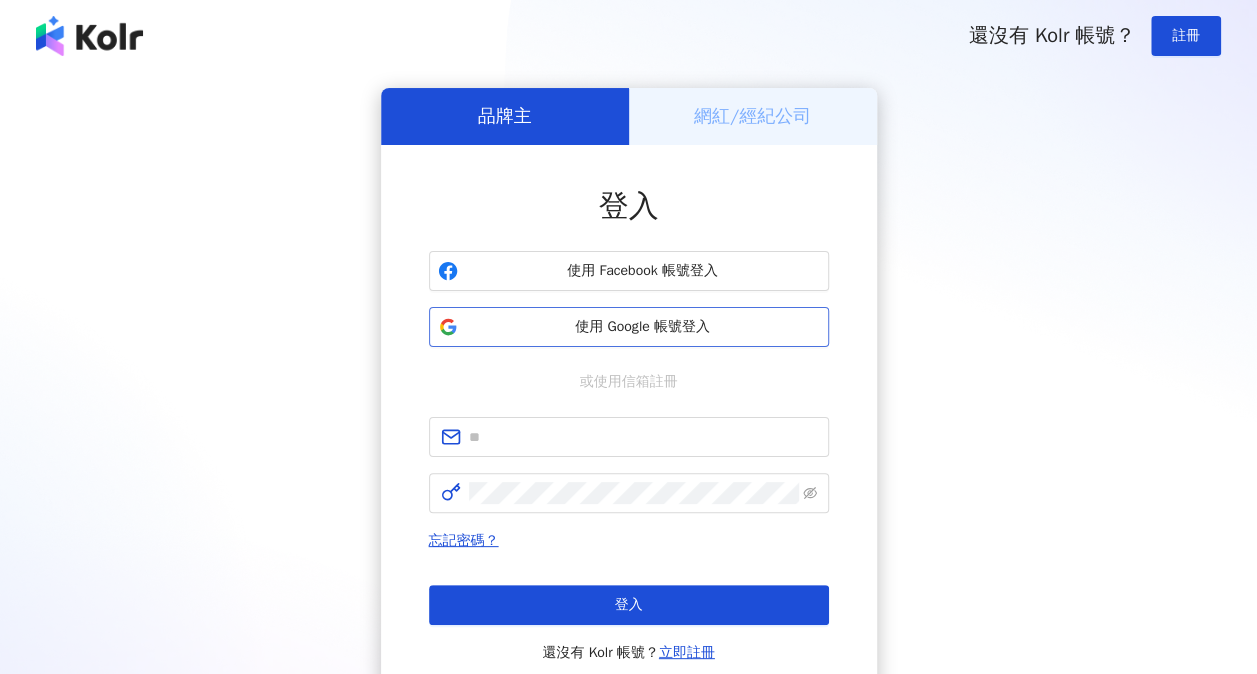 click on "使用 Google 帳號登入" at bounding box center [629, 327] 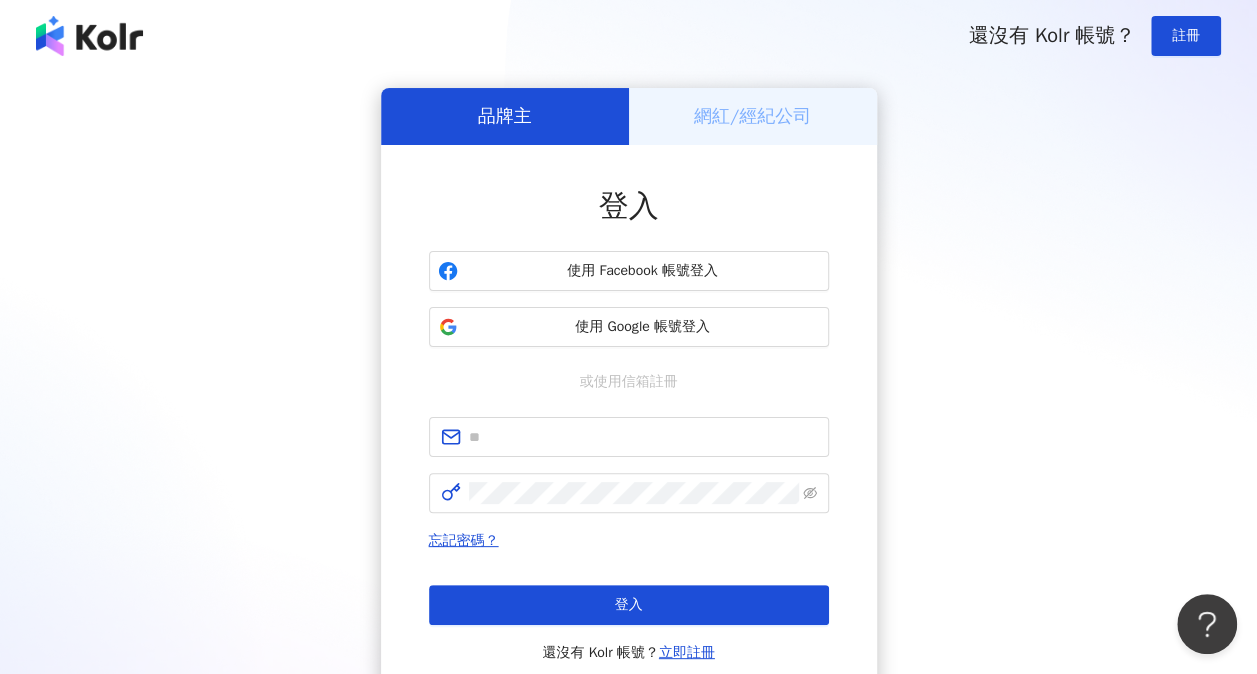 scroll, scrollTop: 0, scrollLeft: 0, axis: both 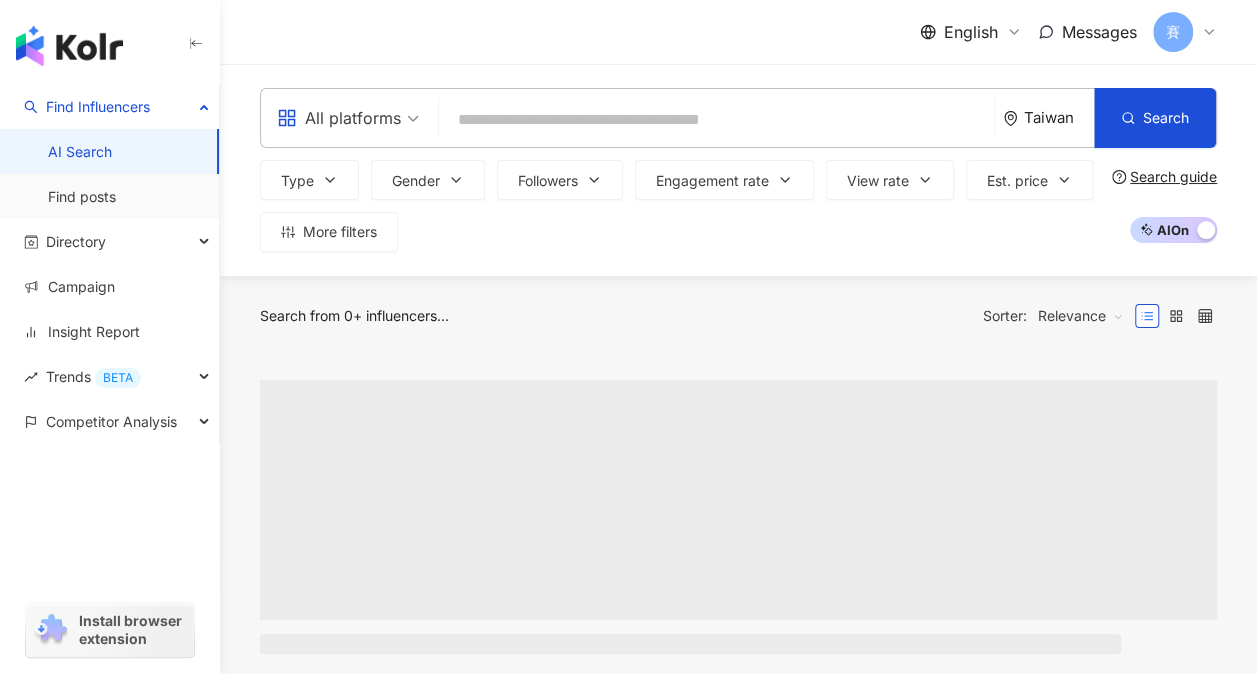 click at bounding box center (716, 120) 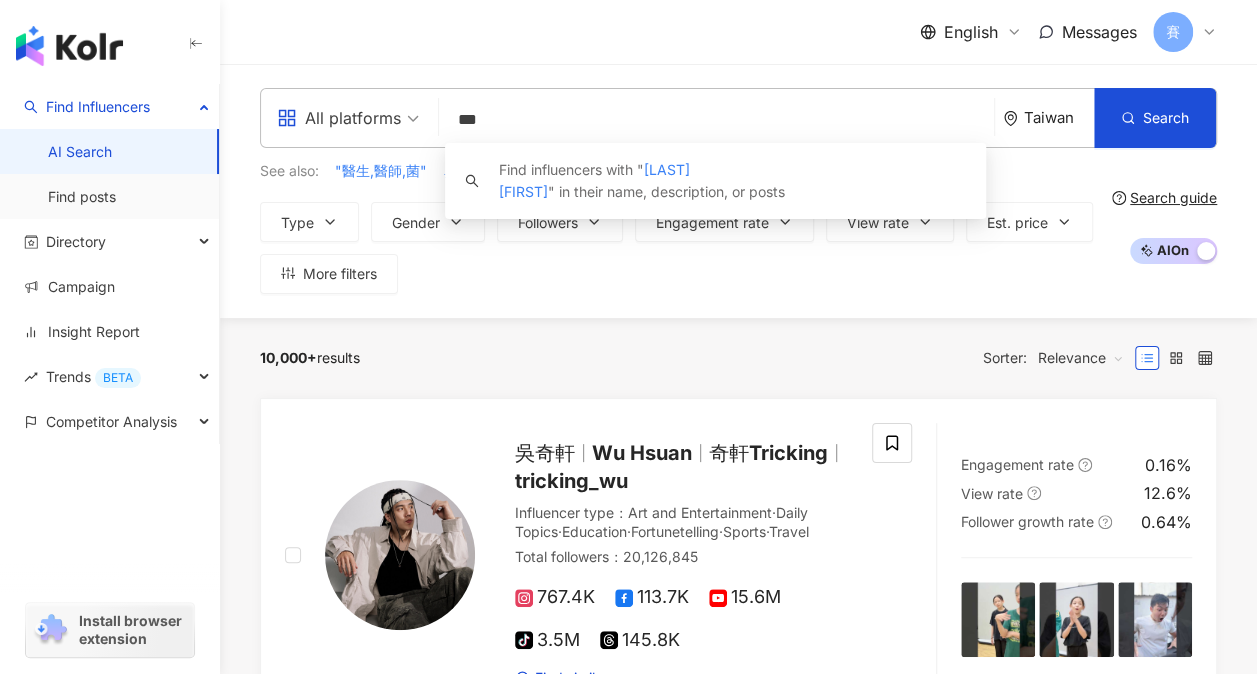 type on "***" 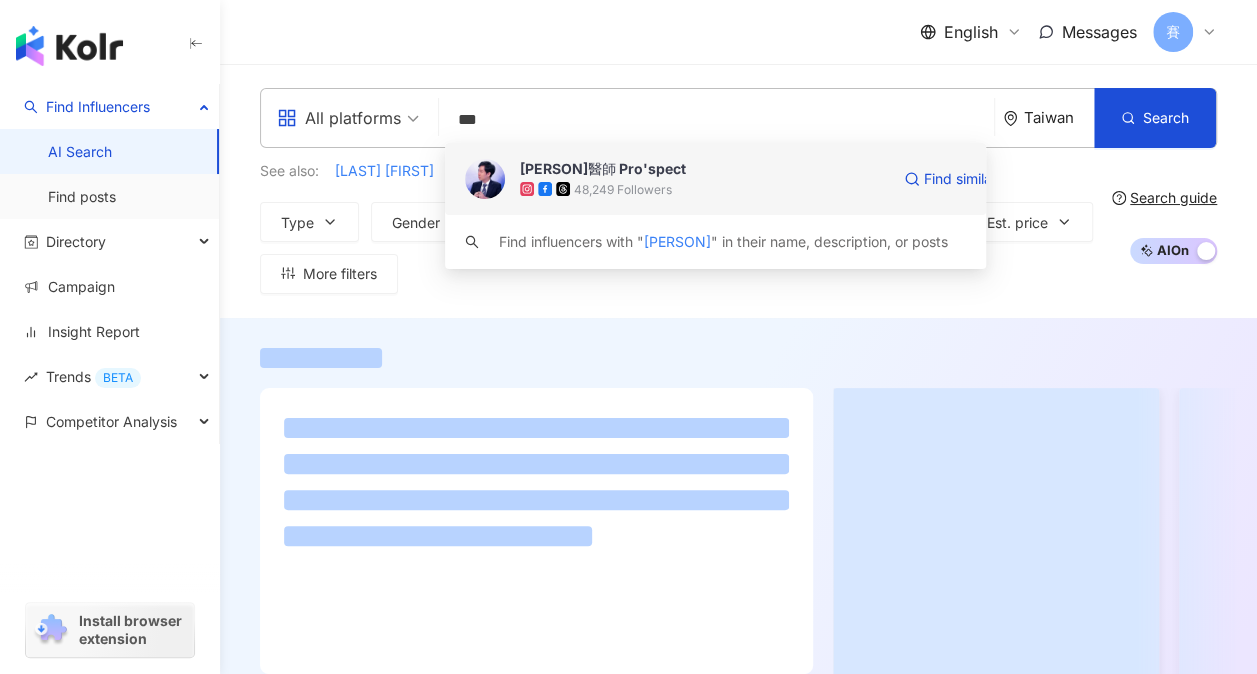 click on "[PERSON]醫師 Pro'spect" at bounding box center [603, 169] 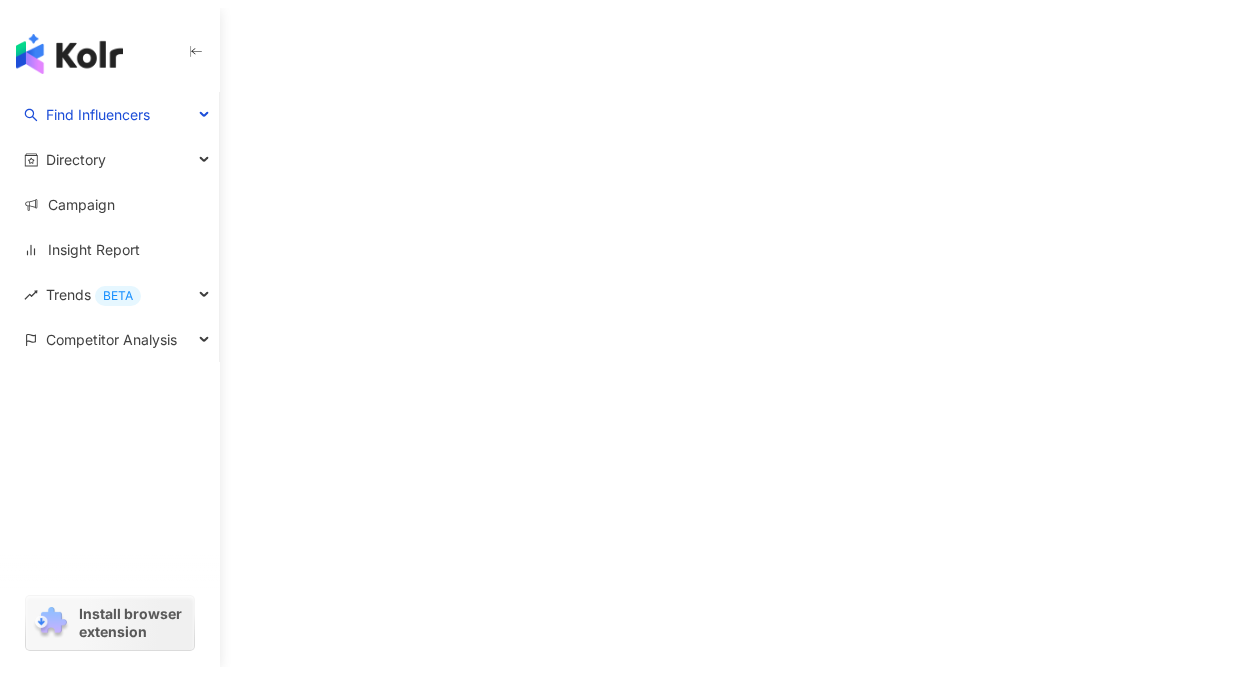 scroll, scrollTop: 0, scrollLeft: 0, axis: both 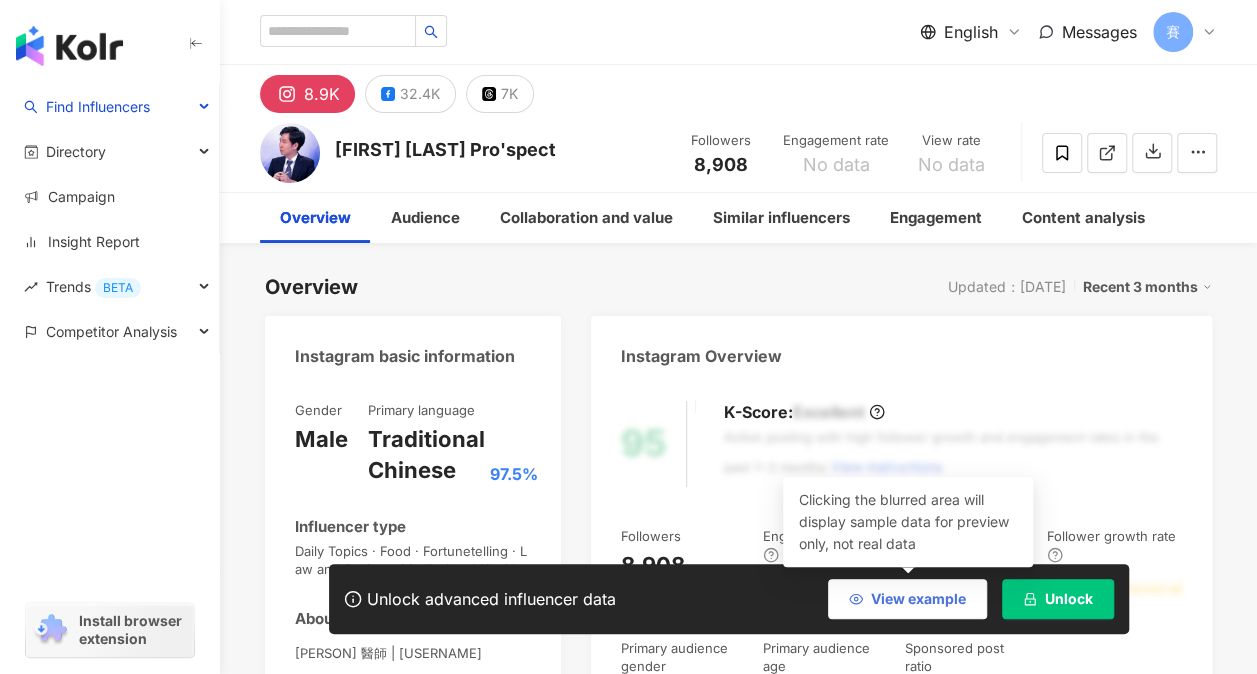 click on "View example" at bounding box center (918, 599) 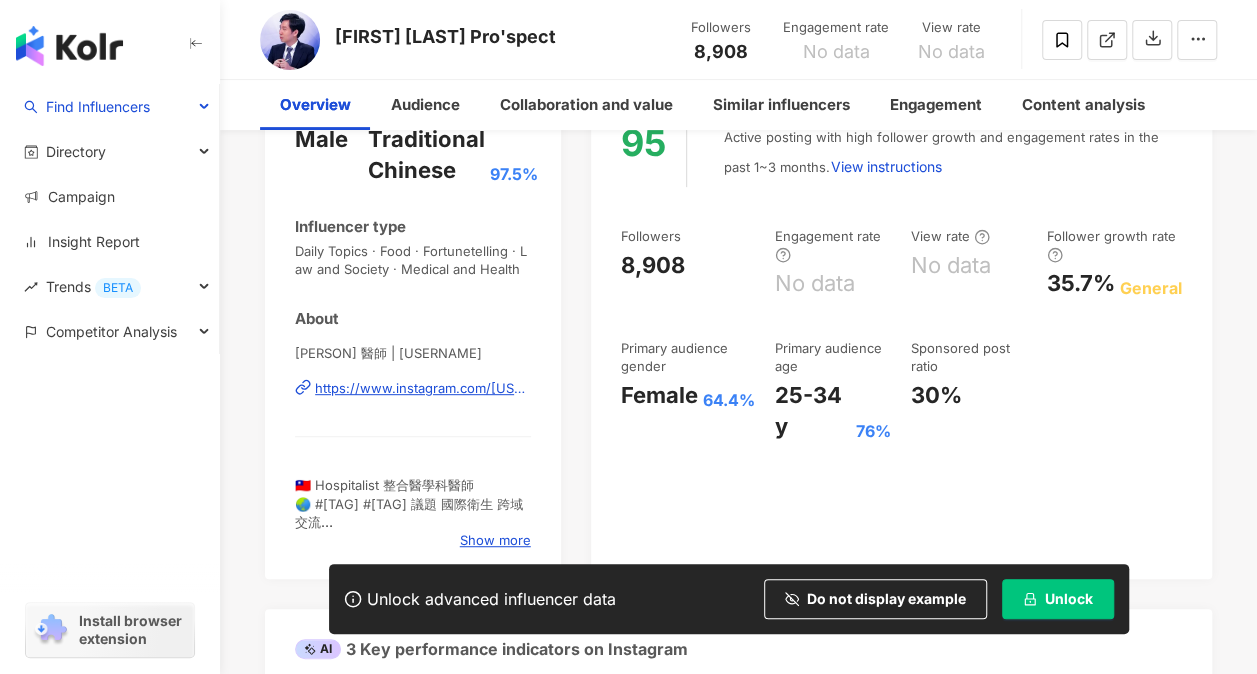 click on "Do not display example" at bounding box center [886, 599] 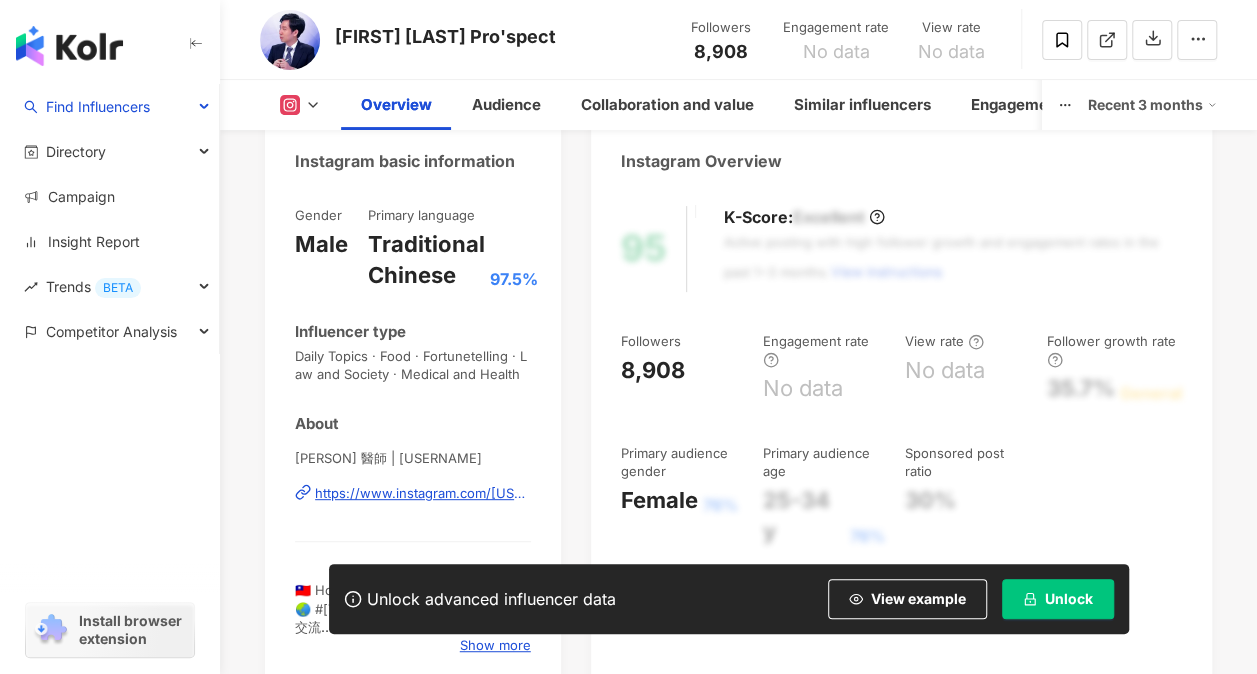 scroll, scrollTop: 200, scrollLeft: 0, axis: vertical 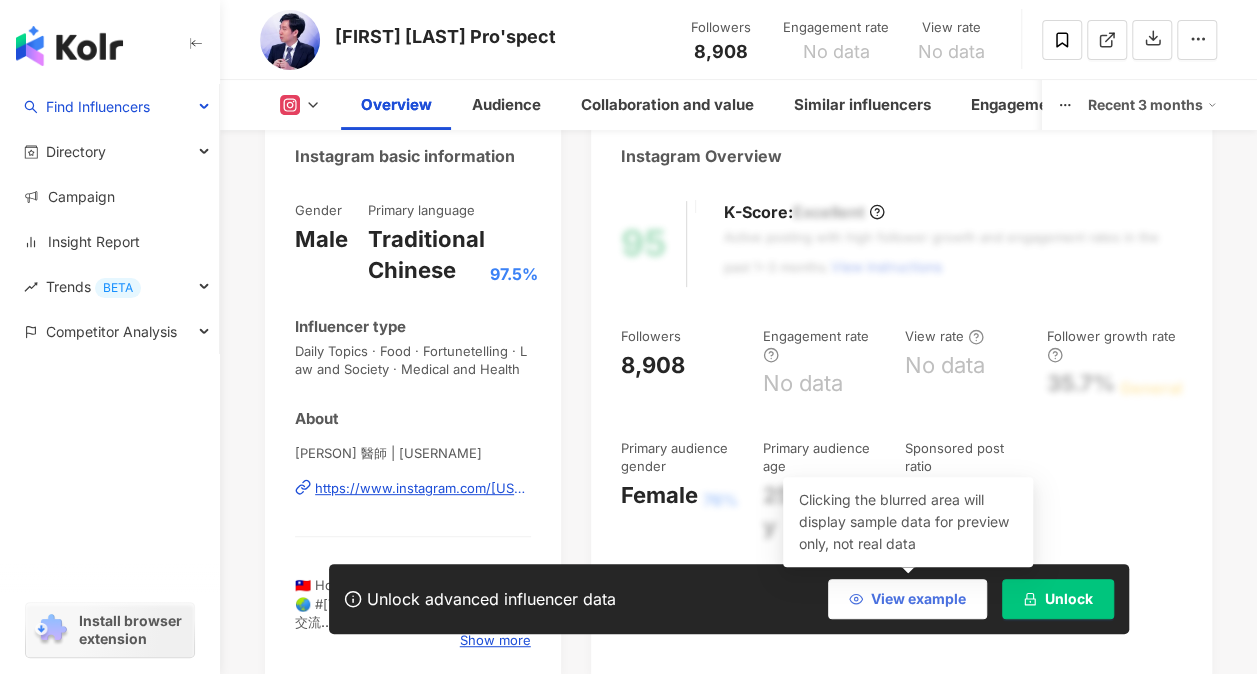 click on "View example" at bounding box center [907, 599] 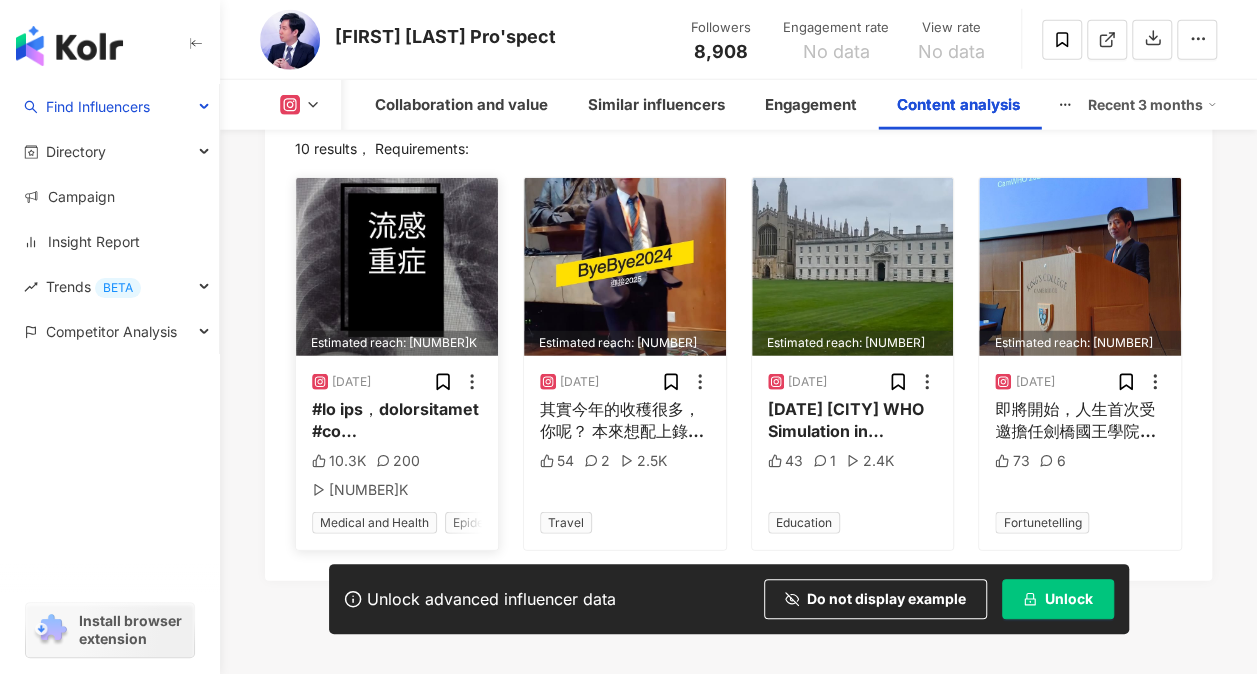 scroll, scrollTop: 6500, scrollLeft: 0, axis: vertical 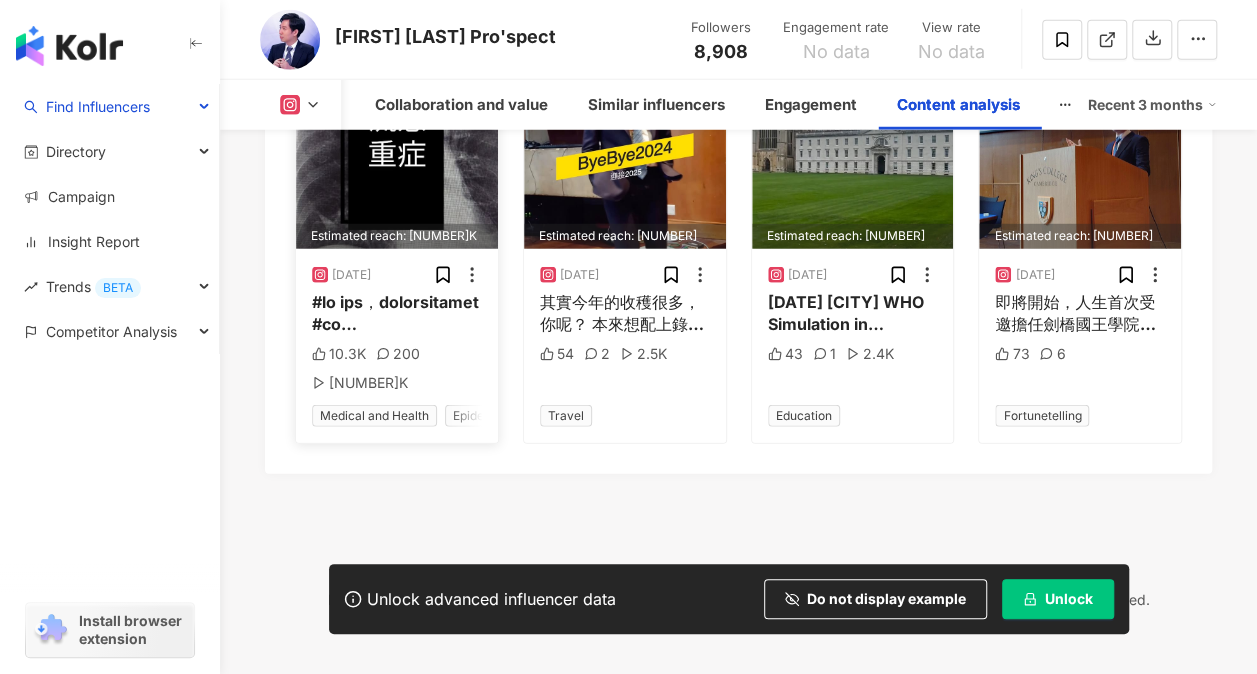 click at bounding box center [397, 313] 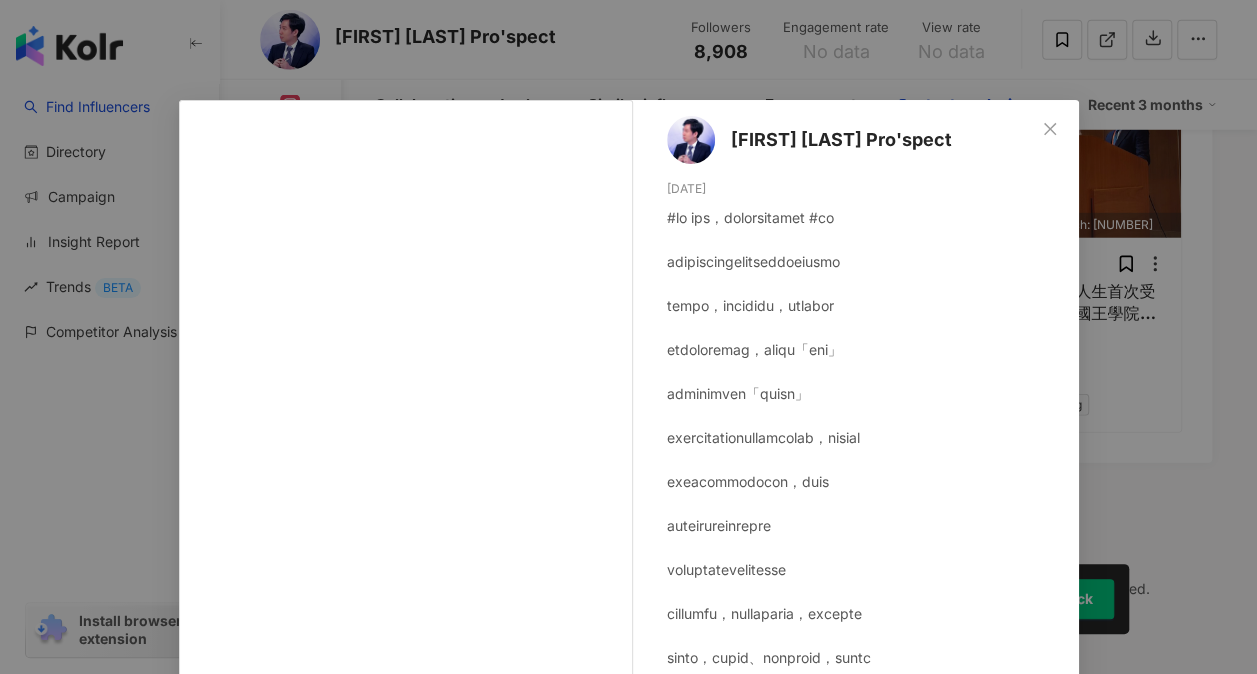 scroll, scrollTop: 6517, scrollLeft: 0, axis: vertical 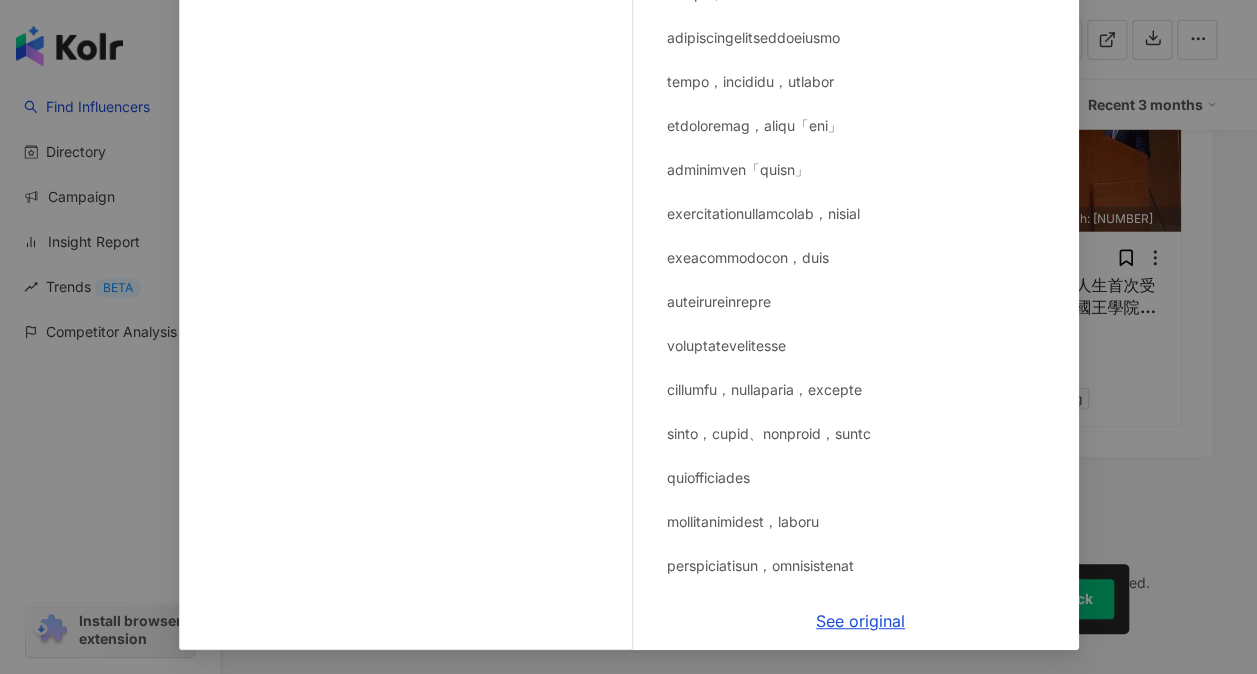 click on "[FIRST] [LAST] Pro'spect [DATE] [NUMBER] [NUMBER] [NUMBER] See original" at bounding box center [628, 337] 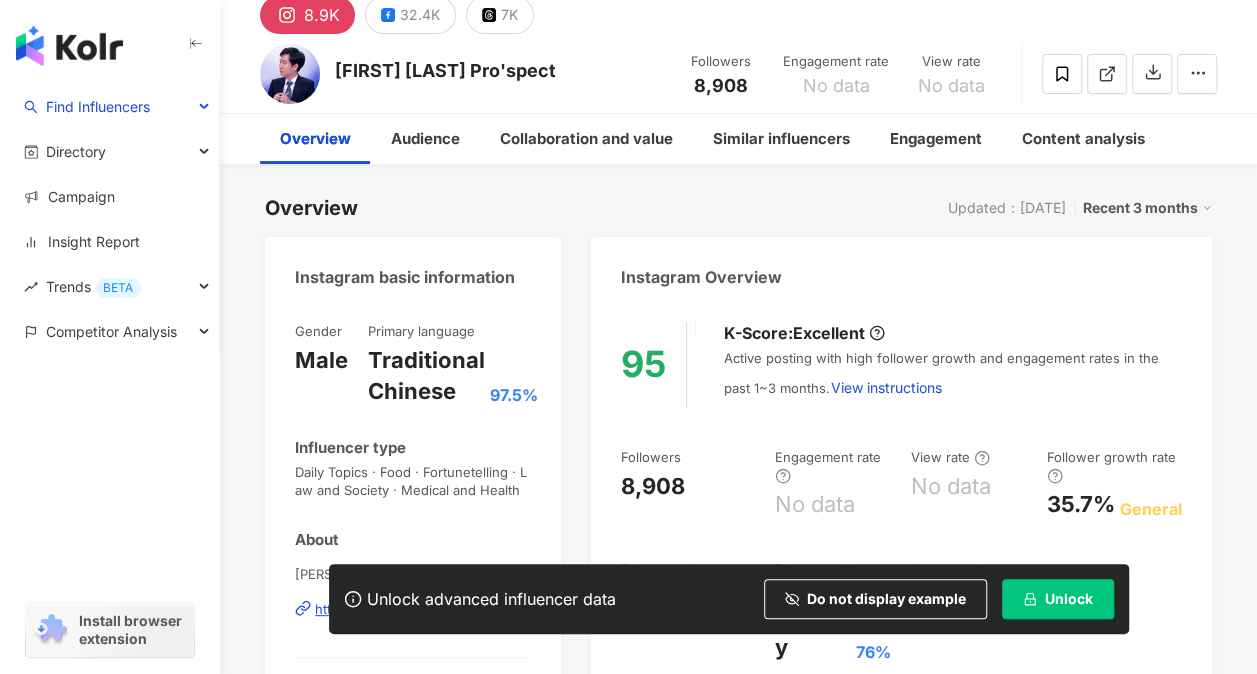 scroll, scrollTop: 0, scrollLeft: 0, axis: both 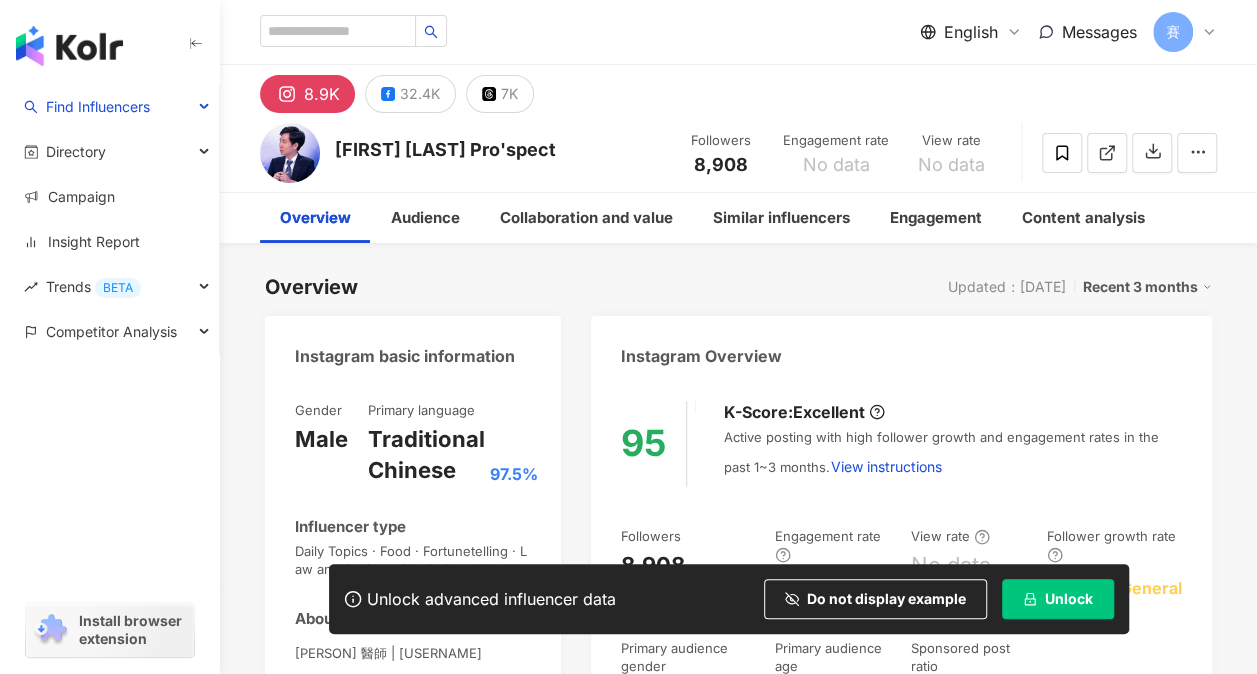 click on "Overview Updated：[DATE] Recent 3 months" at bounding box center [738, 287] 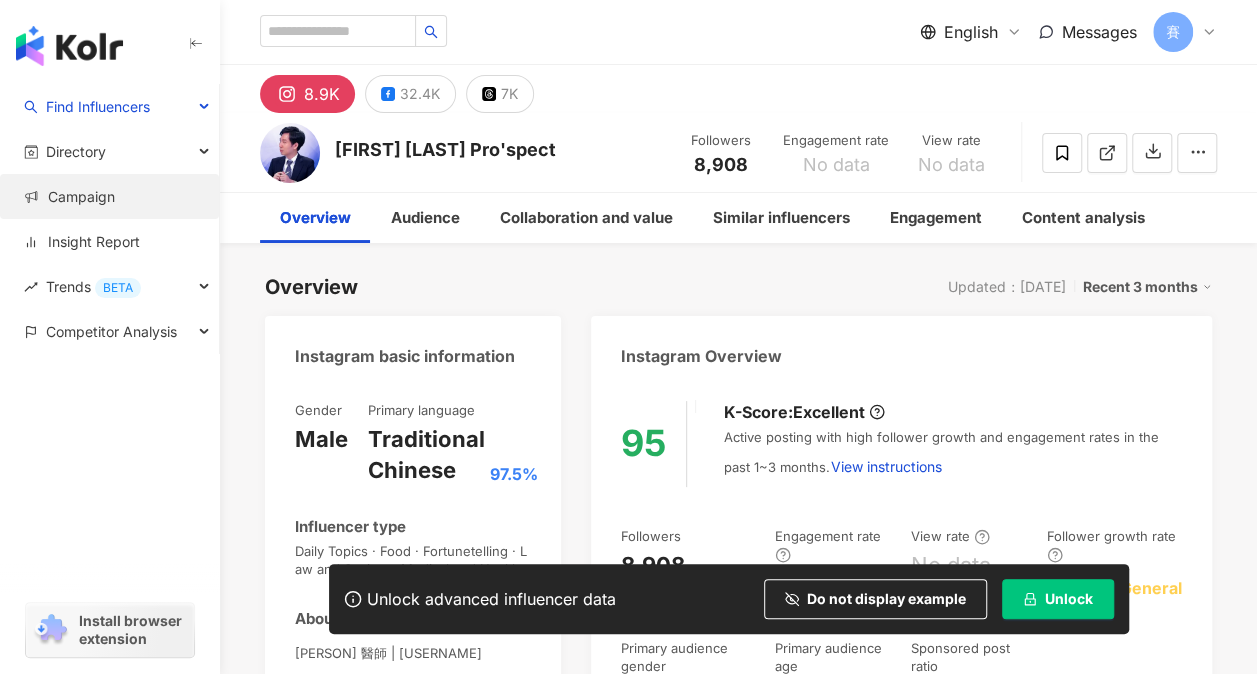 click on "Campaign" at bounding box center [69, 197] 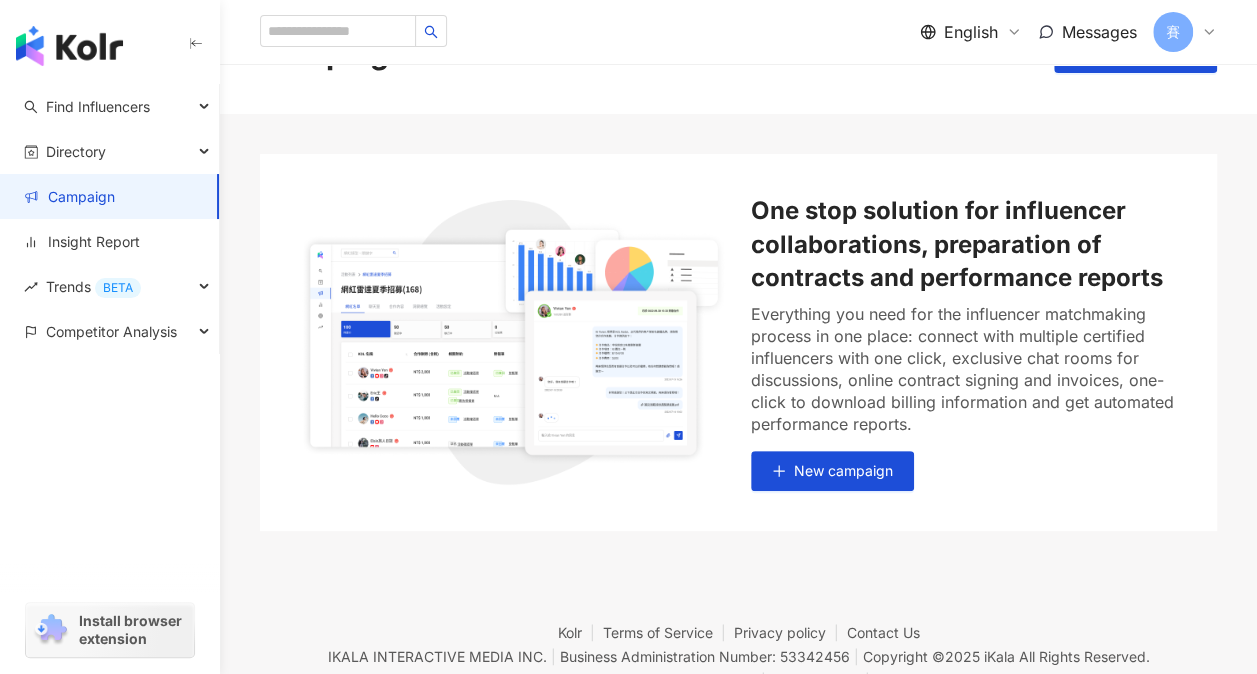 scroll, scrollTop: 0, scrollLeft: 0, axis: both 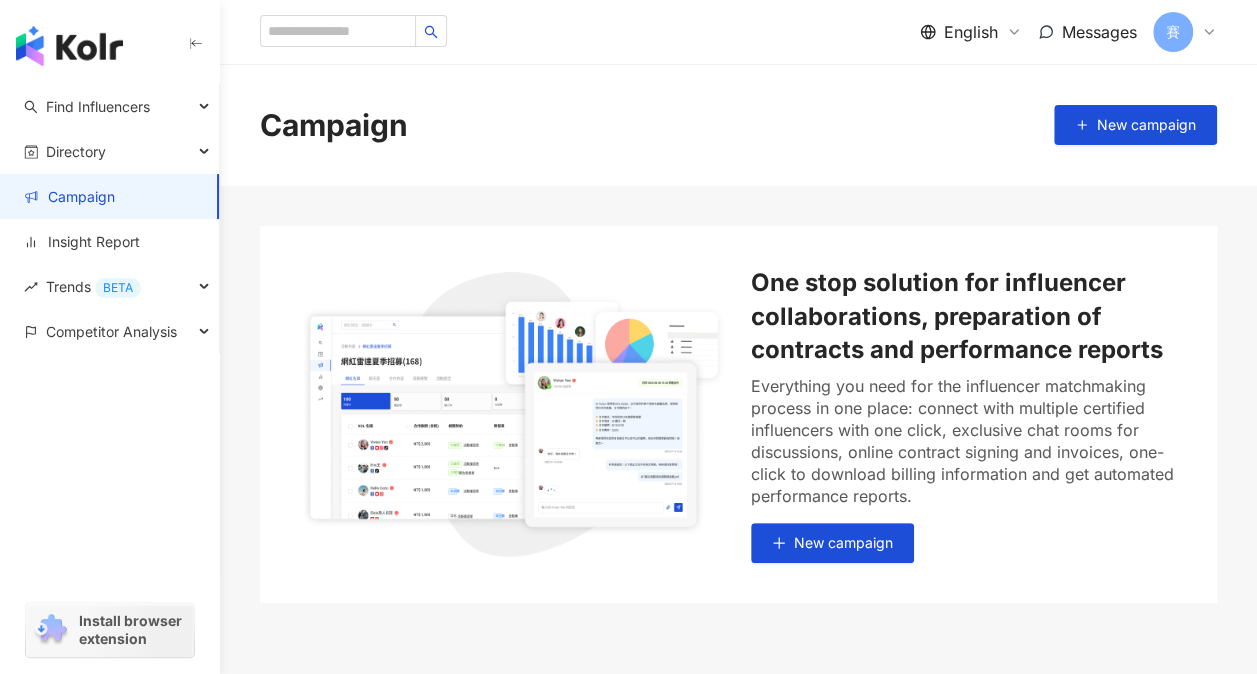 click on "Campaign New campaign" at bounding box center (738, 125) 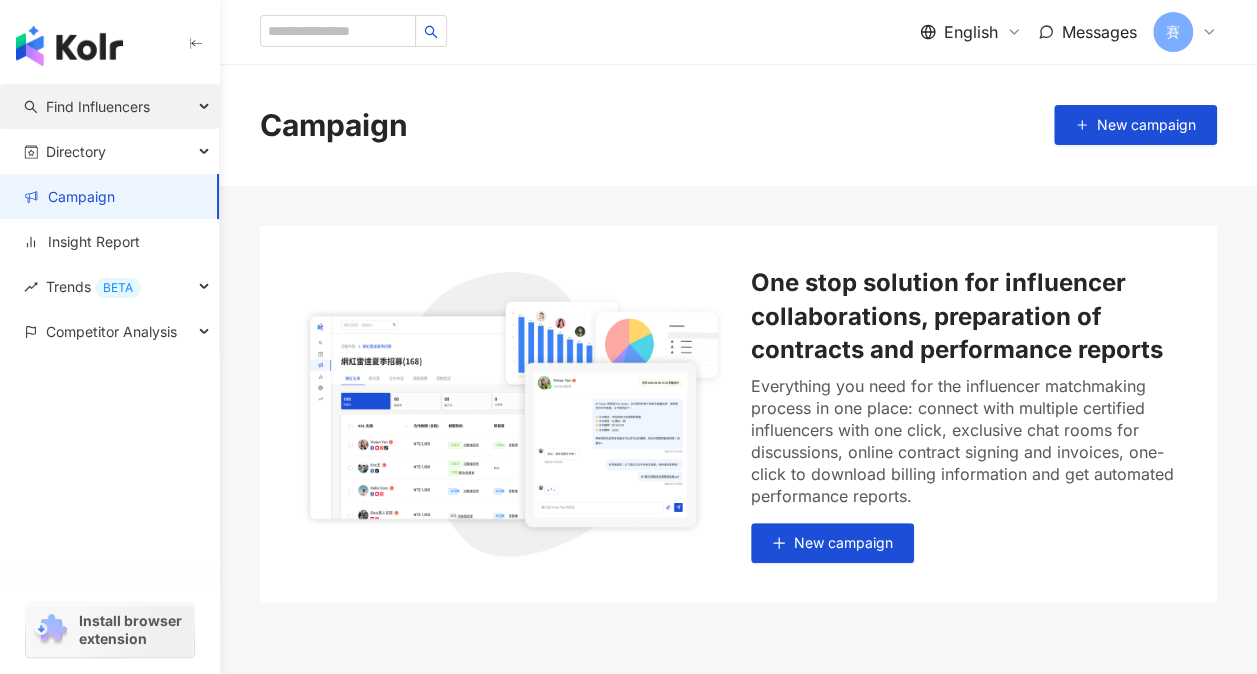 click on "Find Influencers" at bounding box center [98, 106] 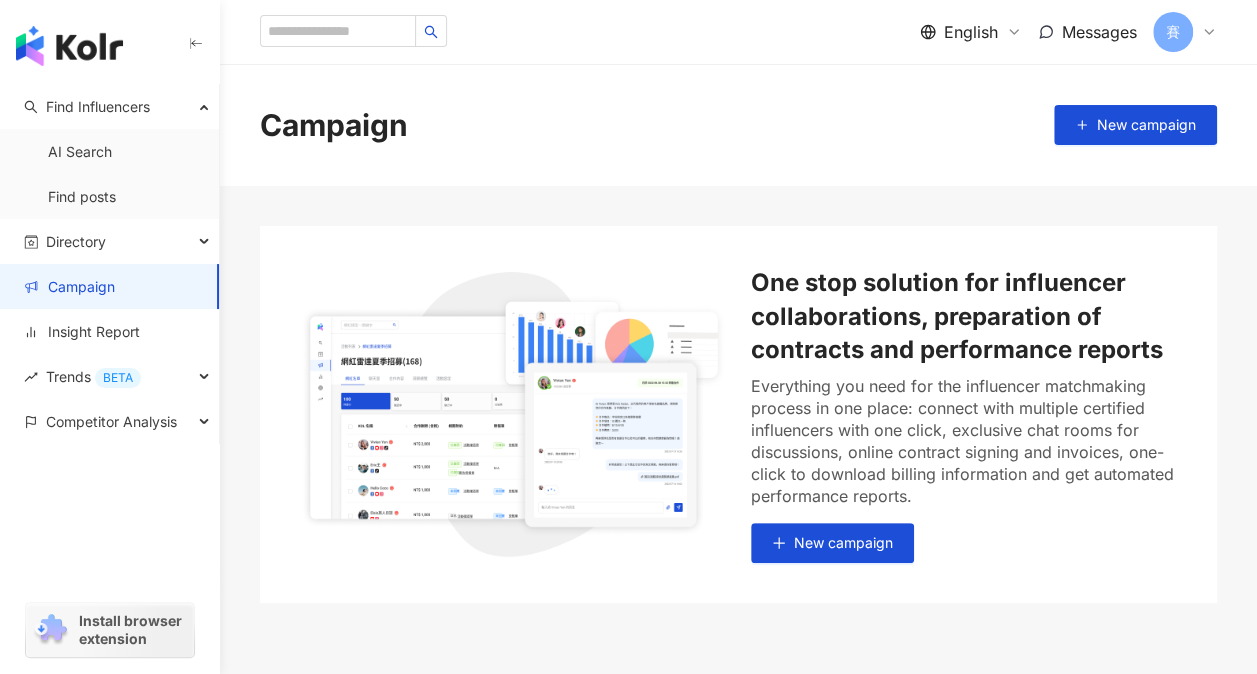 drag, startPoint x: 79, startPoint y: 147, endPoint x: 275, endPoint y: 186, distance: 199.84244 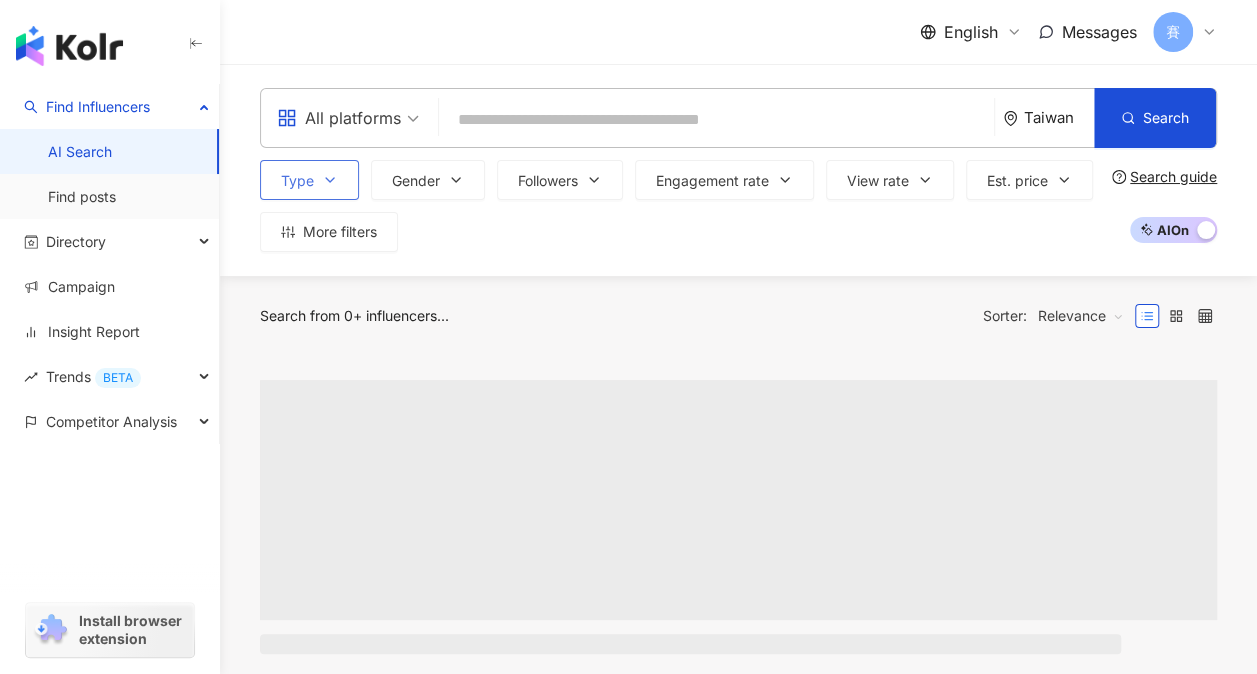 click on "Type Gender Followers Engagement rate View rate Est. price  More filters" at bounding box center [682, 206] 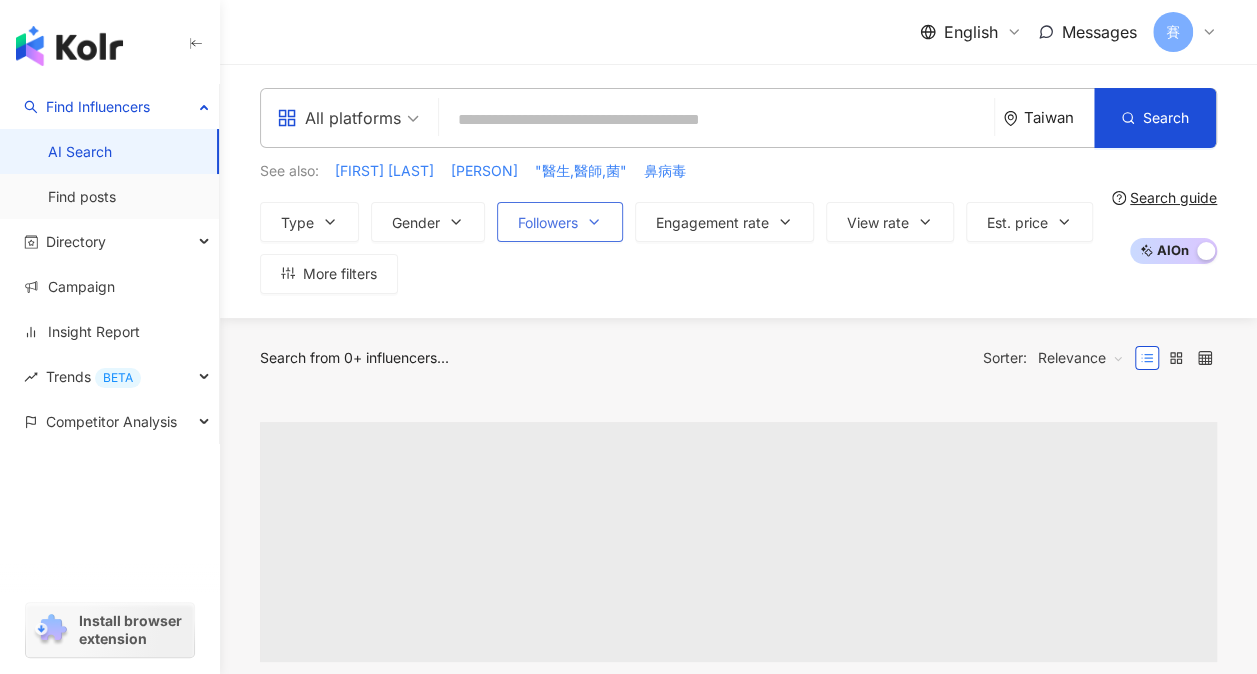 click on "Followers" at bounding box center [548, 223] 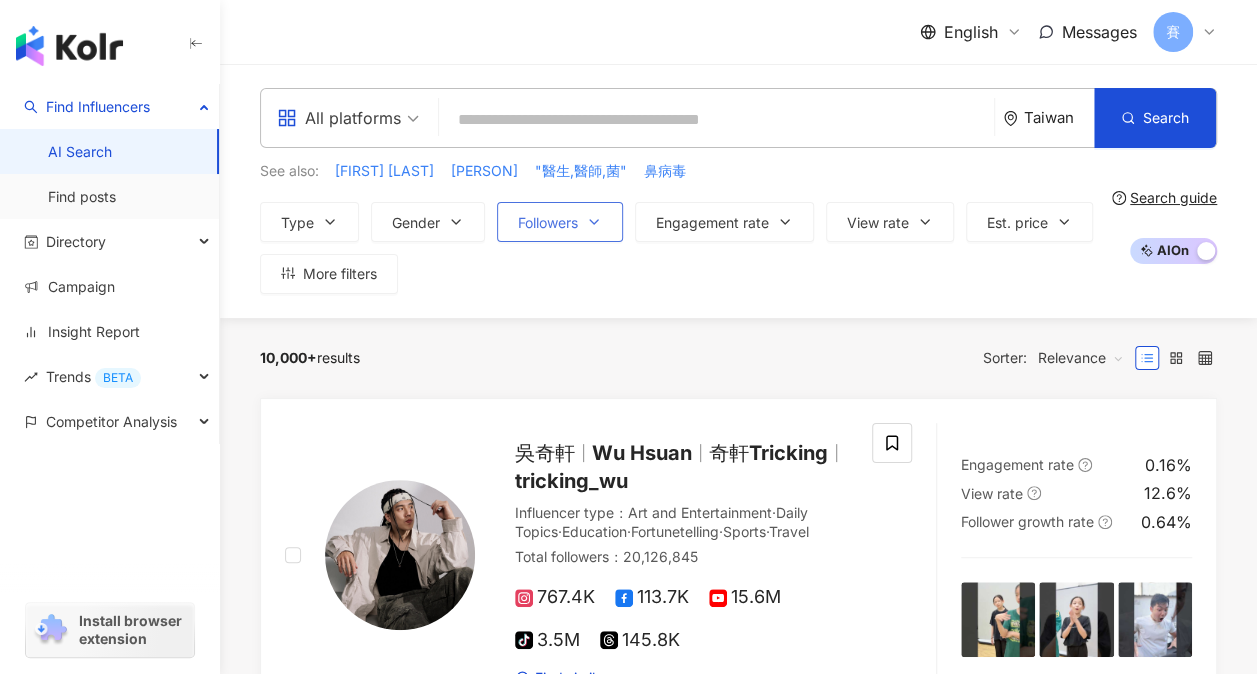 click on "Followers" at bounding box center (560, 222) 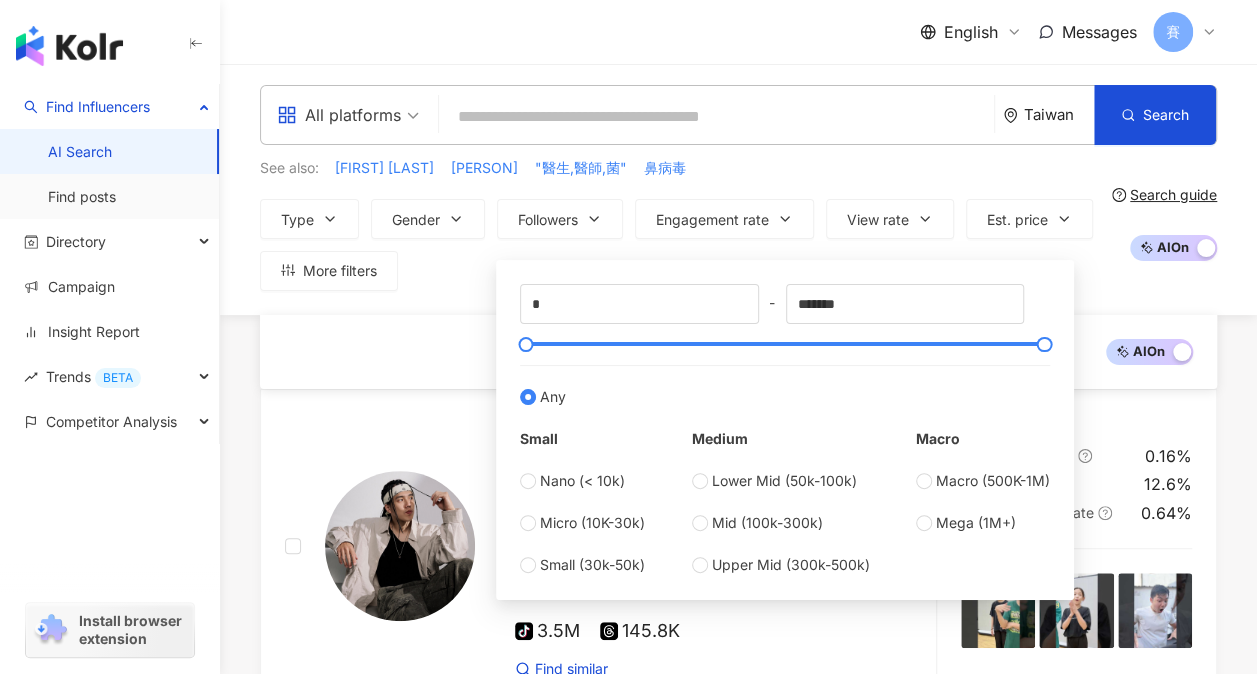 scroll, scrollTop: 0, scrollLeft: 0, axis: both 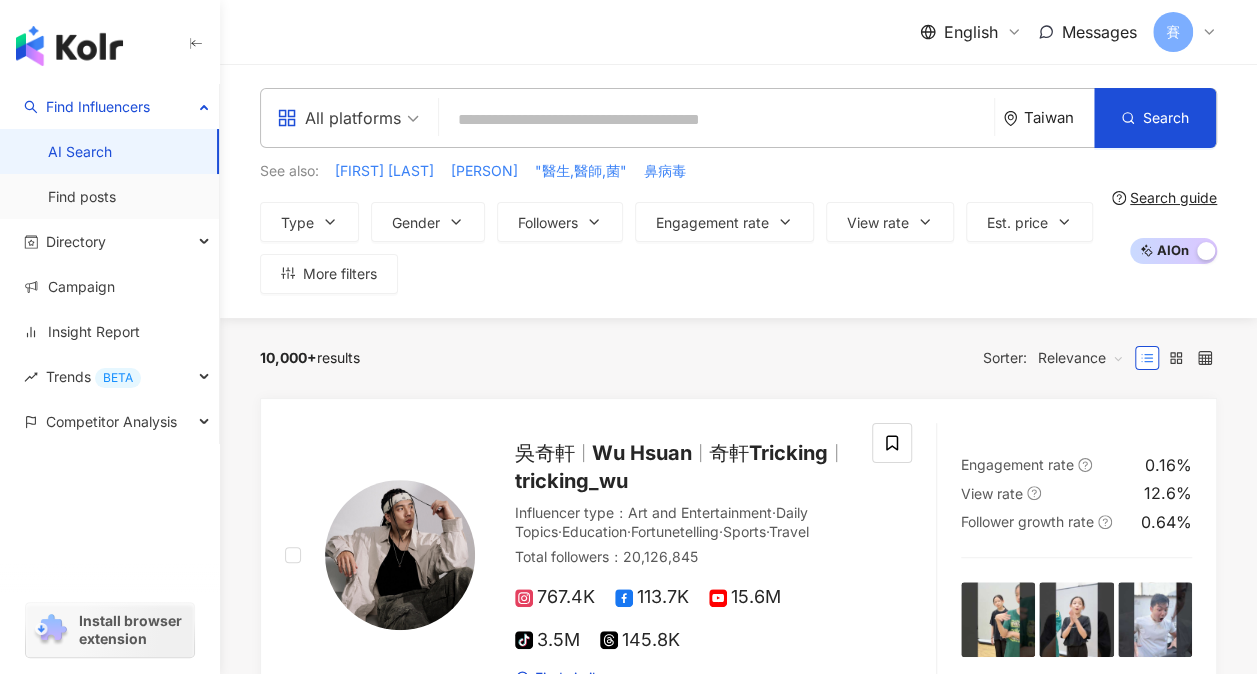 click on "Type Gender Followers Engagement rate View rate Est. price  More filters *  -  ******* Any Small Nano (< 10k) Micro (10K-30k) Small (30k-50k) Medium Lower Mid (50k-100k) Mid (100k-300k) Upper Mid (300k-500k) Macro Macro (500K-1M) Mega (1M+)" at bounding box center [682, 248] 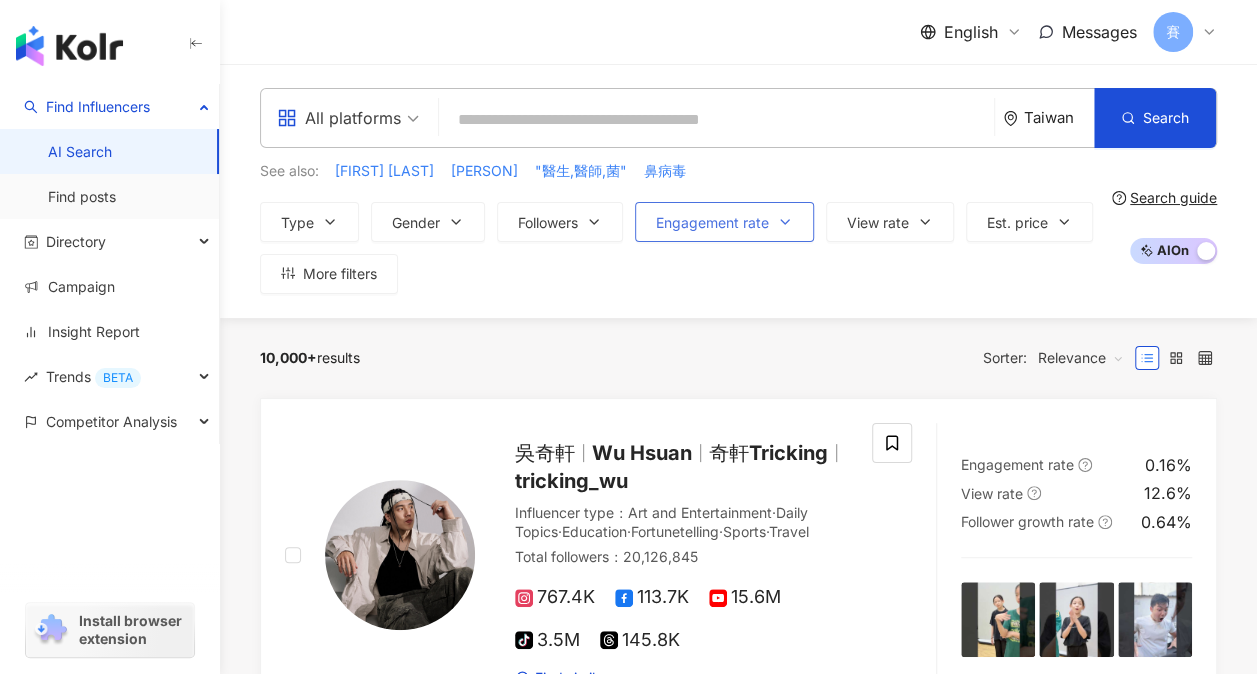 click 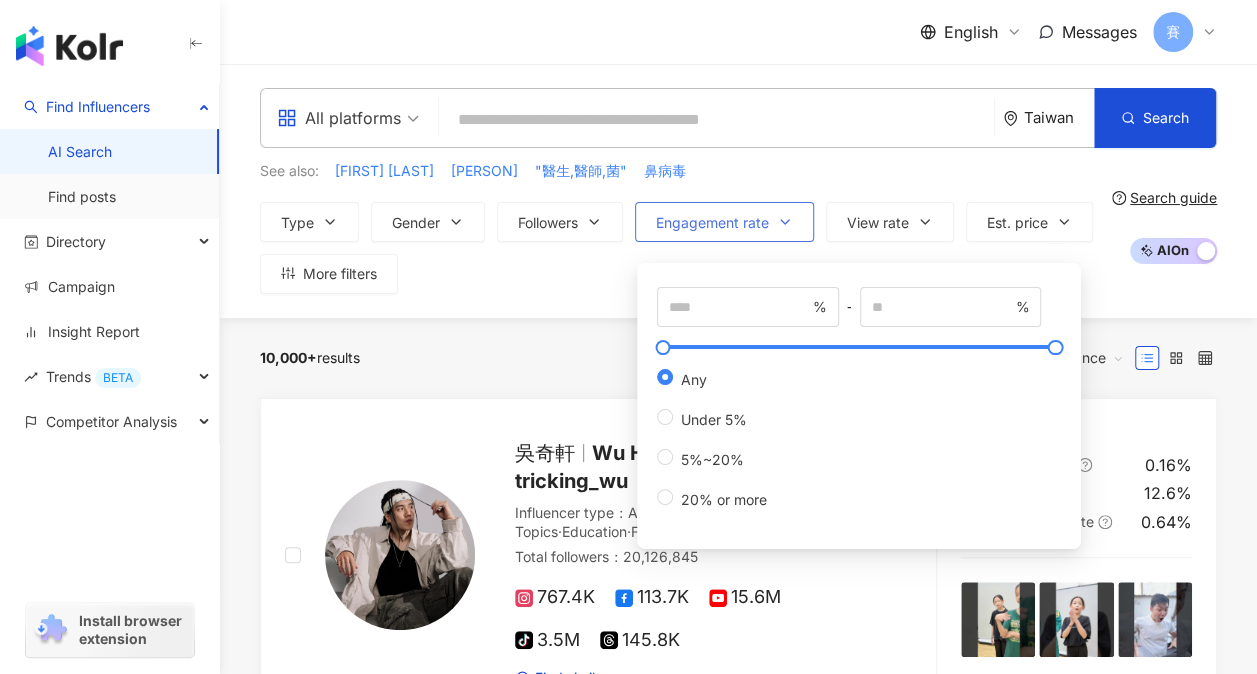 click 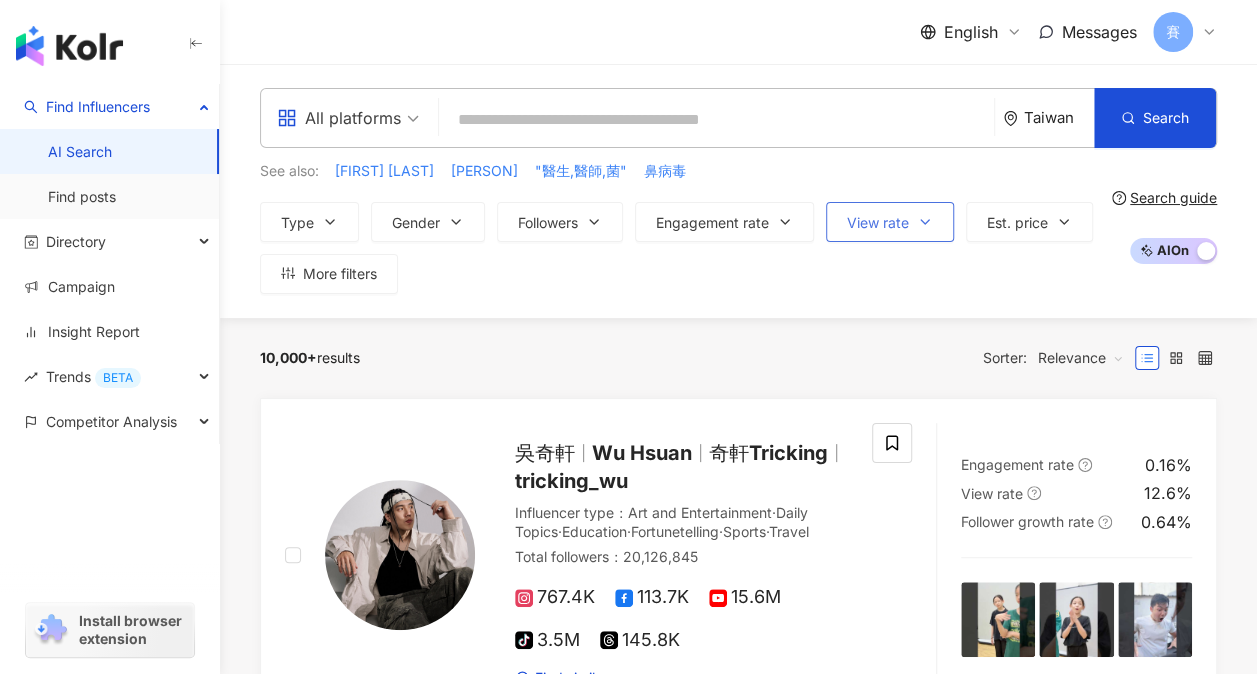 click on "View rate" at bounding box center [890, 222] 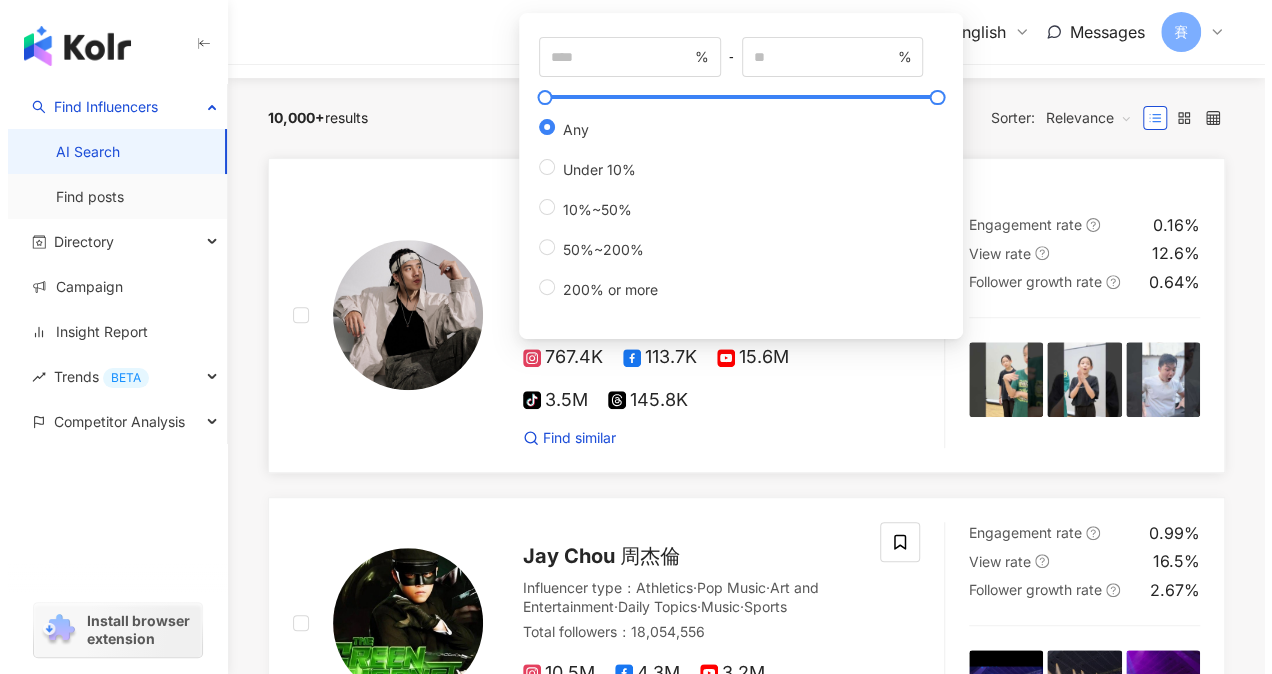 scroll, scrollTop: 0, scrollLeft: 0, axis: both 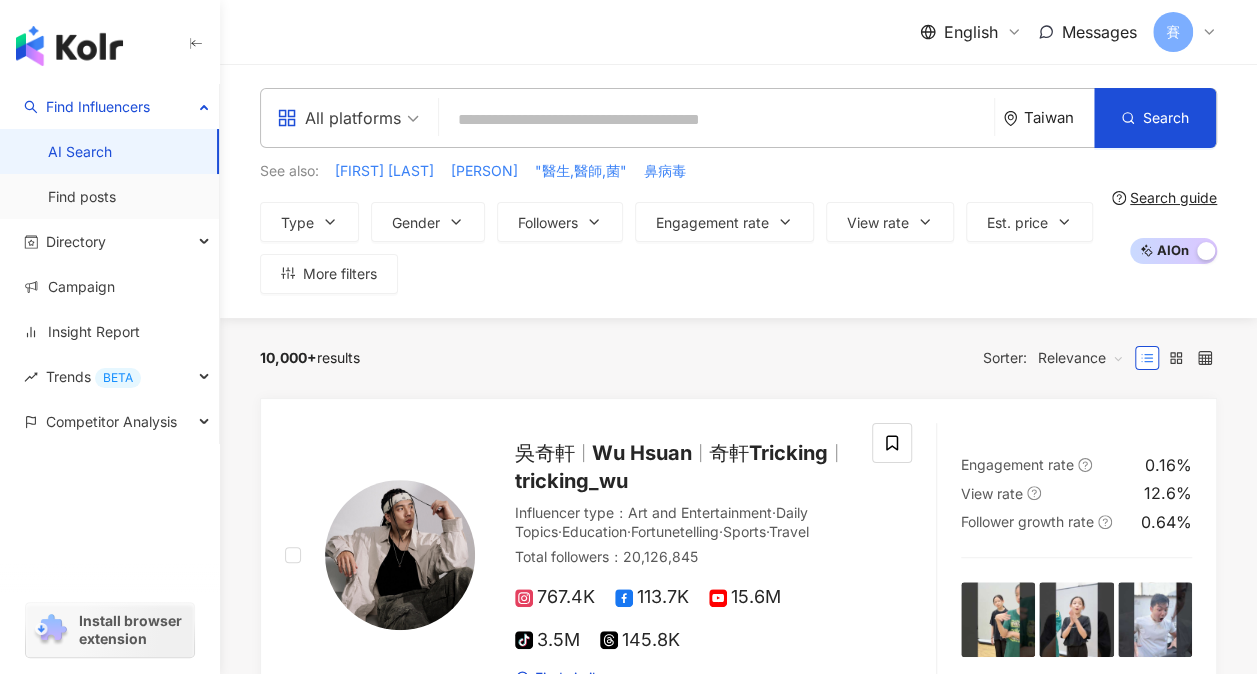 click on "Type Gender Followers Engagement rate View rate Est. price  More filters *  -  ******* Any Small Nano (< 10k) Micro (10K-30k) Small (30k-50k) Medium Lower Mid (50k-100k) Mid (100k-300k) Upper Mid (300k-500k) Macro Macro (500K-1M) Mega (1M+) %  -  % Any Under 5% 5%~20% 20% or more %  -  % Any Under 10% 10%~50% 50%~200% 200% or more" at bounding box center [682, 248] 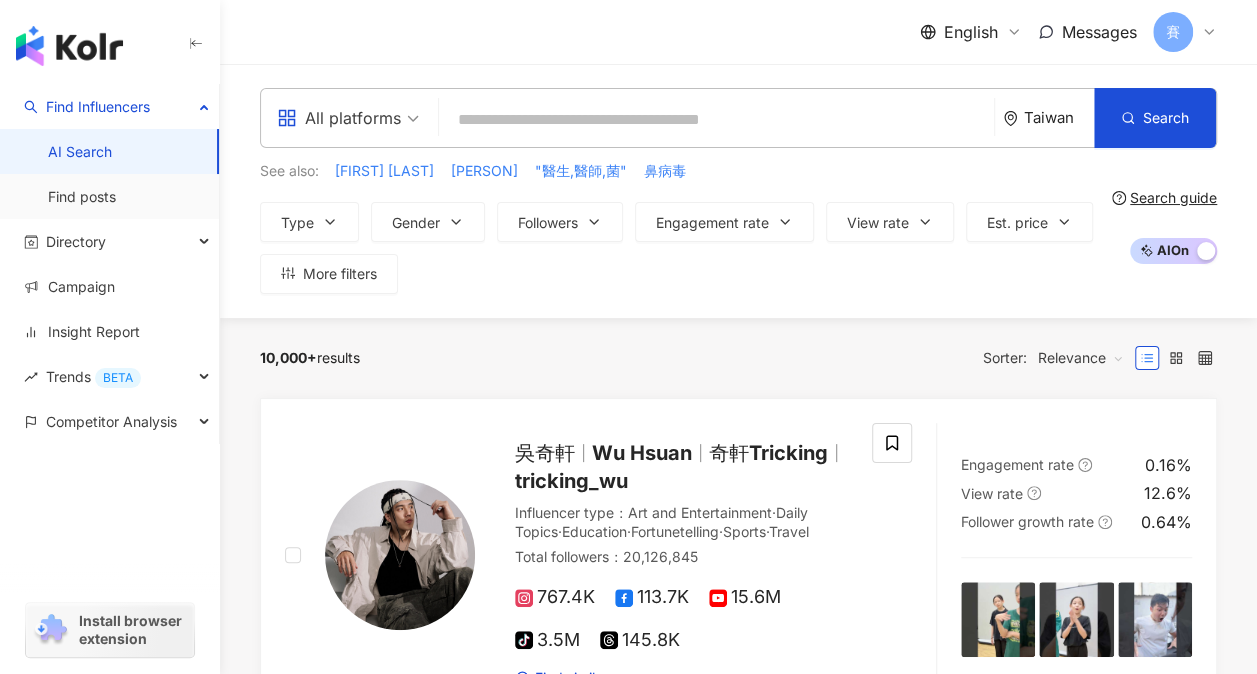 click on "Search guide" at bounding box center (1173, 198) 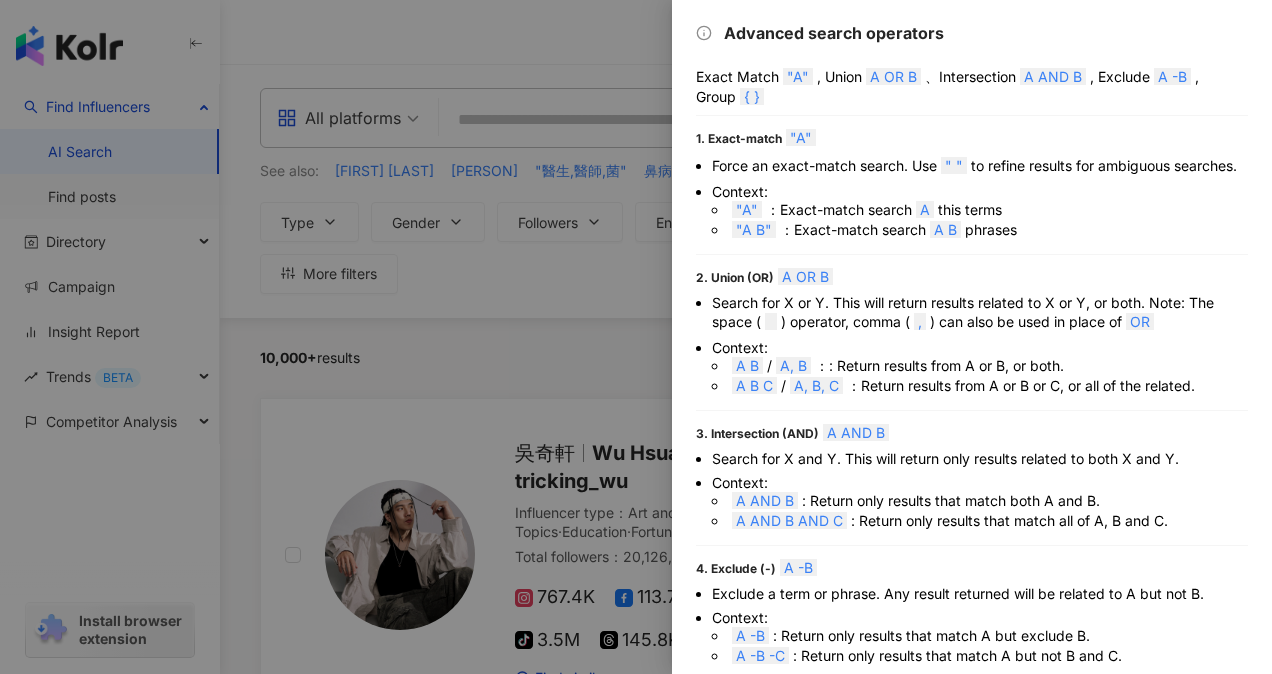 click at bounding box center [636, 337] 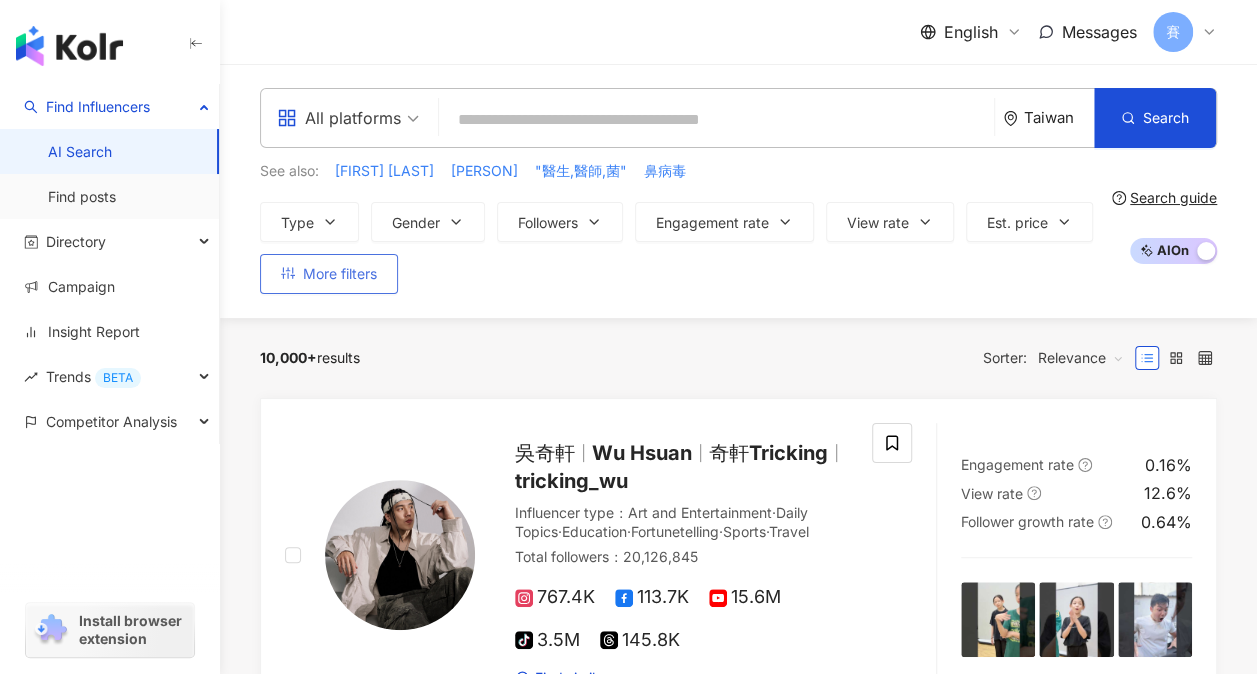 click on "More filters" at bounding box center (329, 274) 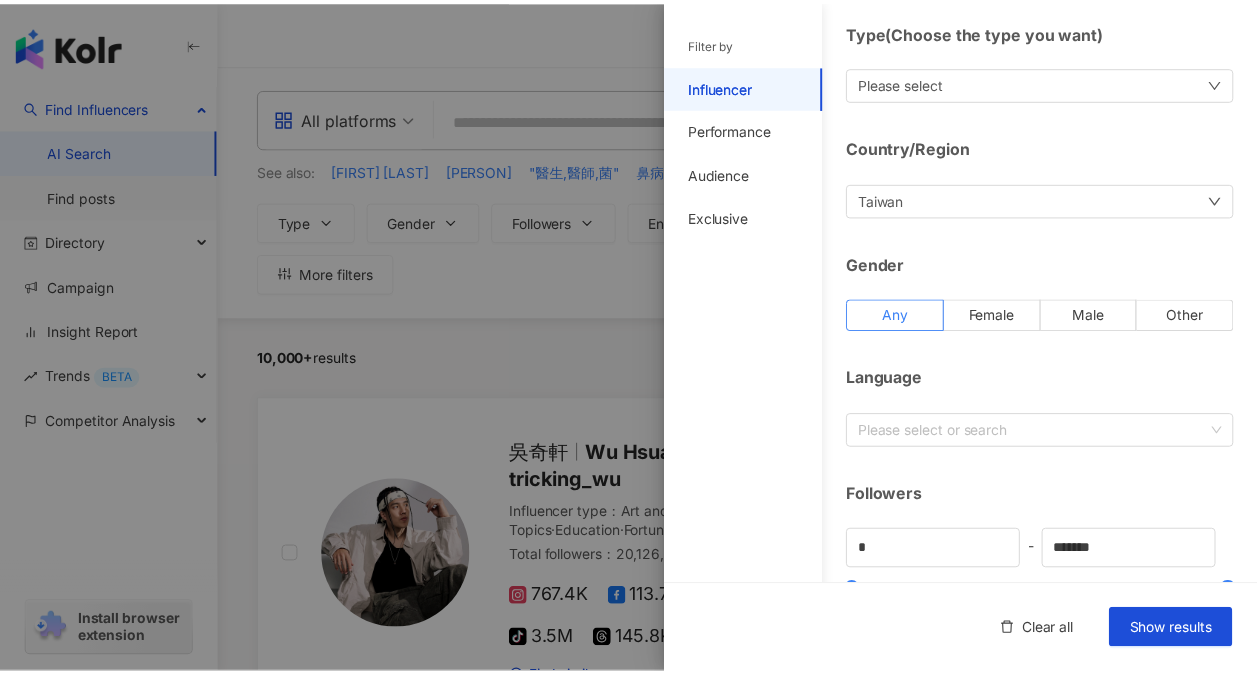 scroll, scrollTop: 100, scrollLeft: 0, axis: vertical 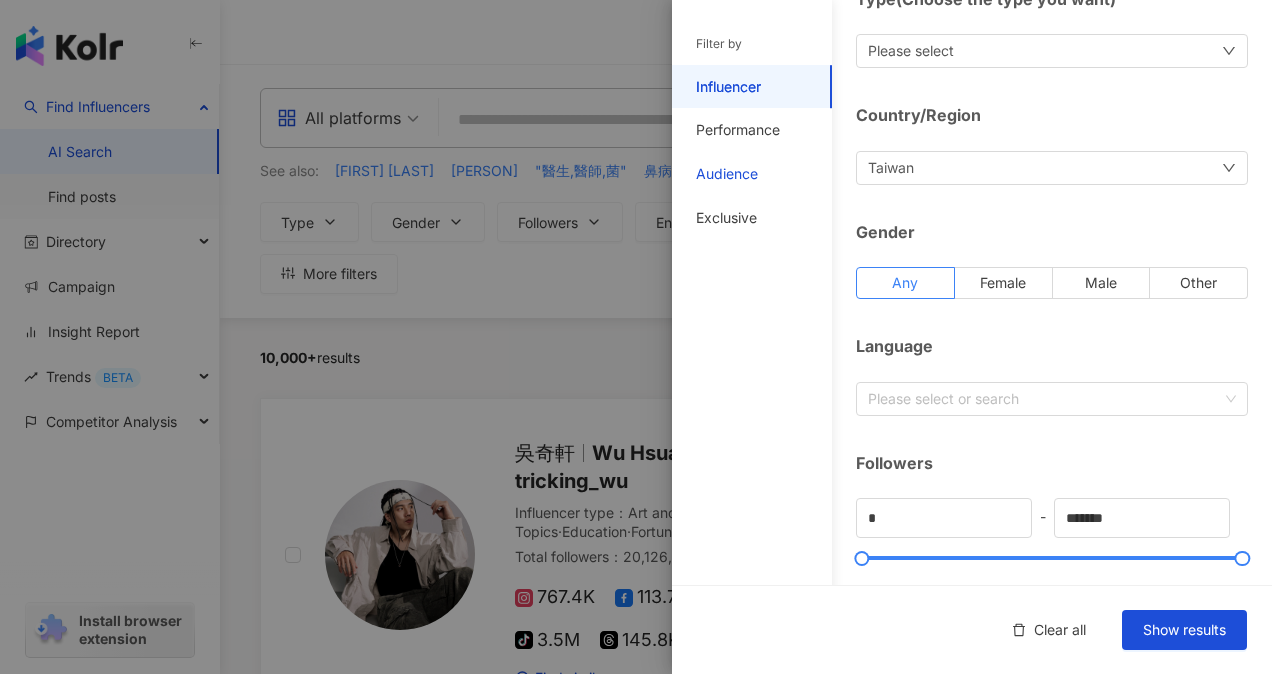 click on "Audience" at bounding box center [727, 174] 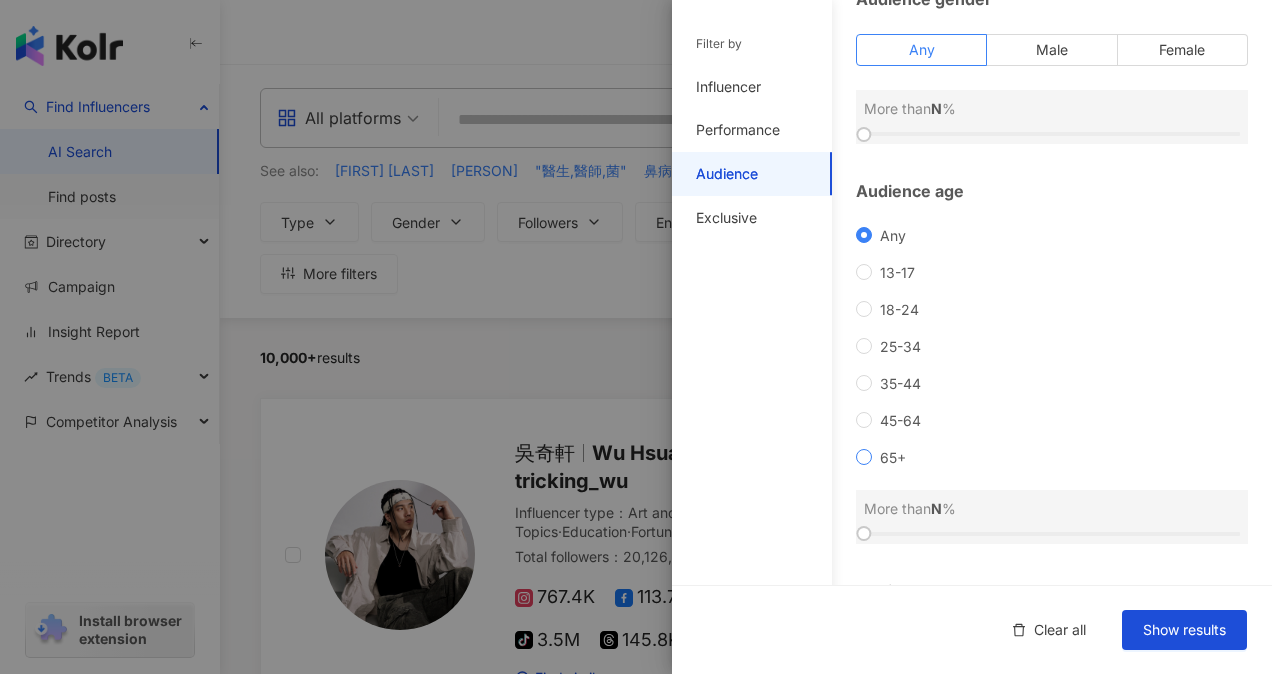 click on "65+" at bounding box center [893, 457] 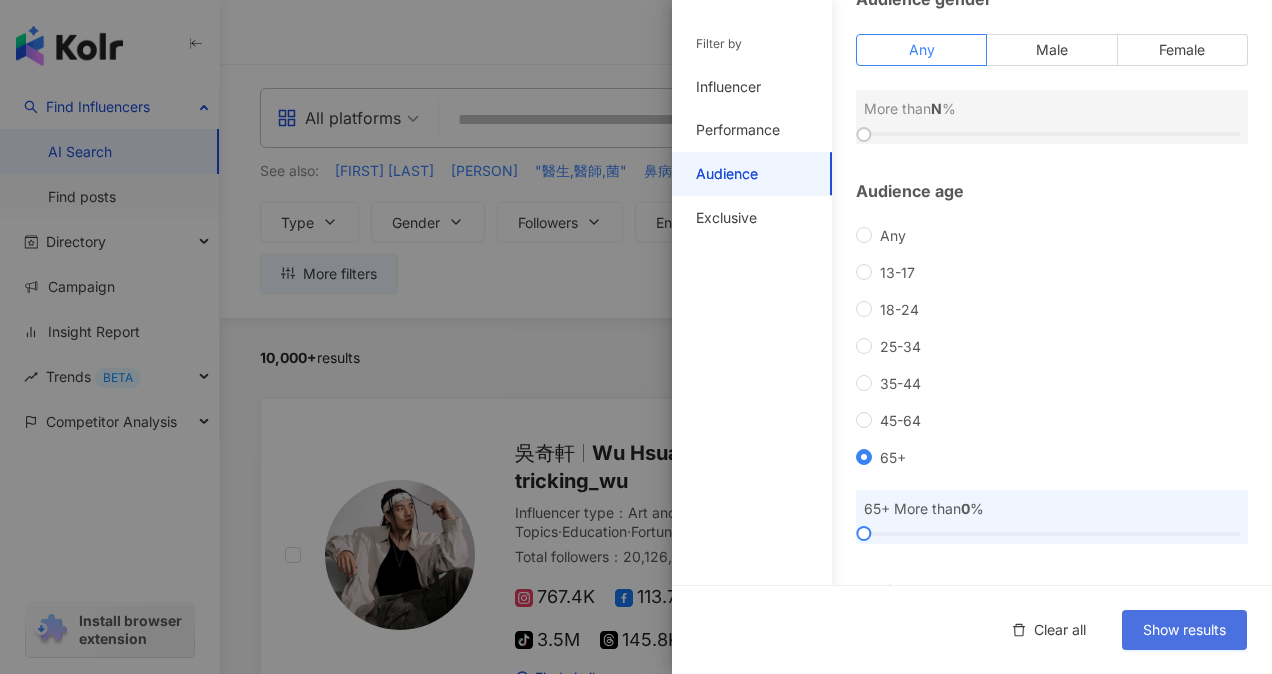 click on "Show results" at bounding box center [1184, 630] 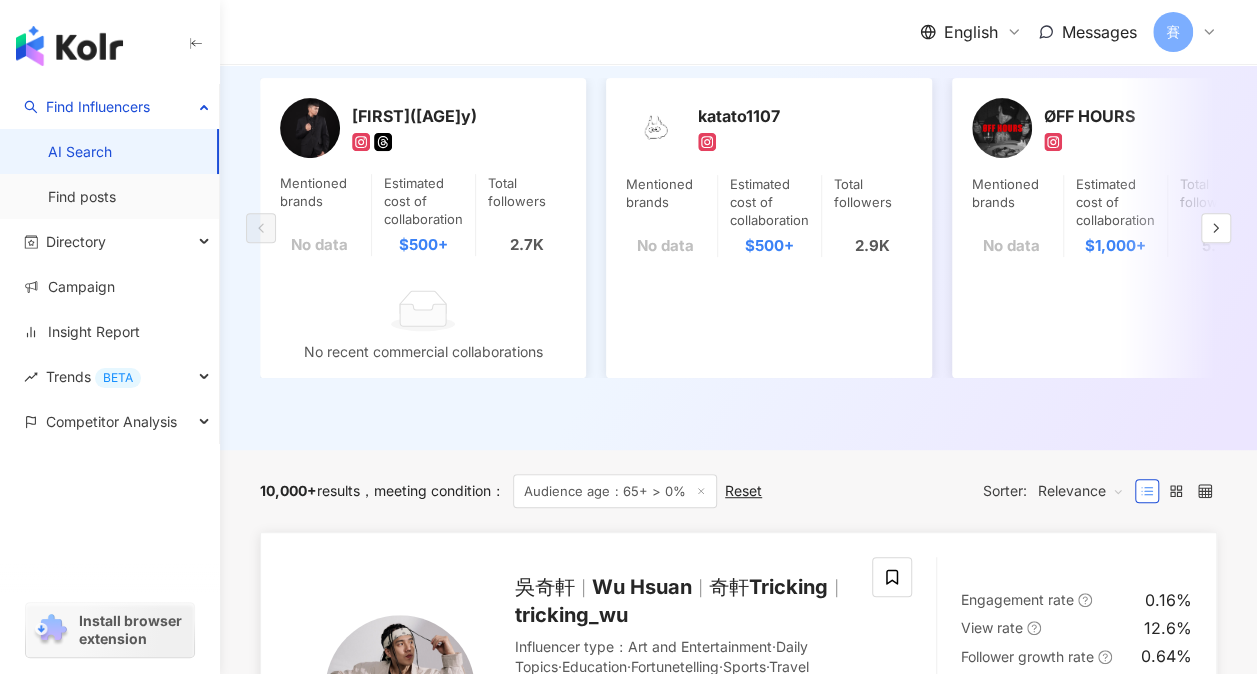 scroll, scrollTop: 0, scrollLeft: 0, axis: both 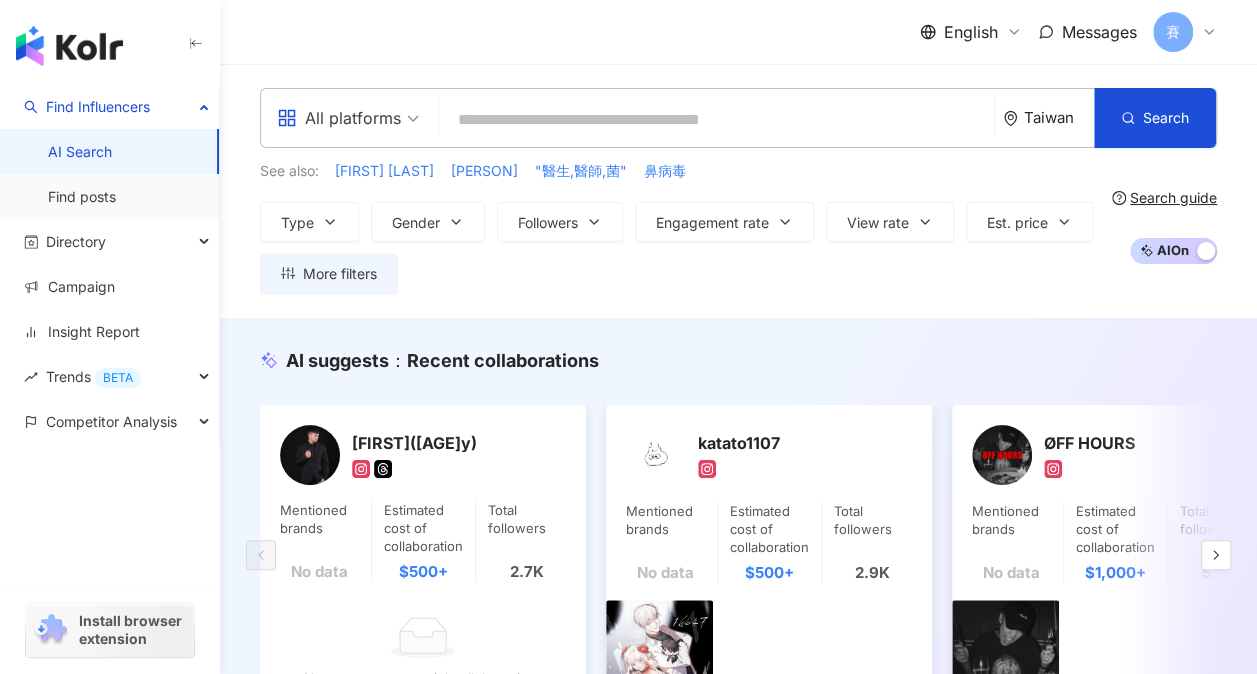 click on "All platforms Taiwan Search See also: [PERSON] [PERSON] "醫生,醫師,菌" 鼻病毒 Type Gender Followers Engagement rate View rate Est. price More filters Filter by Influencer Performance Audience Exclusive Influencer Type ( Choose the type you want ) Please select Country/Region Taiwan Gender Any Female Male Other Language Please select or search Followers * - ******* Any Small Nano (< 10k) Micro (10K-30k) Small (30k-50k) Medium Lower Mid (50k-100k) Mid (100k-300k) Upper Mid (300k-500k) Macro Macro (500K-1M) Mega (1M+) Est. price Any Budget limit $ * - $ ******* Currency : TWD TWD Audience Audience gender Any Male Female More than N % Audience age Any 13-17 18-24 25-34 35-44 45-64 65+ 65+ More than 0 % Audience country Any More than N % Clear all Show results * - ******* Any Small Nano (< 10k) Micro (10K-30k) Small (30k-50k) Medium Lower Mid (50k-100k) Mid (100k-300k) Upper Mid (300k-500k) Macro Macro (500K-1M) Mega (1M+) % - % Any Under 5% 5%~20% 20% or more % - % Any AI" at bounding box center [738, 191] 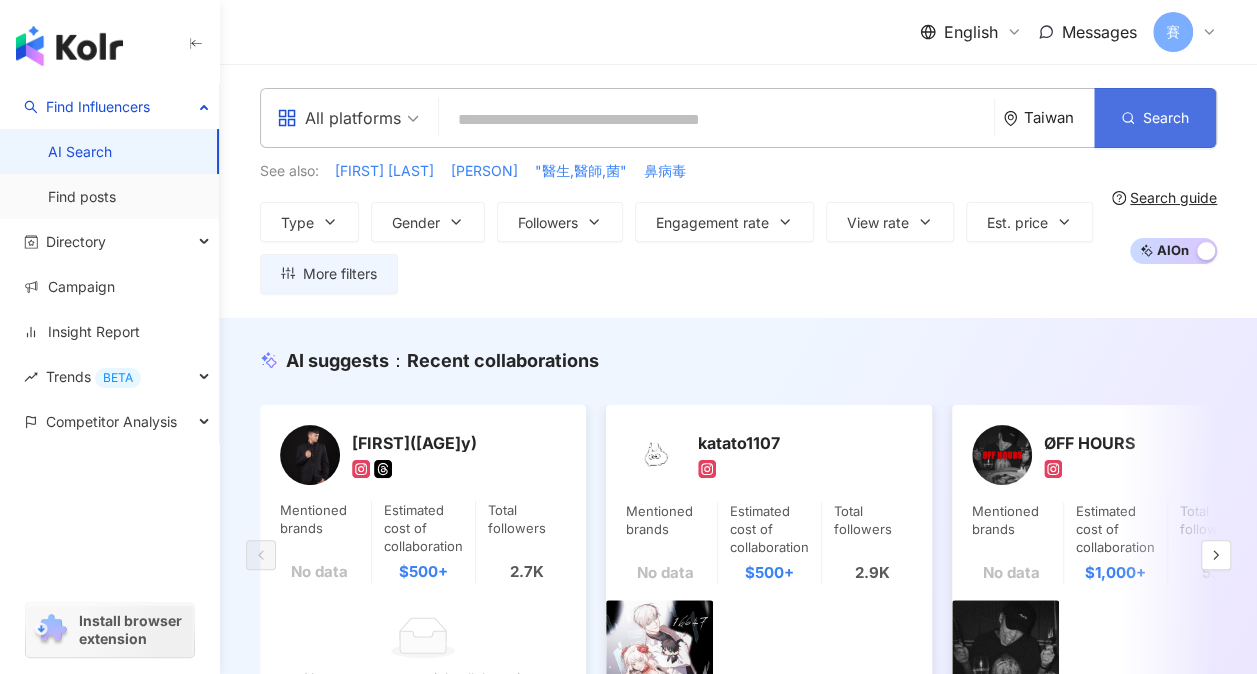click on "Search" at bounding box center (1166, 118) 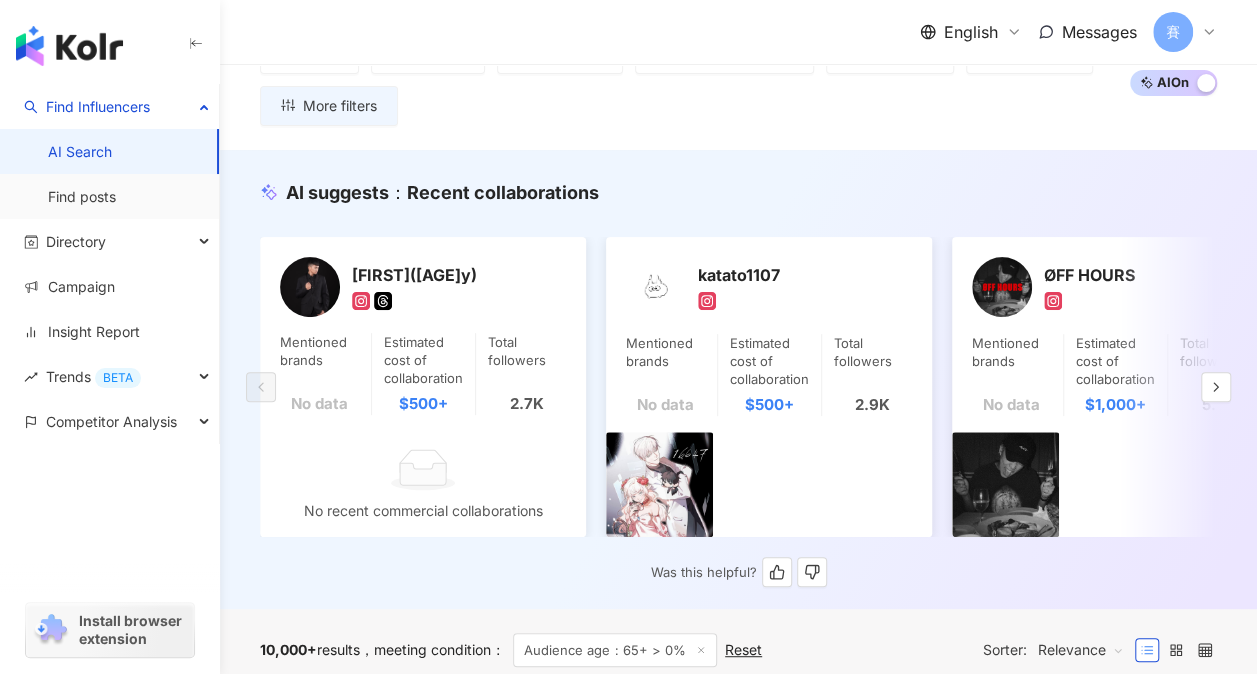 scroll, scrollTop: 200, scrollLeft: 0, axis: vertical 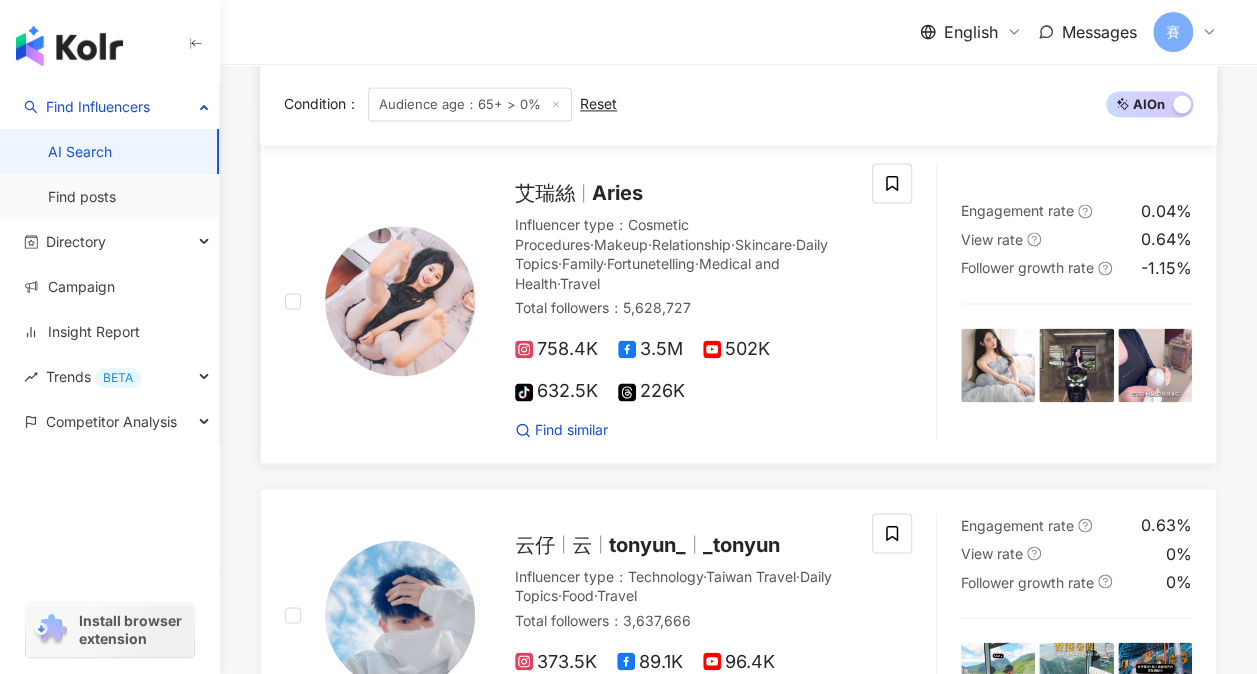 click on "艾瑞絲" at bounding box center (553, 193) 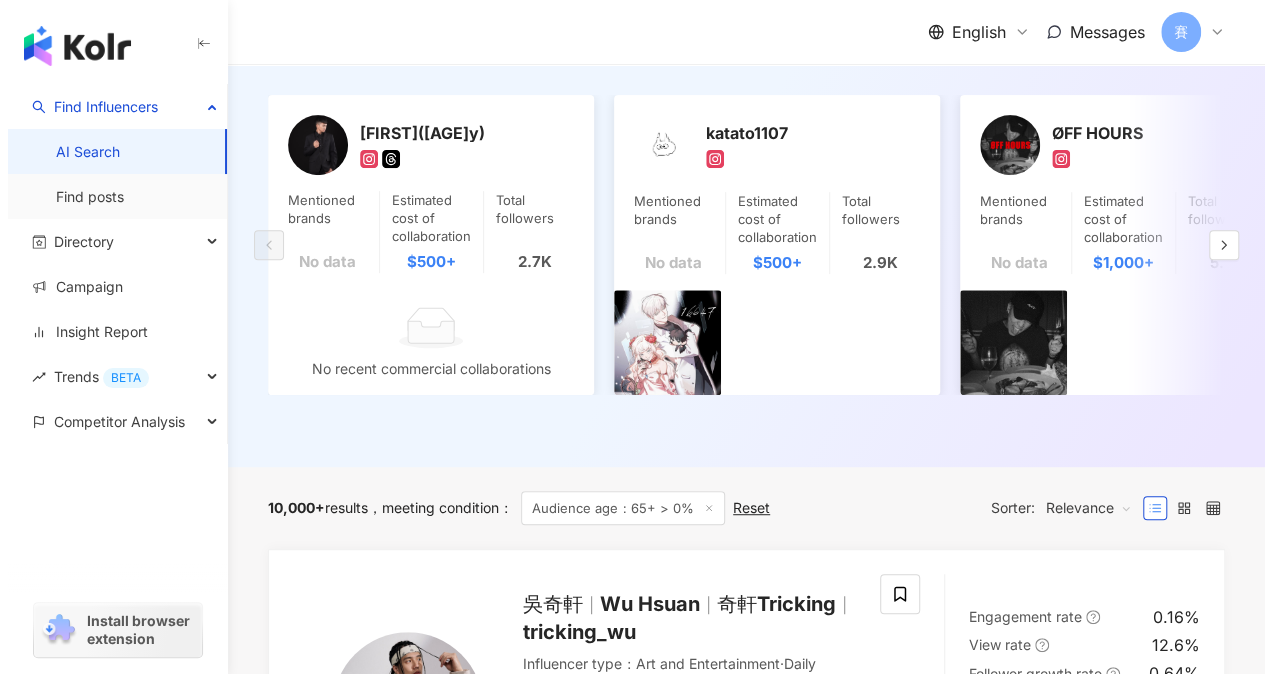 scroll, scrollTop: 0, scrollLeft: 0, axis: both 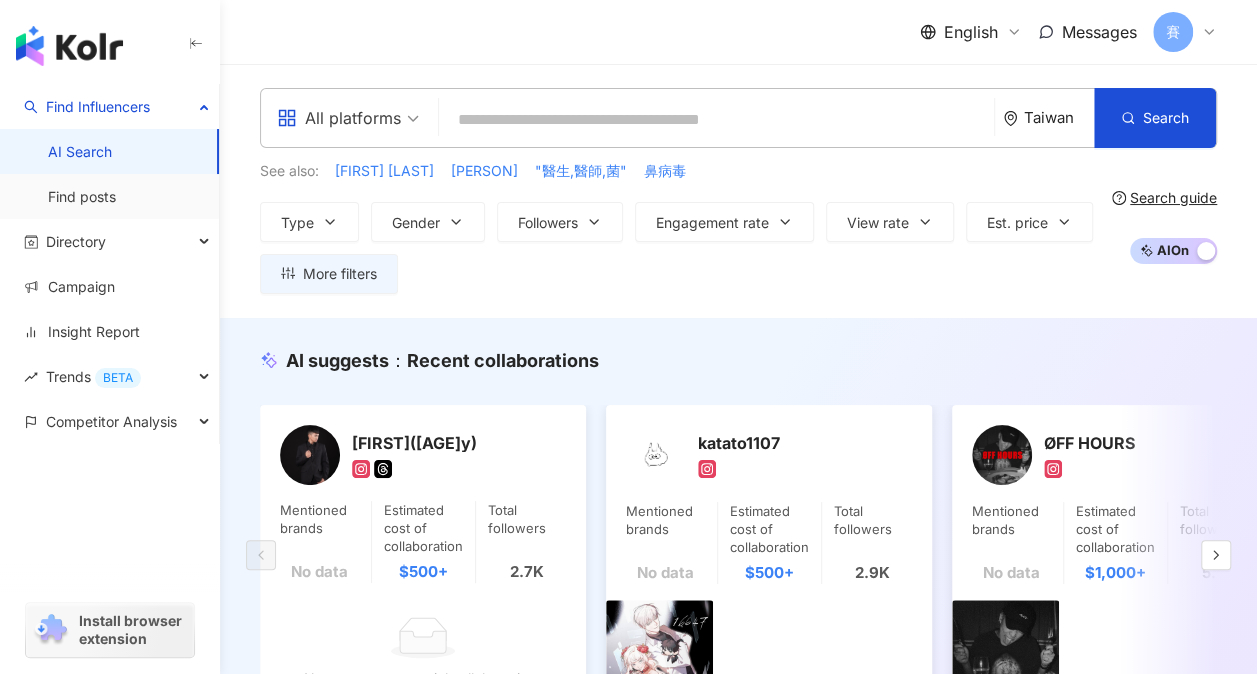 click on "All platforms" at bounding box center (339, 118) 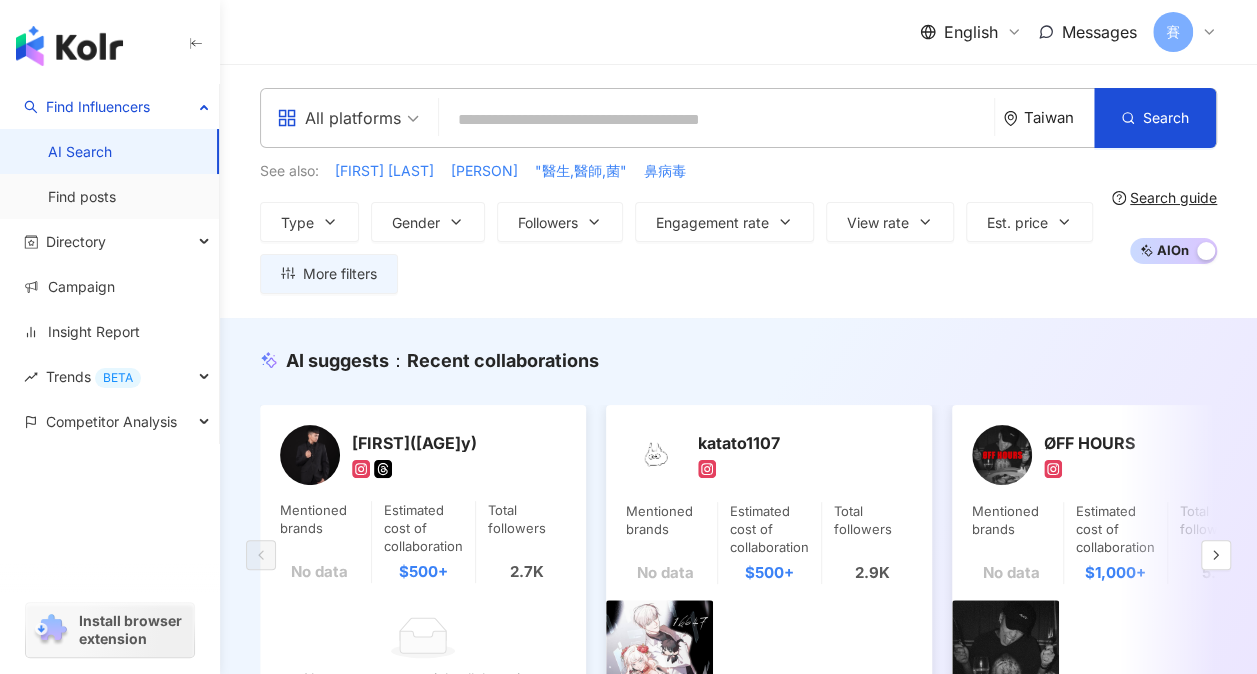 click on "All platforms [COUNTRY] Search See also: [FIRST] [LAST]  [FIRST] [LAST]  "醫生,醫師,菌"  鼻病毒  Type Gender Followers Engagement rate View rate Est. price  More filters Filter by Influencer Performance Audience Exclusive Influencer Type  ( Choose the type you want ) Please select Country/Region [COUNTRY] Gender Any Female Male Other Language     Please select or search Followers *  -  ******* Any Small Nano (< 10k) Micro (10K-30k) Small (30k-50k) Medium Lower Mid (50k-100k) Mid (100k-300k) Upper Mid (300k-500k) Macro Macro (500K-1M) Mega (1M+) Est. price Any Budget limit $ *  -  $ ******* Currency : TWD TWD Audience Audience gender Any Male Female   More than  N % Audience age Any 13-17 18-24 25-34 35-44 45-64 65+ 65+   More than  0 % Audience country Any   More than  N % Clear all Show results *  -  ******* Any Small Nano (< 10k) Micro (10K-30k) Small (30k-50k) Medium Lower Mid (50k-100k) Mid (100k-300k) Upper Mid (300k-500k) Macro Macro (500K-1M) Mega (1M+) %  -  % Any Under 5% 5%~20% 20% or more %  -  % Any" at bounding box center [738, 191] 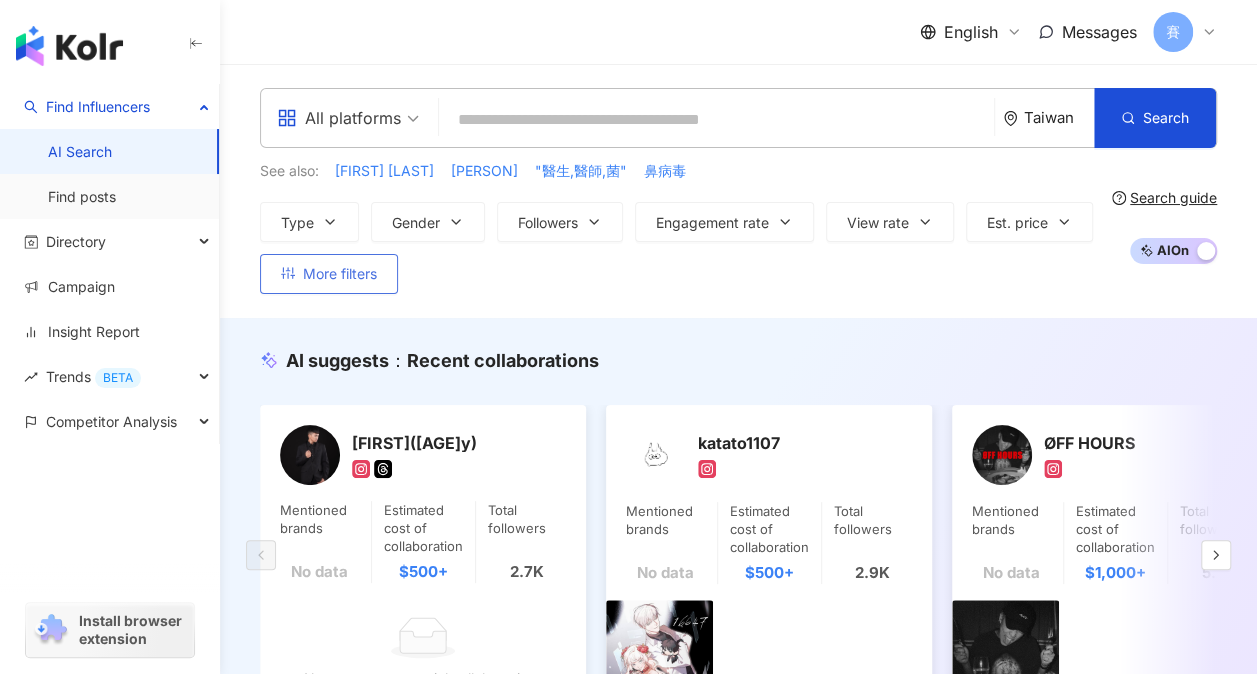 click on "More filters" at bounding box center [340, 274] 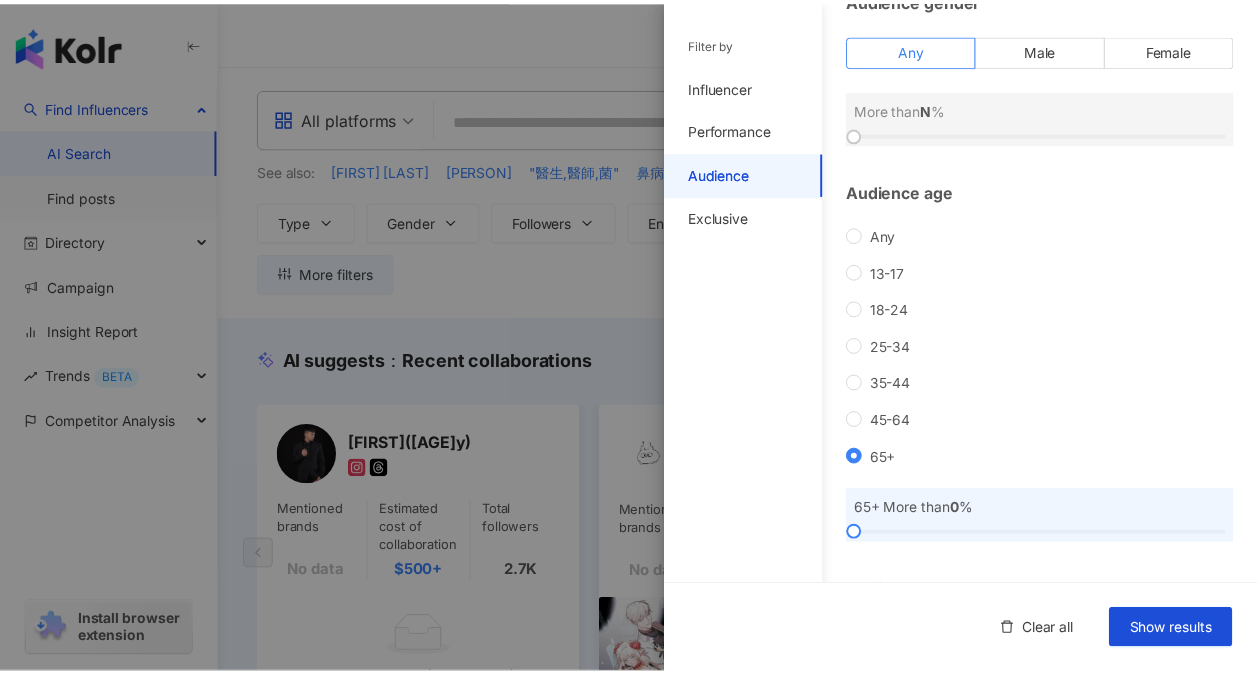 scroll, scrollTop: 274, scrollLeft: 0, axis: vertical 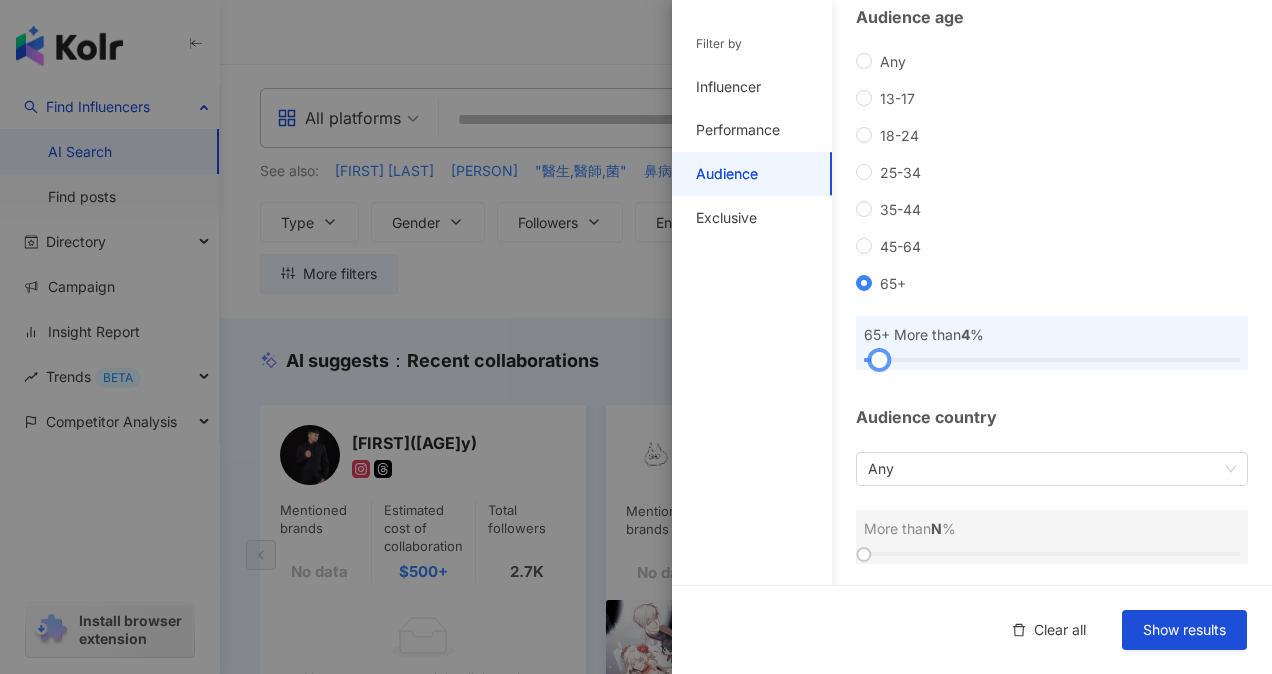 drag, startPoint x: 861, startPoint y: 356, endPoint x: 877, endPoint y: 356, distance: 16 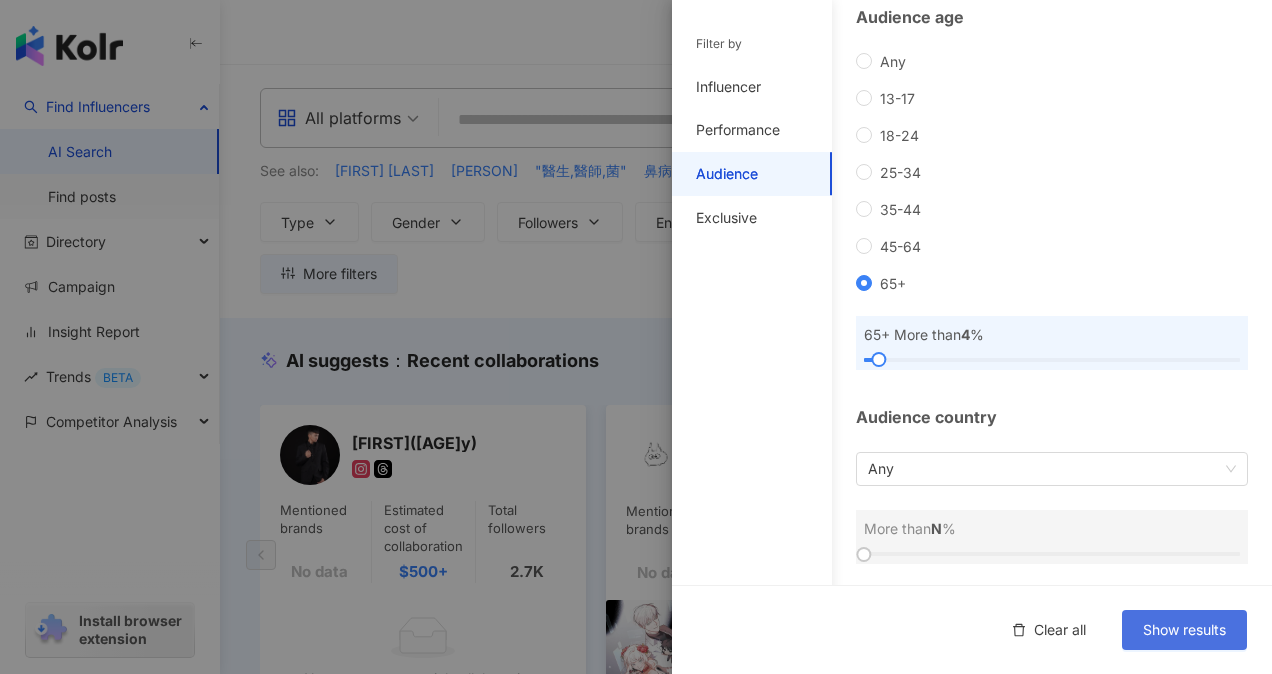click on "Show results" at bounding box center [1184, 630] 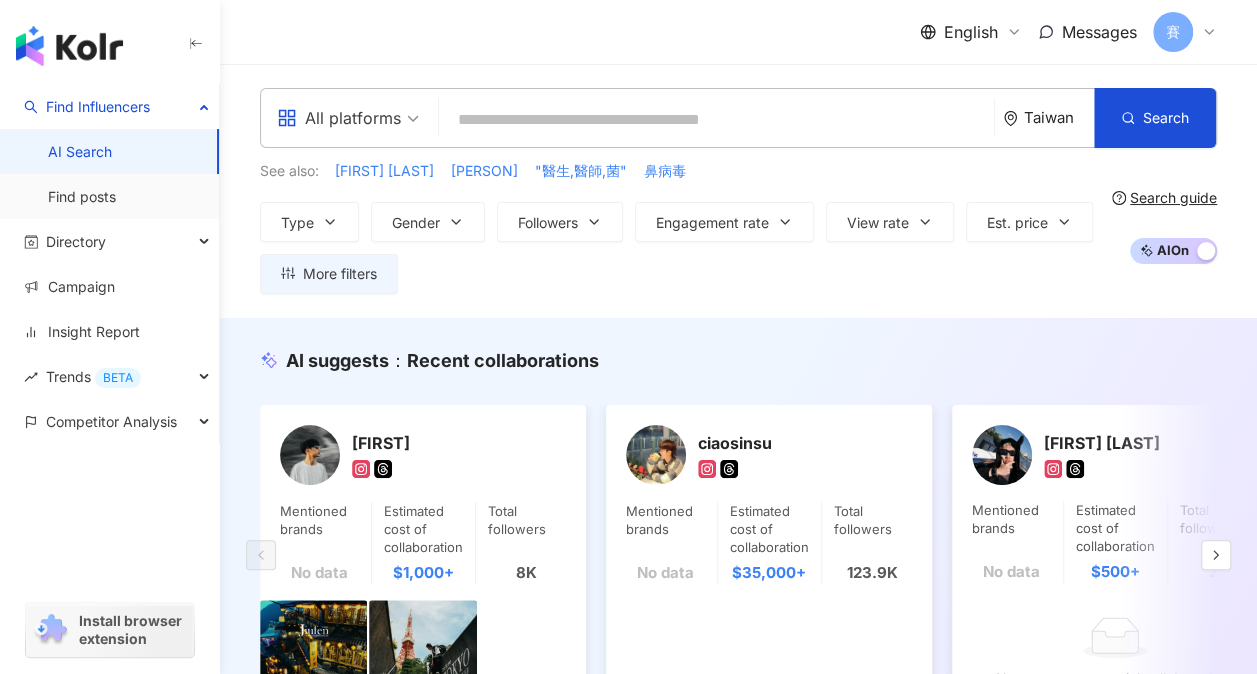 scroll, scrollTop: 300, scrollLeft: 0, axis: vertical 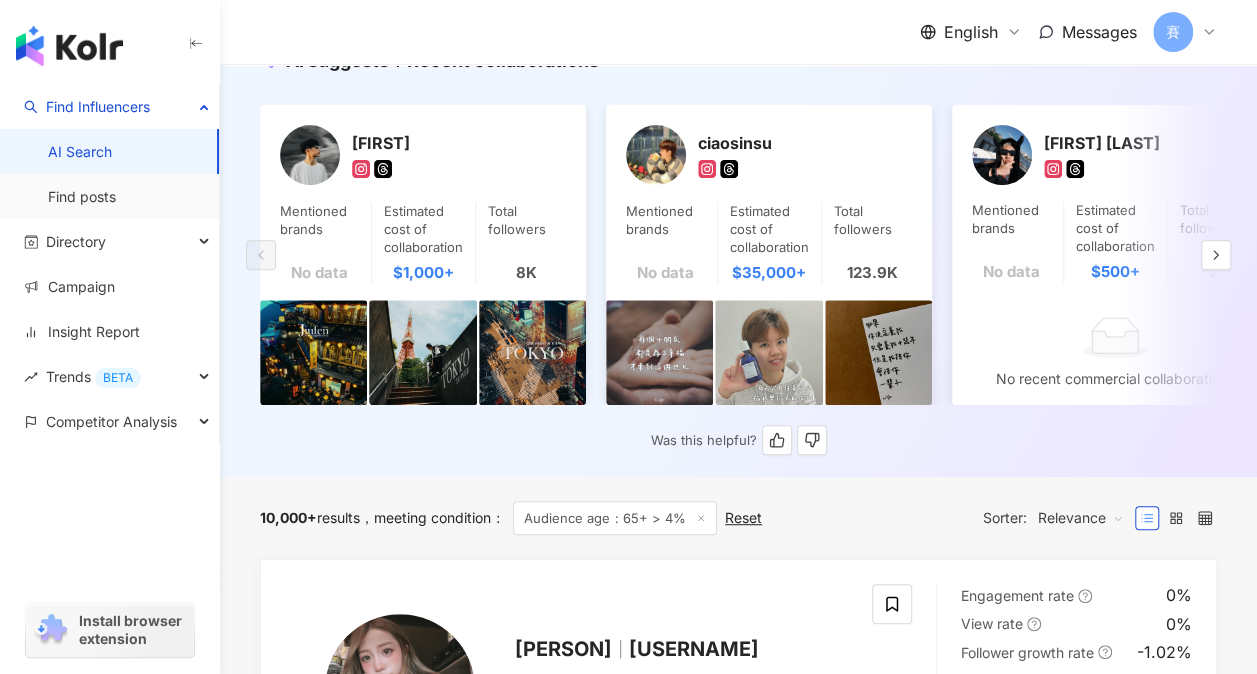 click on "[FIRST]" at bounding box center [452, 142] 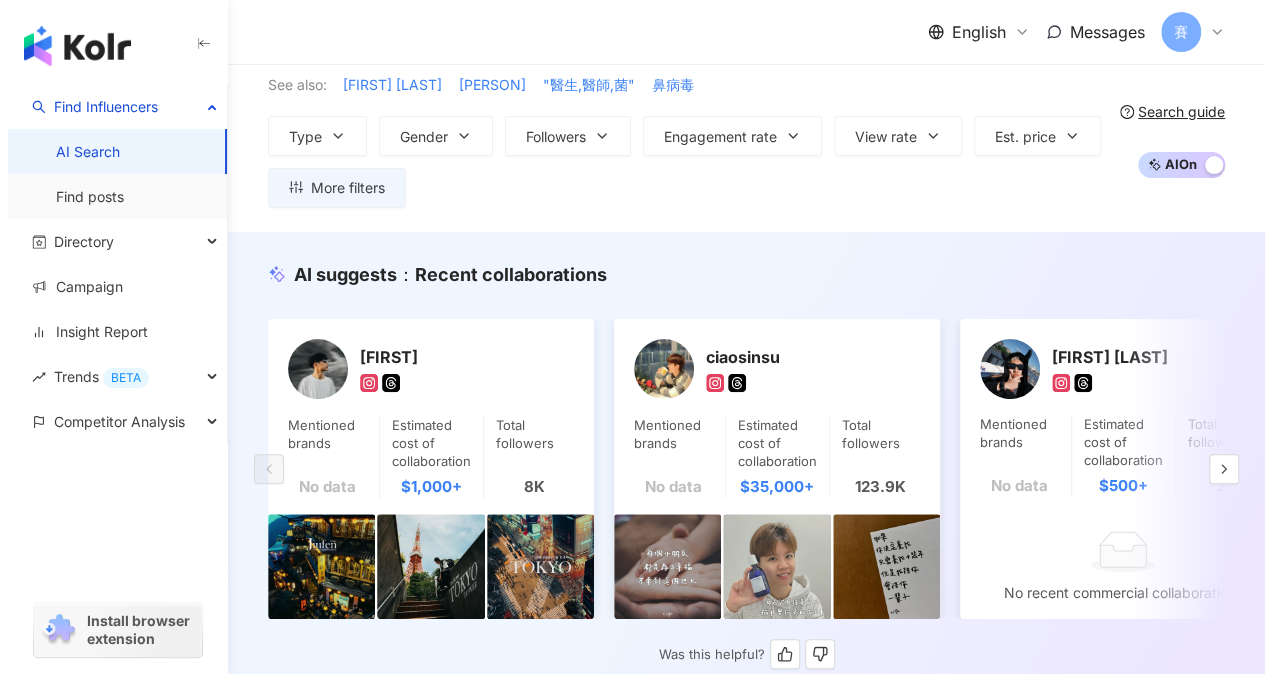 scroll, scrollTop: 0, scrollLeft: 0, axis: both 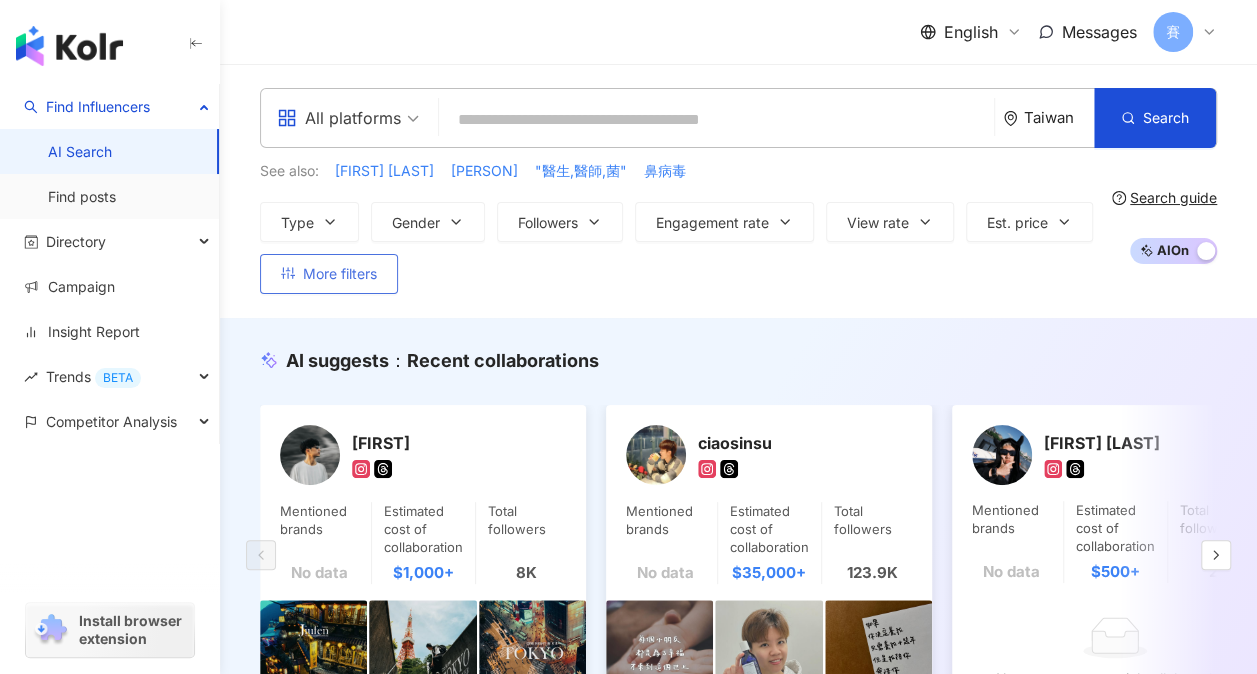 click on "More filters" at bounding box center [340, 274] 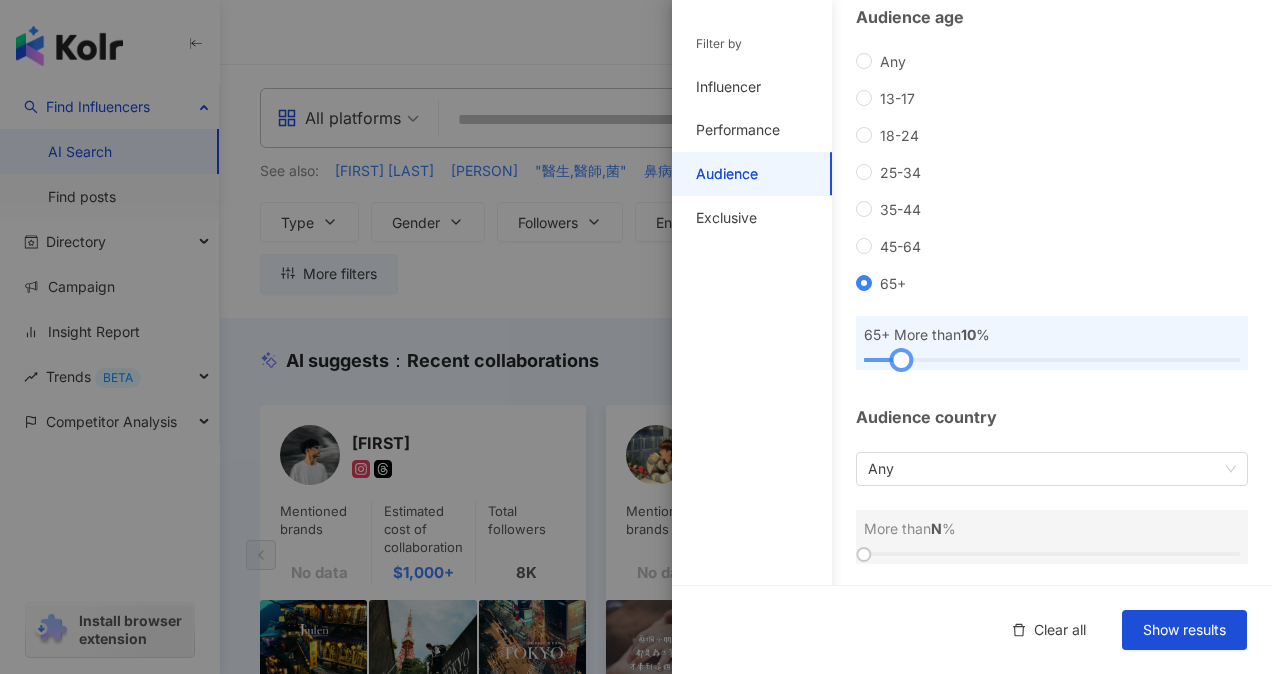 drag, startPoint x: 872, startPoint y: 354, endPoint x: 894, endPoint y: 359, distance: 22.561028 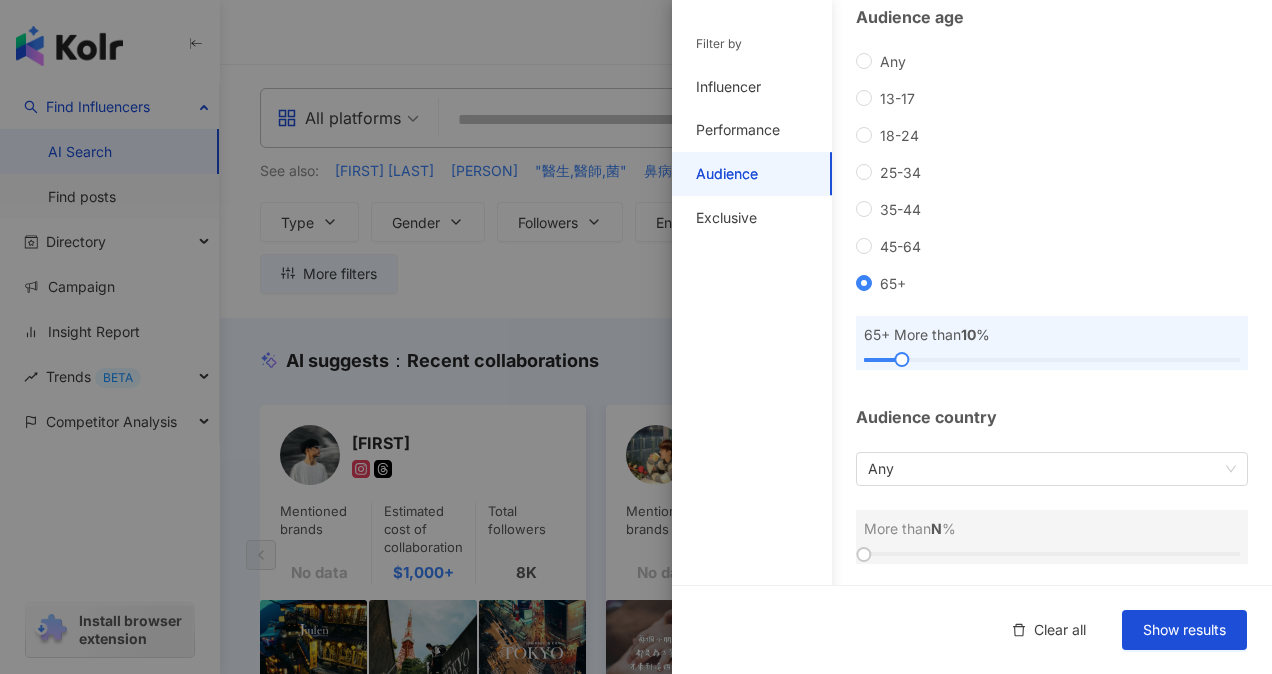 click on "Audience Audience gender Any Male Female   More than  N % Audience age Any 13-17 18-24 25-34 35-44 45-64 65+ 65+   More than  10 % Audience country Any   More than  N %" at bounding box center [972, 157] 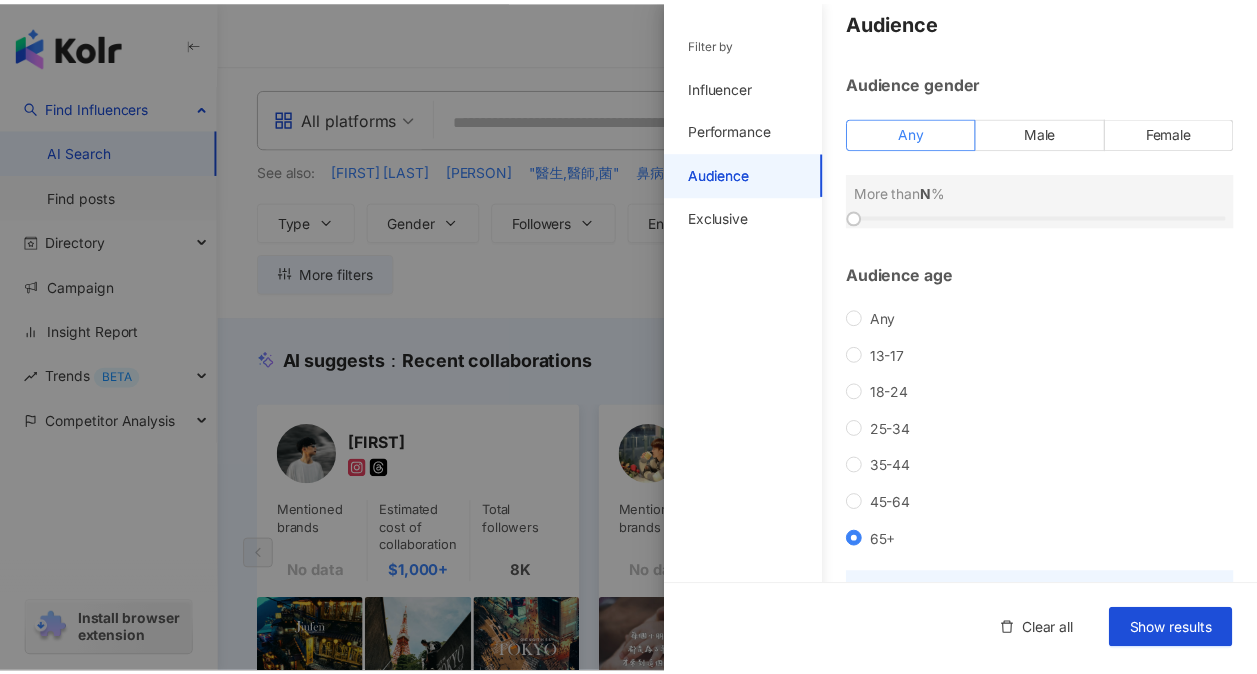 scroll, scrollTop: 0, scrollLeft: 0, axis: both 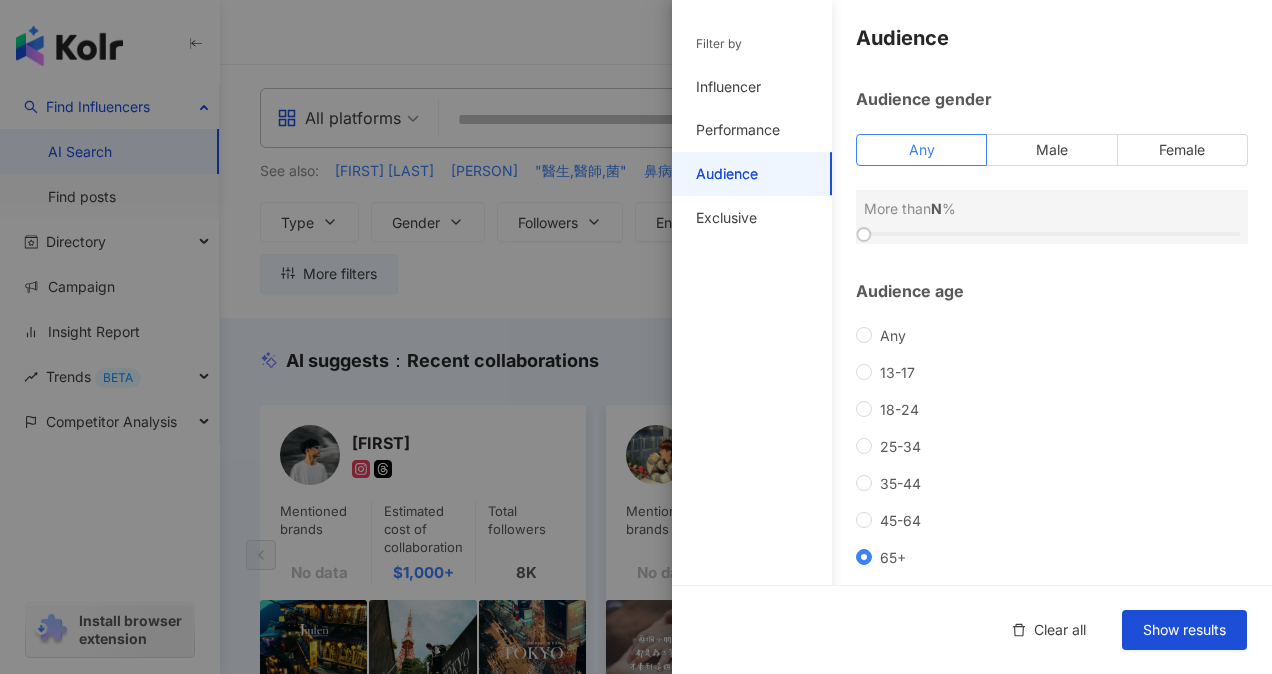 click at bounding box center (863, 234) 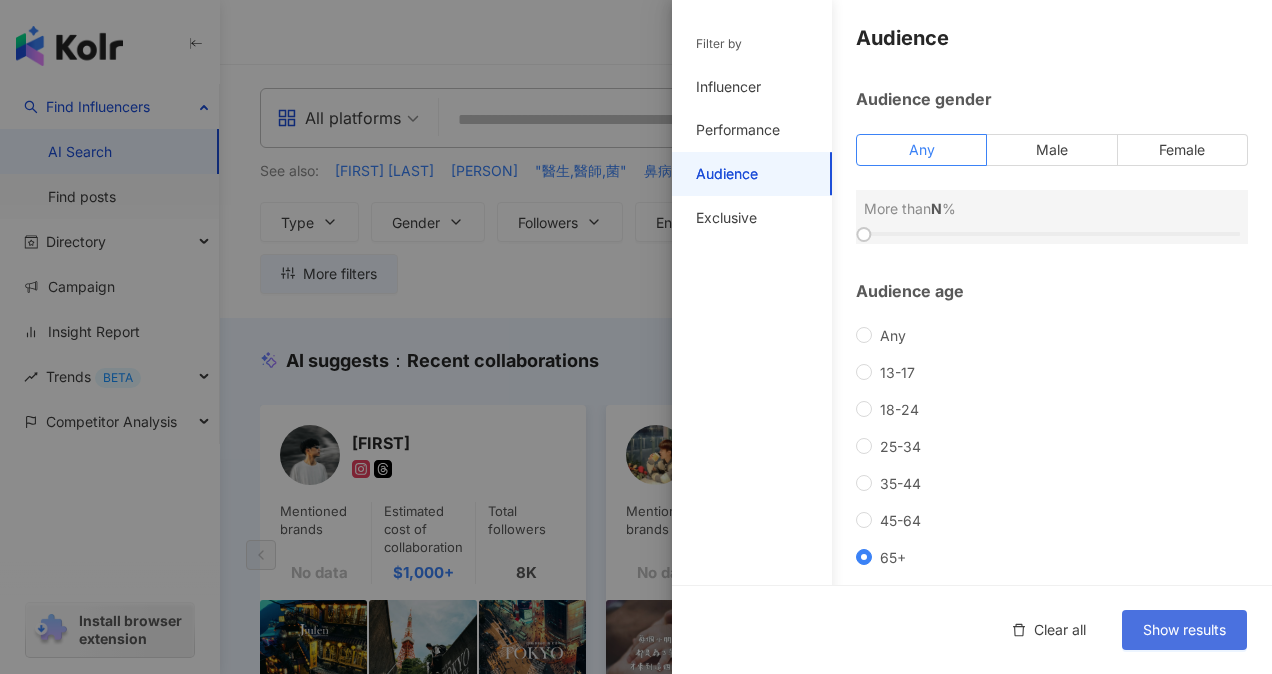 click on "Show results" at bounding box center (1184, 630) 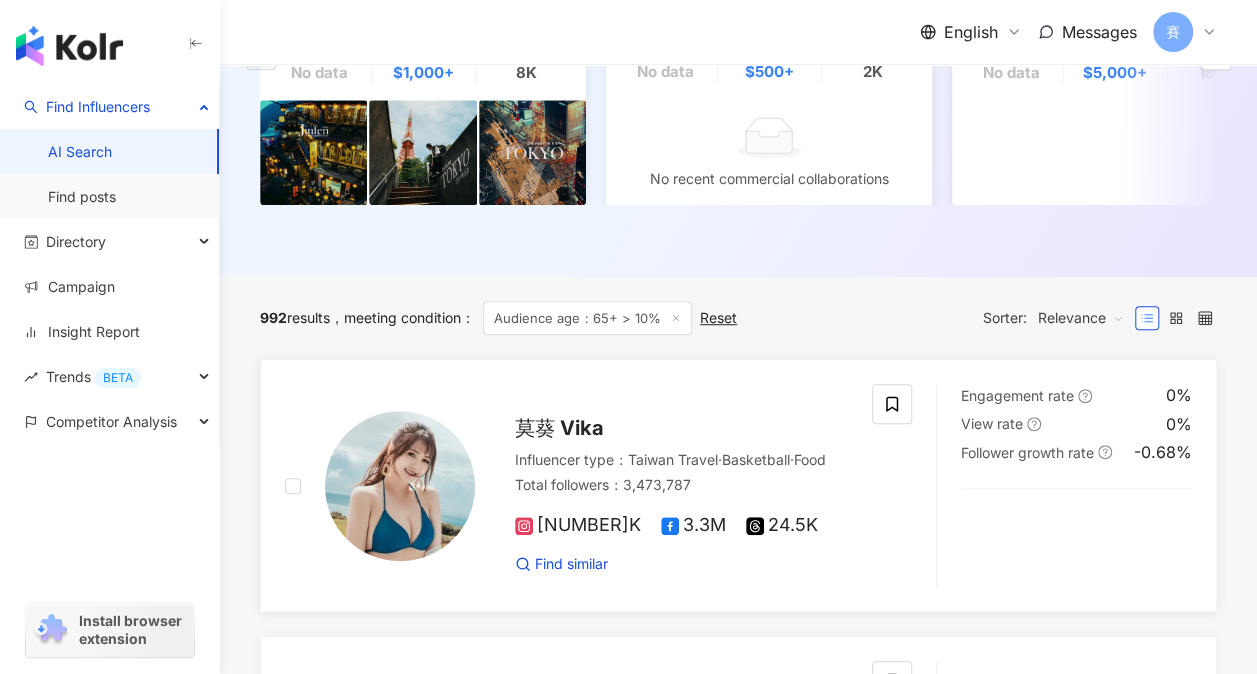 scroll, scrollTop: 600, scrollLeft: 0, axis: vertical 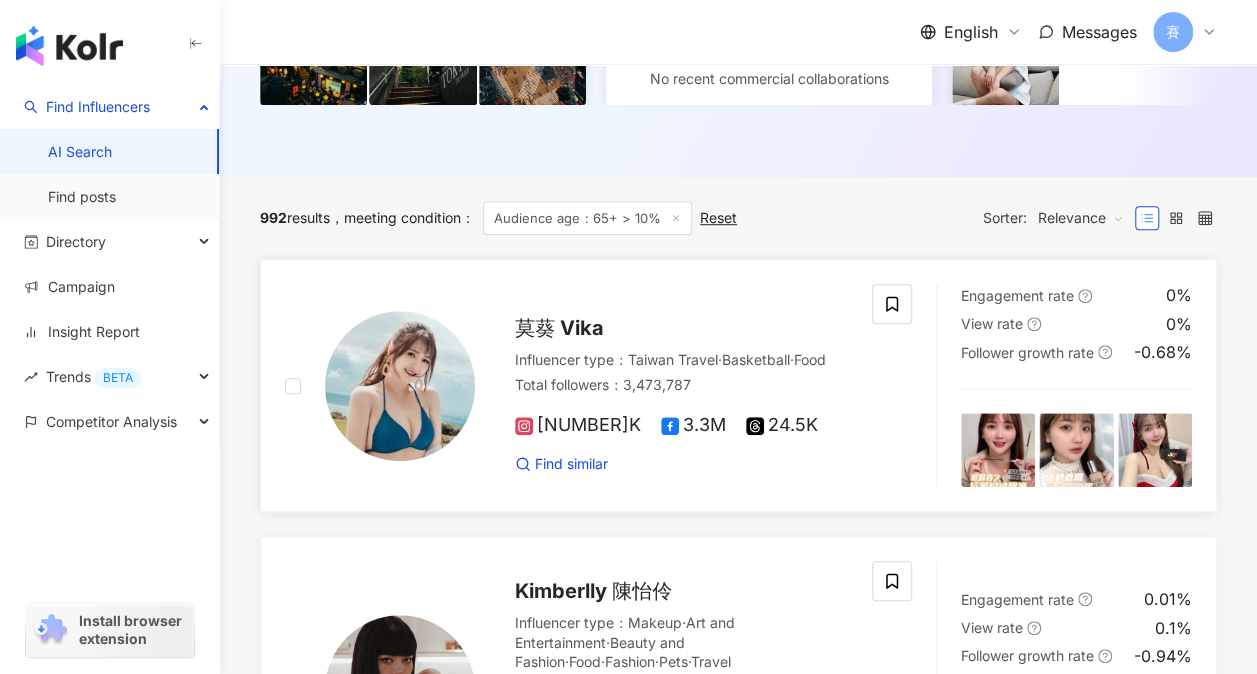 click on "莫葵 Vika" at bounding box center [559, 328] 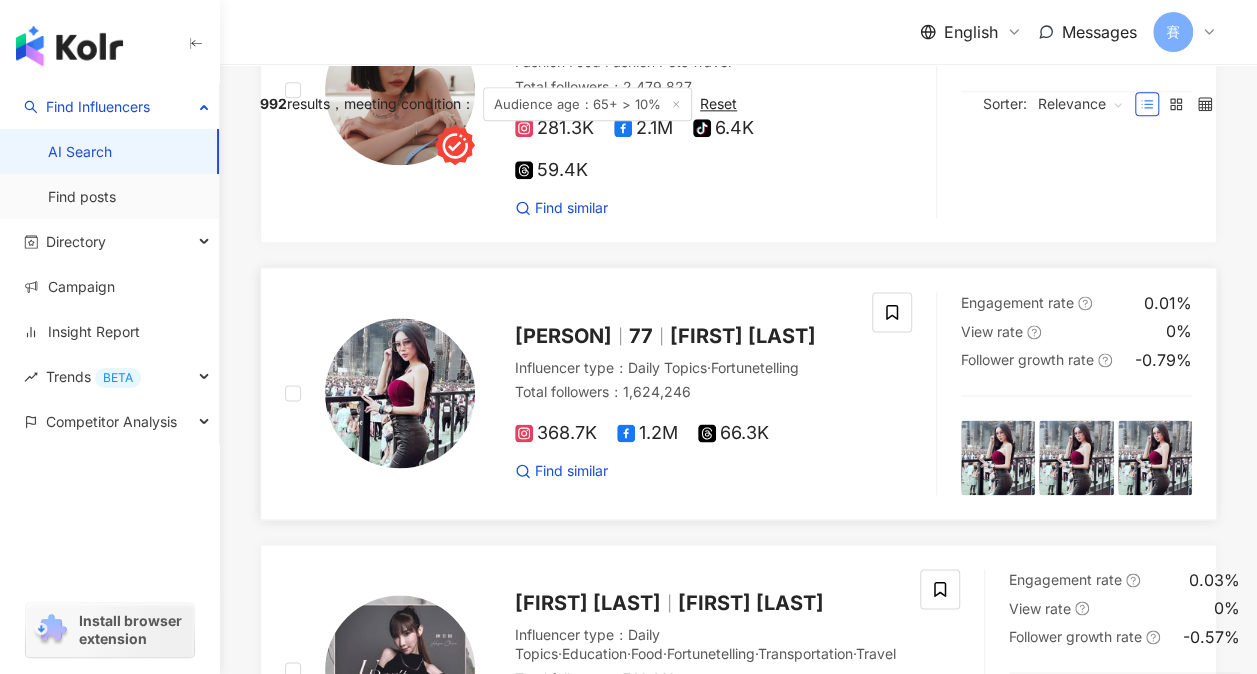 scroll, scrollTop: 600, scrollLeft: 0, axis: vertical 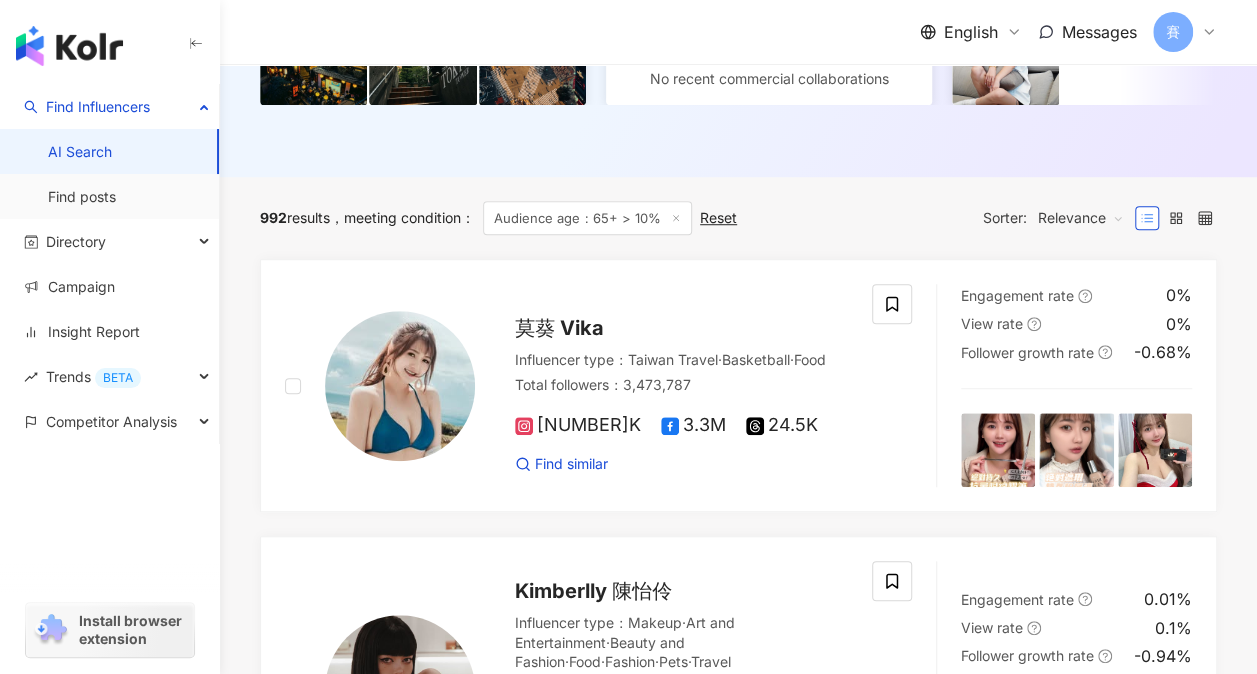 click on "[NUMBER] results  meeting condition ： Audience age：65+ > 10% Reset Sorter:  Relevance" at bounding box center [738, 218] 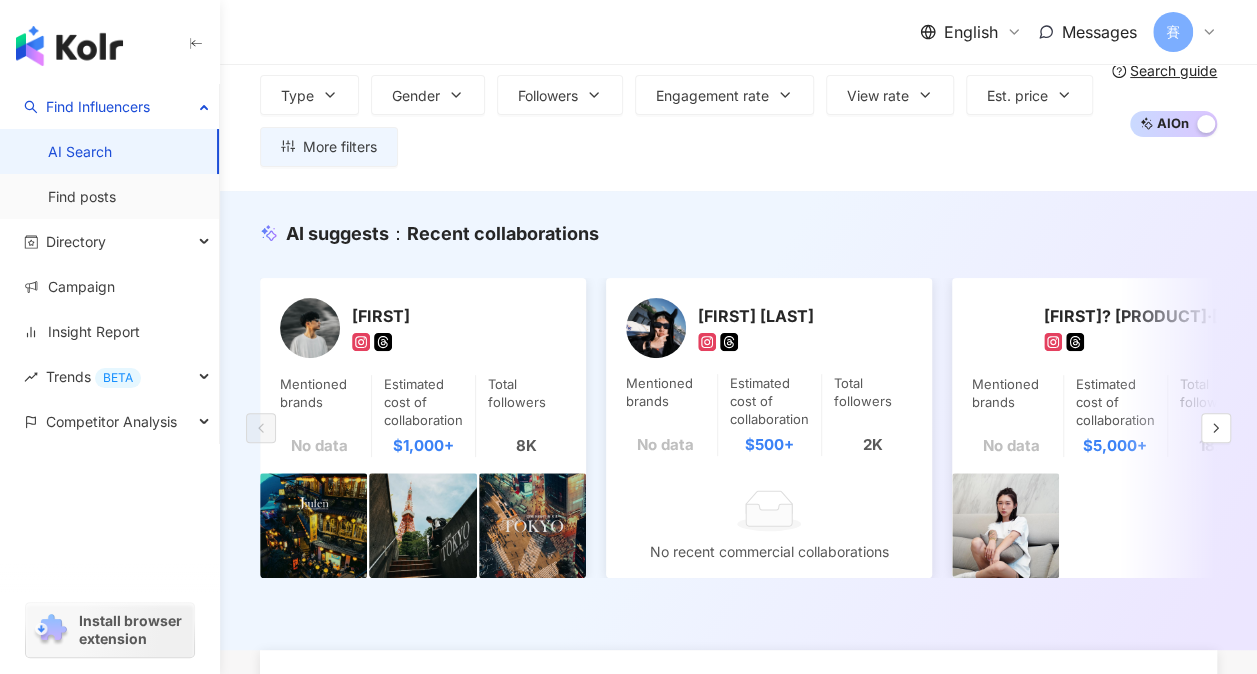 scroll, scrollTop: 0, scrollLeft: 0, axis: both 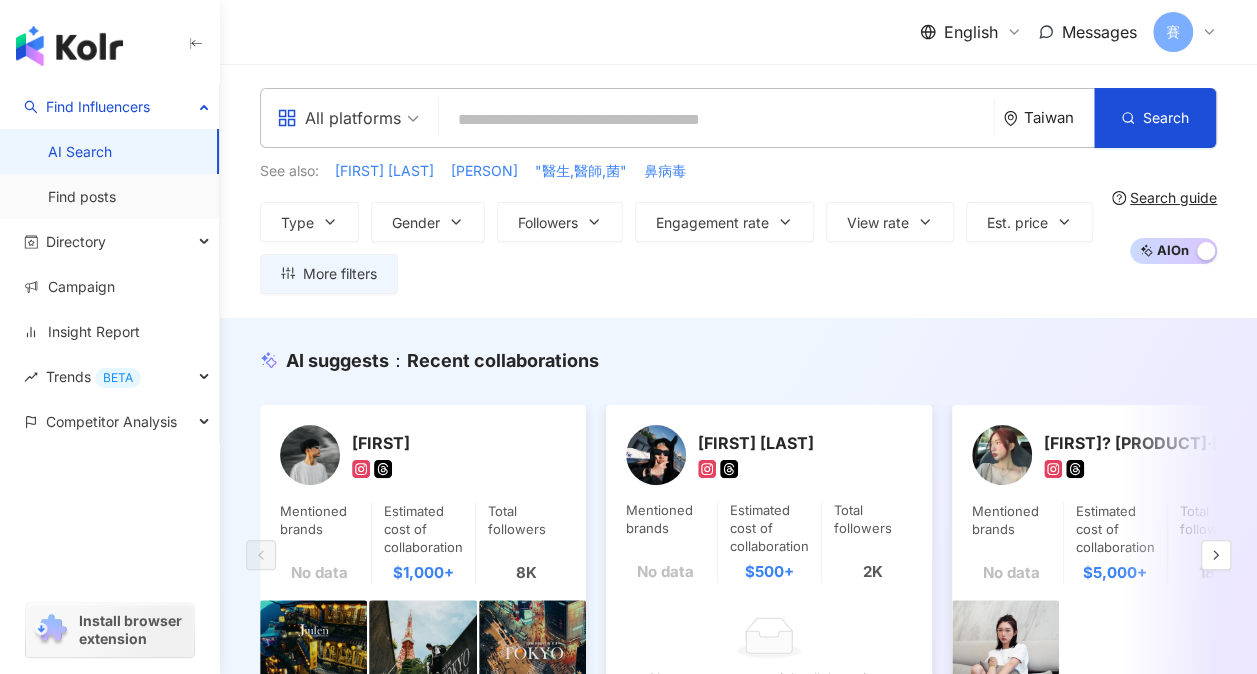 click at bounding box center [69, 46] 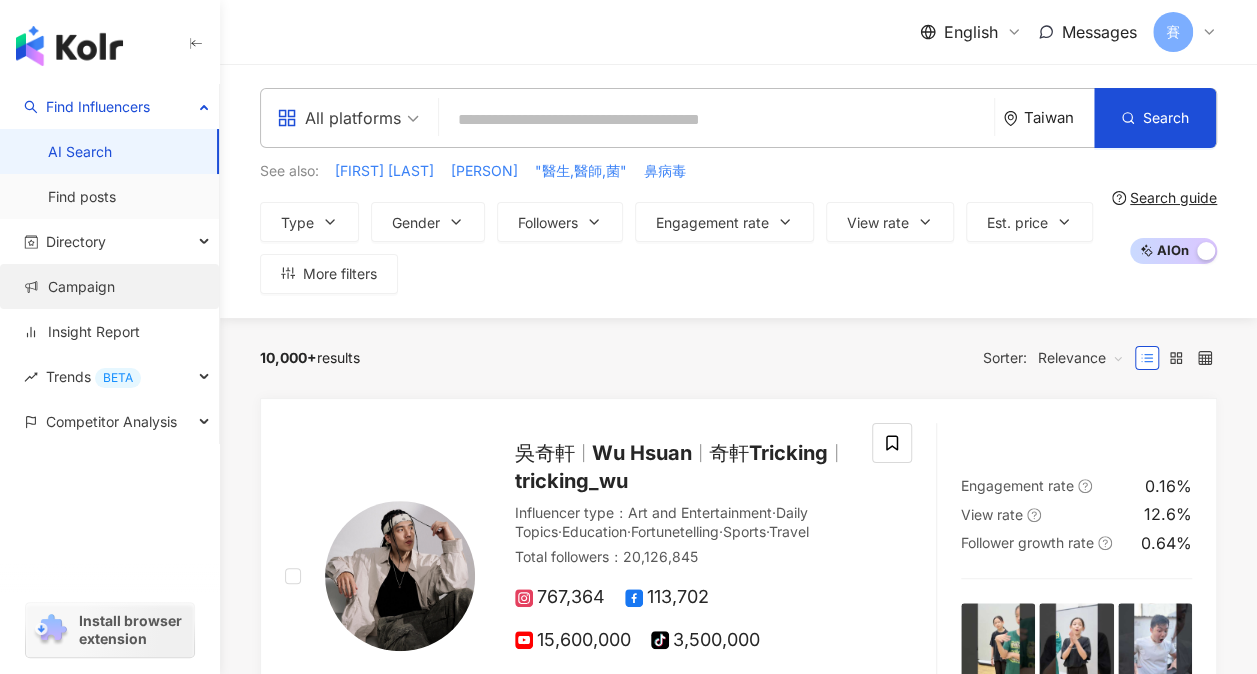 click on "Campaign" at bounding box center (69, 287) 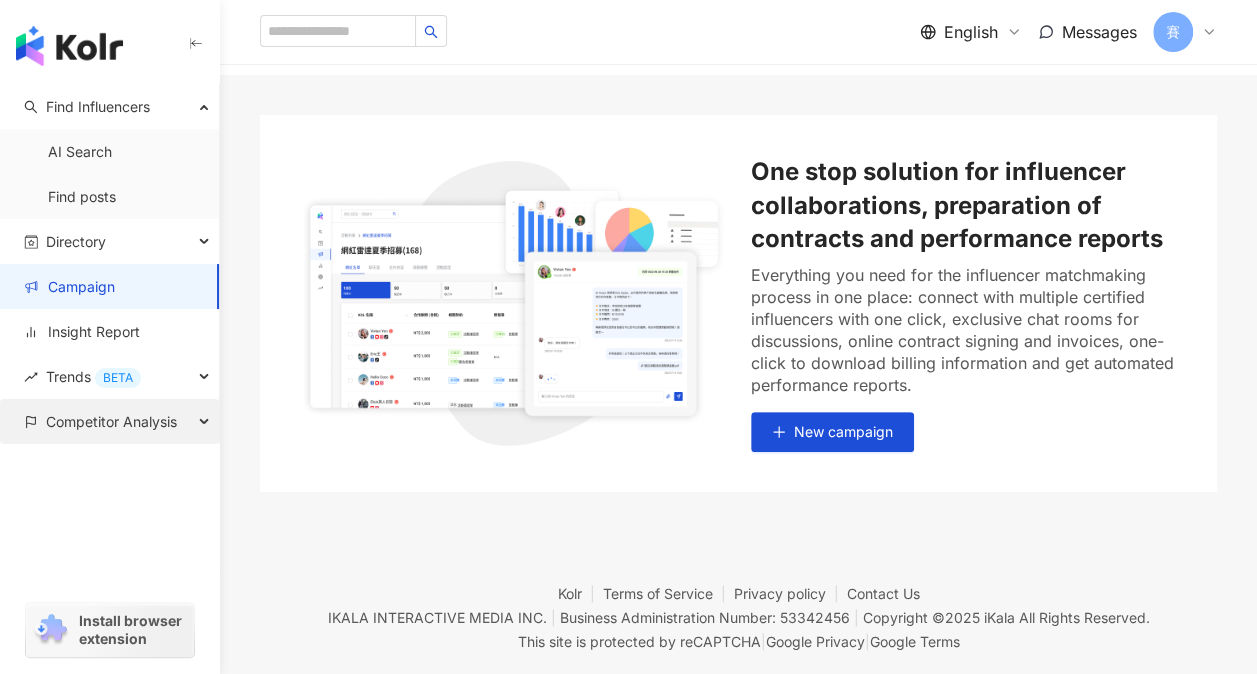 scroll, scrollTop: 50, scrollLeft: 0, axis: vertical 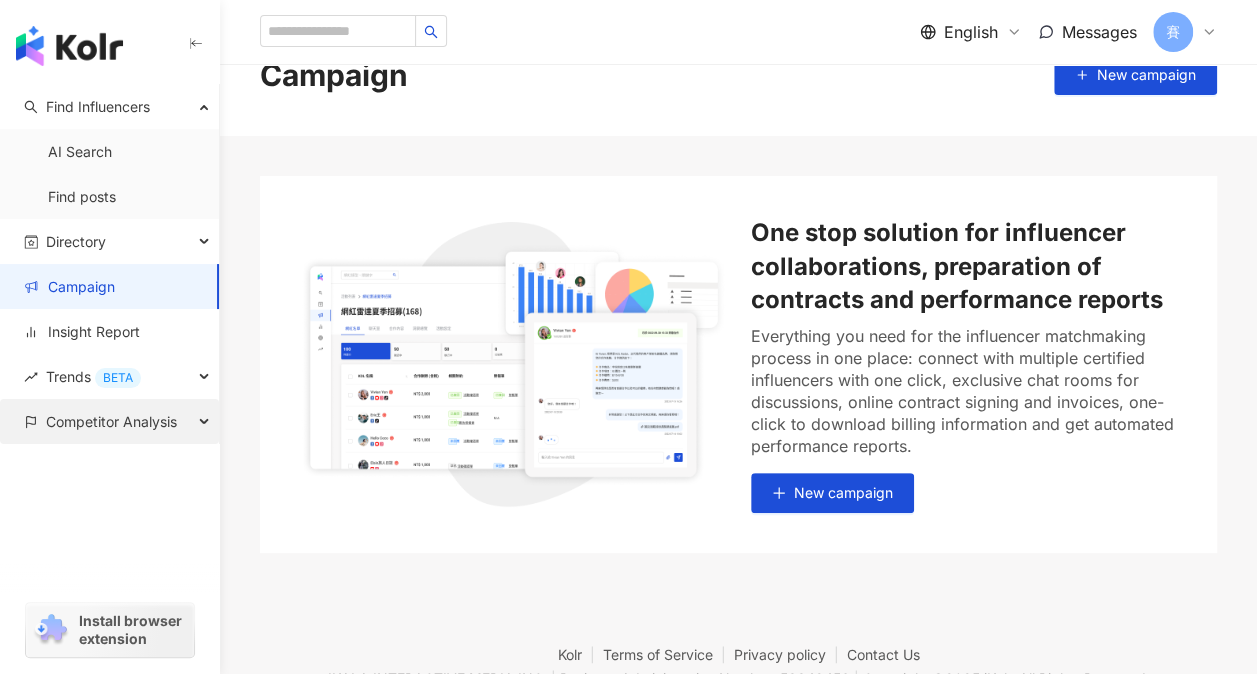 click on "Competitor Analysis" at bounding box center (109, 421) 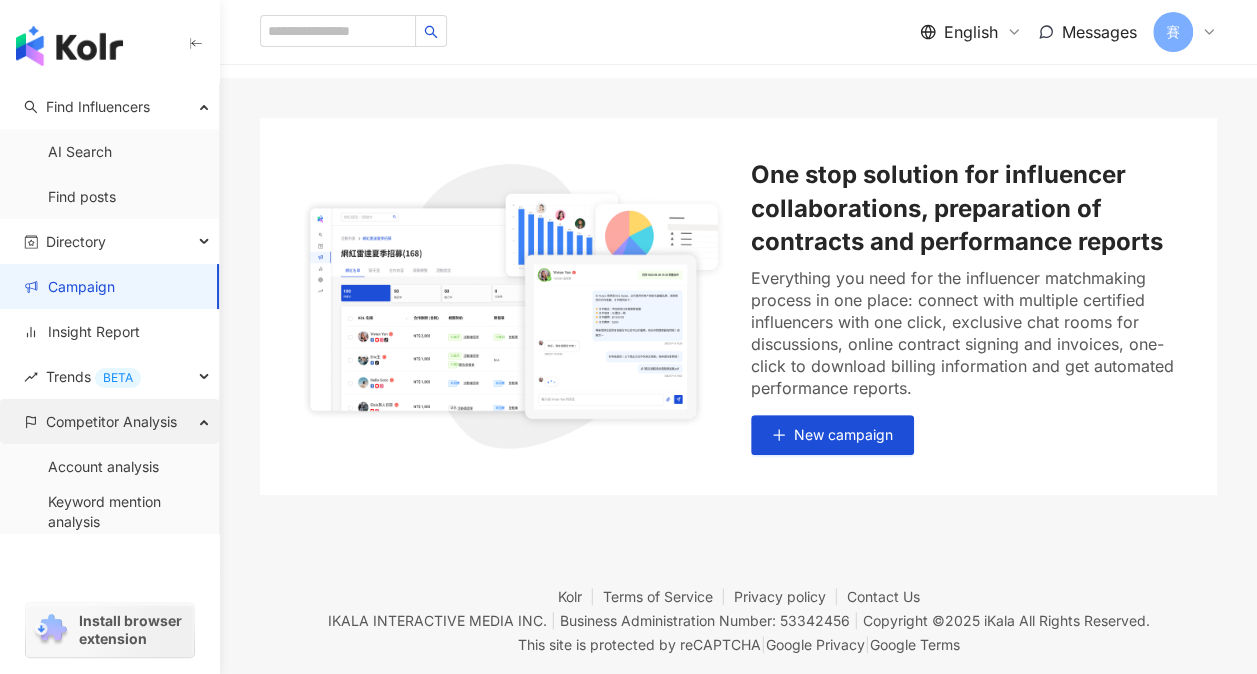 scroll, scrollTop: 150, scrollLeft: 0, axis: vertical 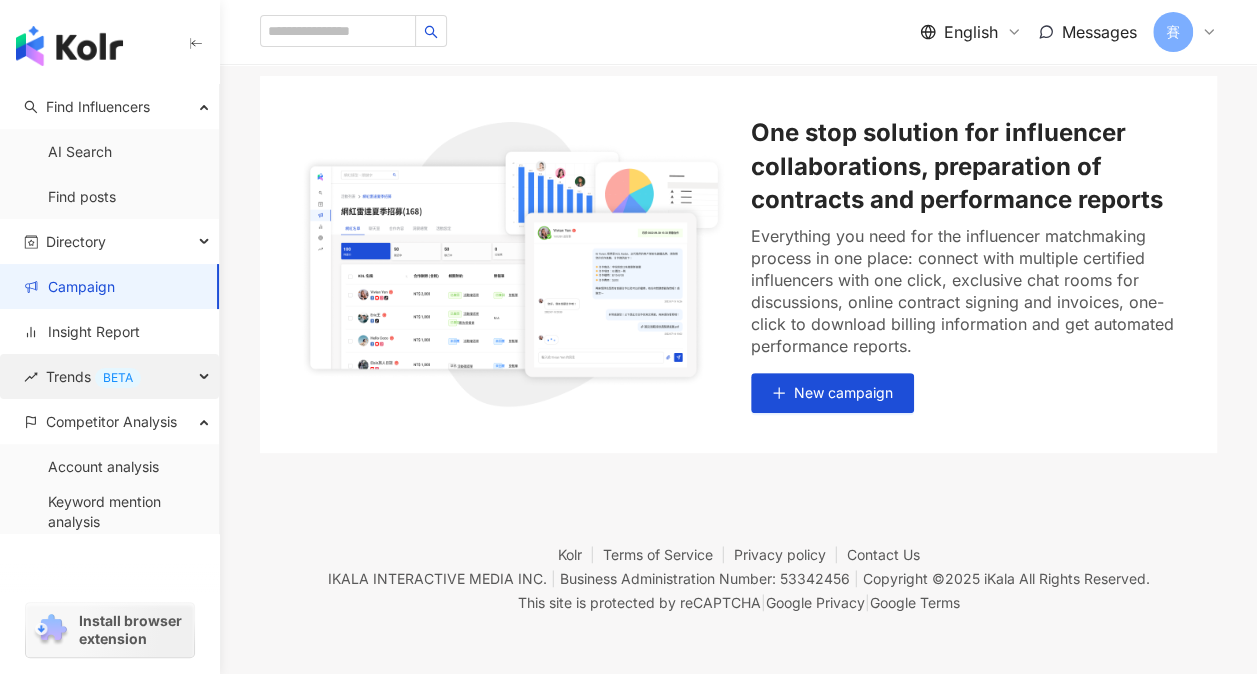 click on "Trends BETA" at bounding box center [109, 376] 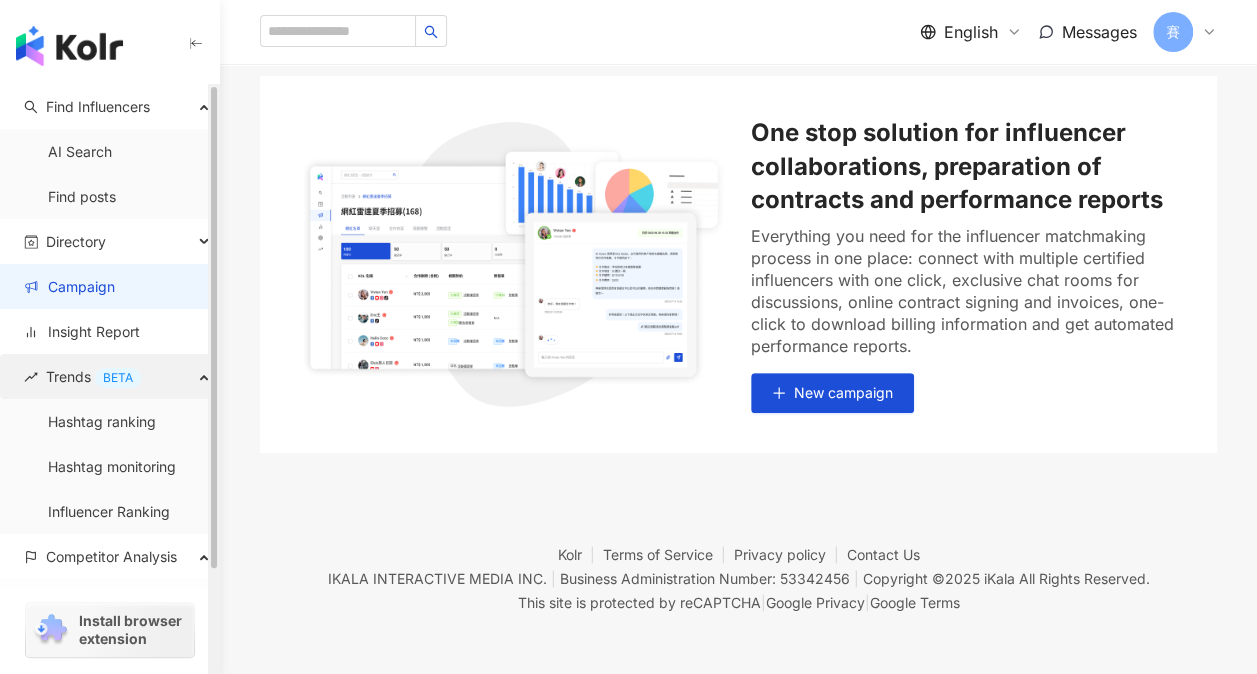 click on "Trends BETA" at bounding box center [109, 376] 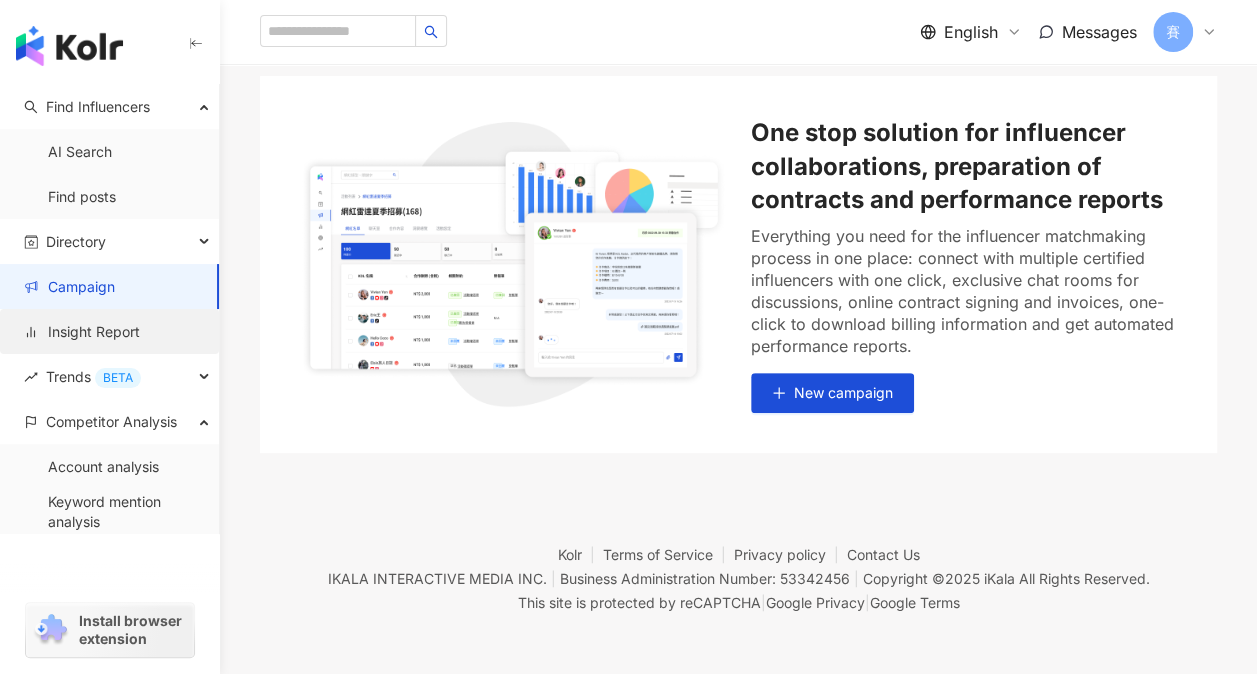 click on "Insight Report" at bounding box center [82, 332] 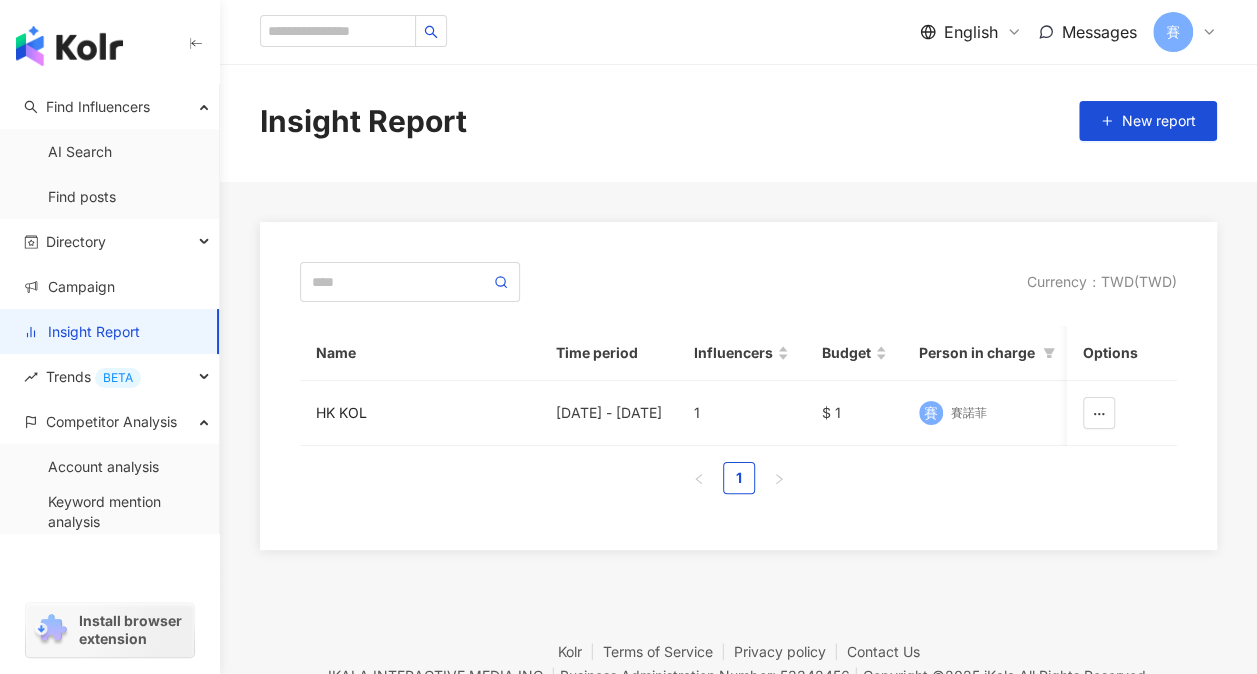 scroll, scrollTop: 0, scrollLeft: 0, axis: both 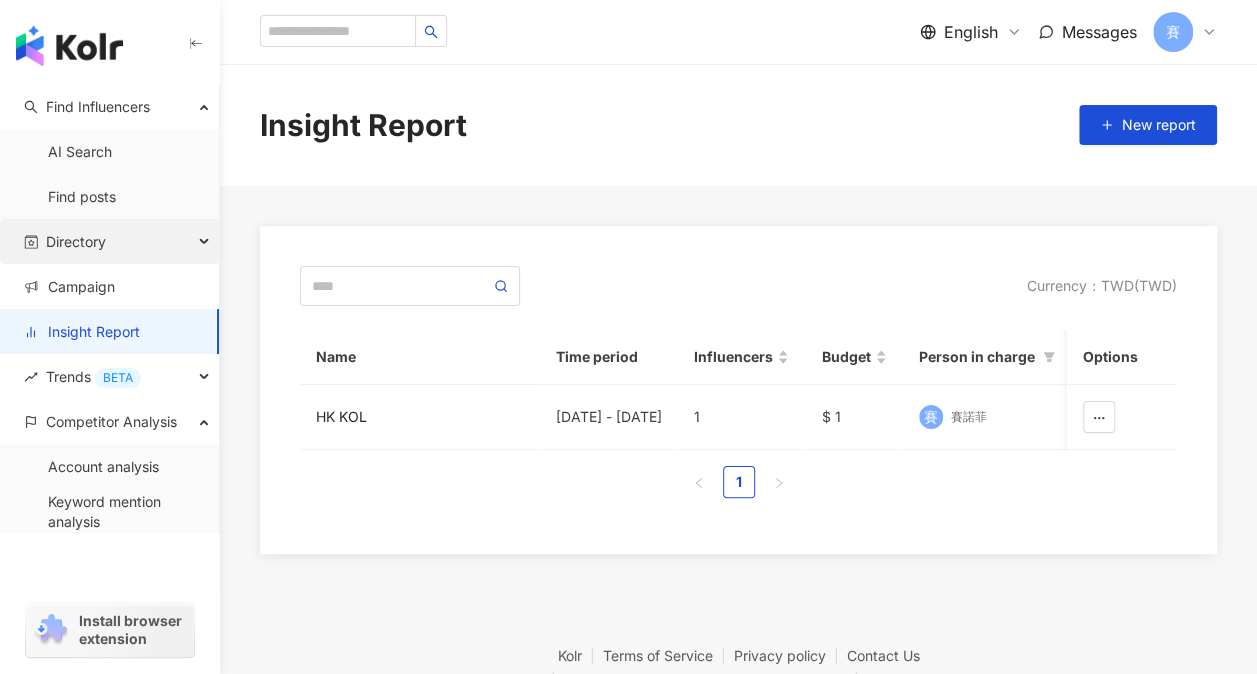 click on "Directory" at bounding box center [76, 241] 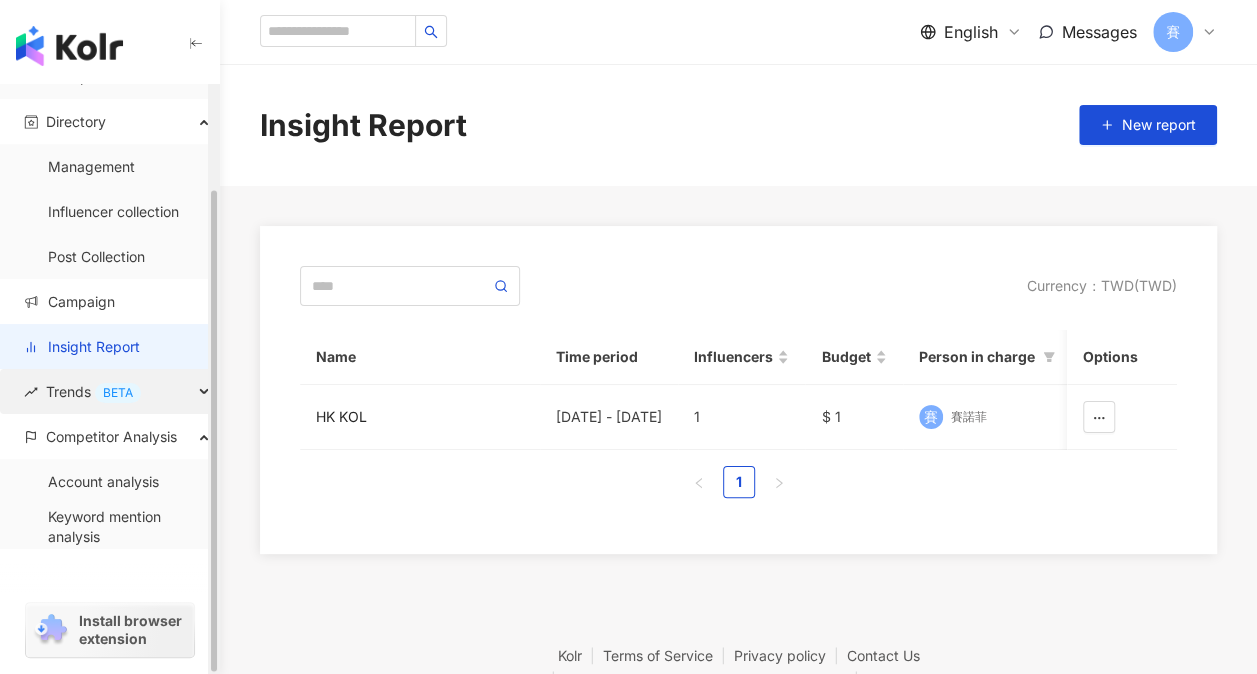 scroll, scrollTop: 127, scrollLeft: 0, axis: vertical 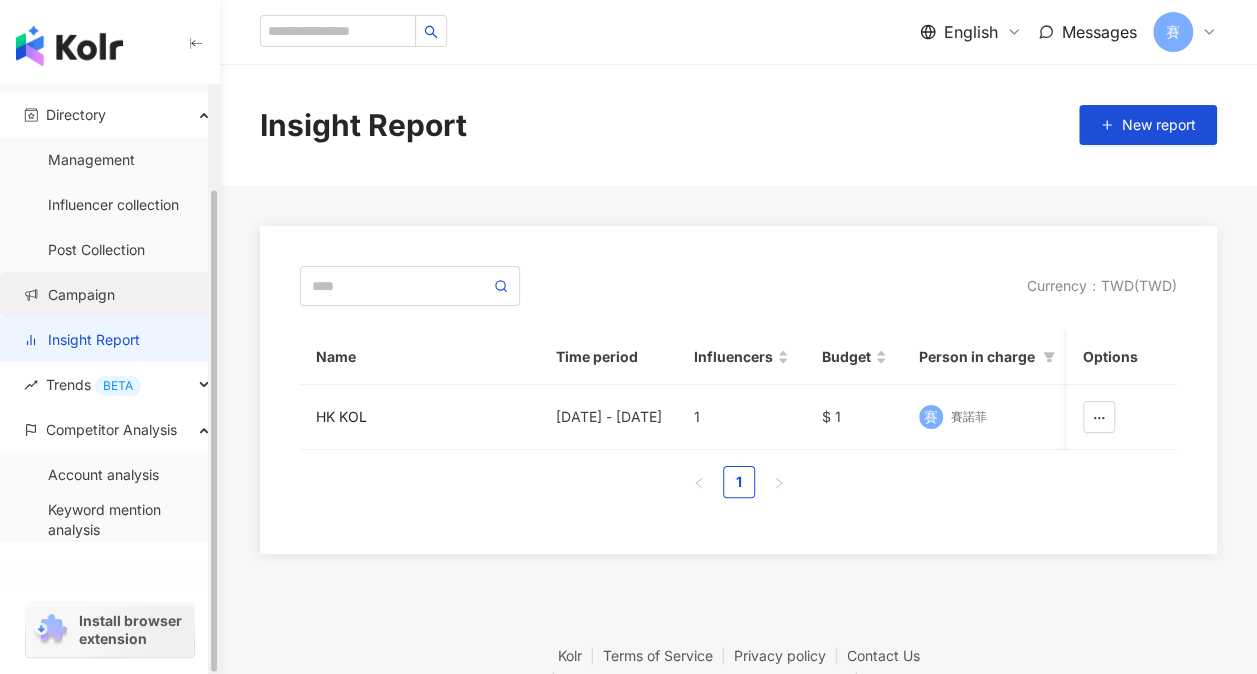 click on "Campaign" at bounding box center (69, 295) 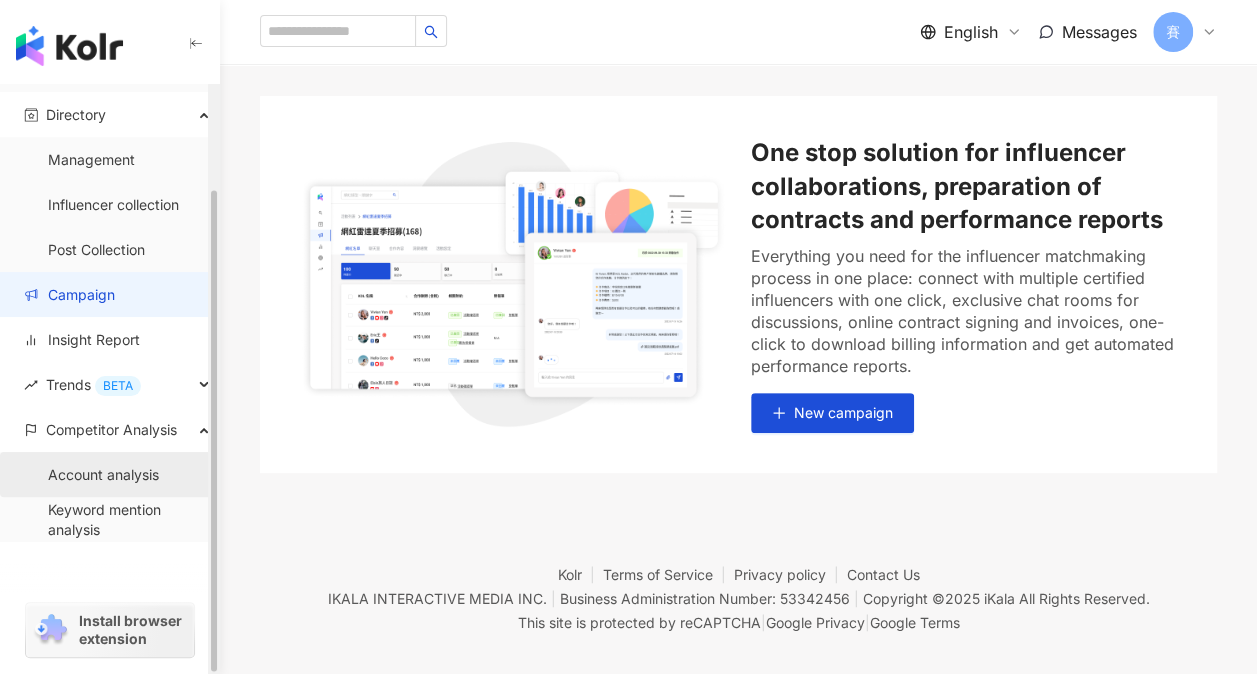scroll, scrollTop: 150, scrollLeft: 0, axis: vertical 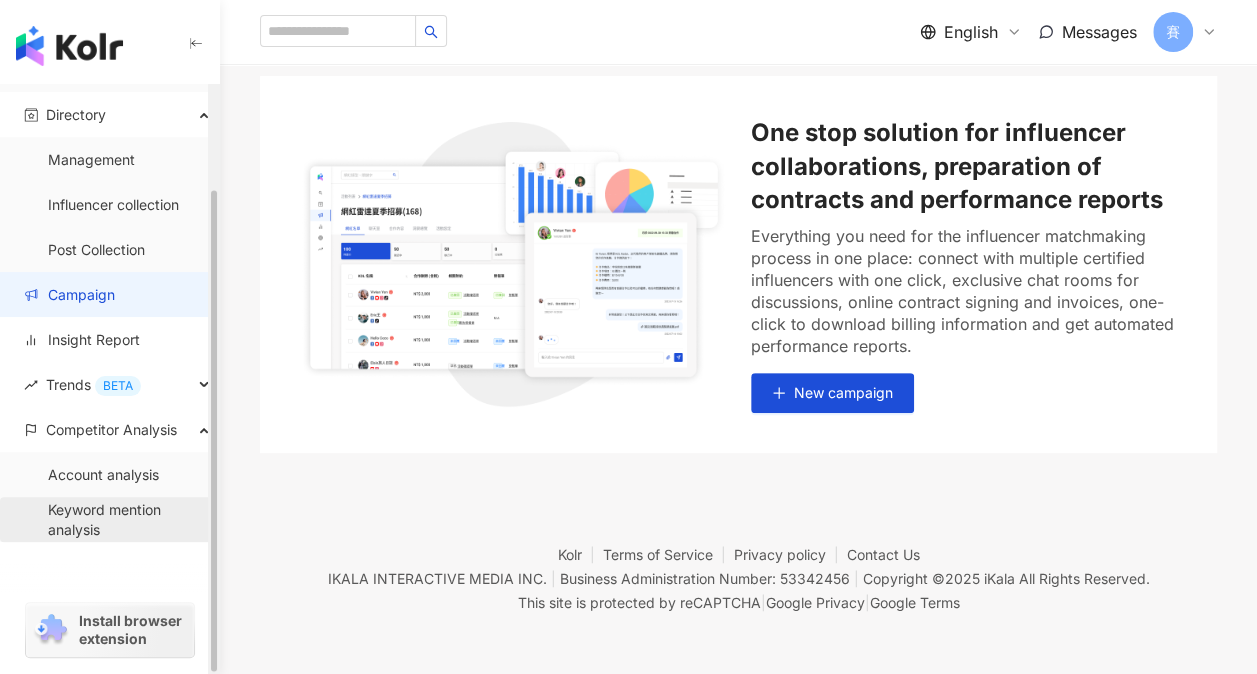 click on "Keyword mention analysis" at bounding box center [125, 519] 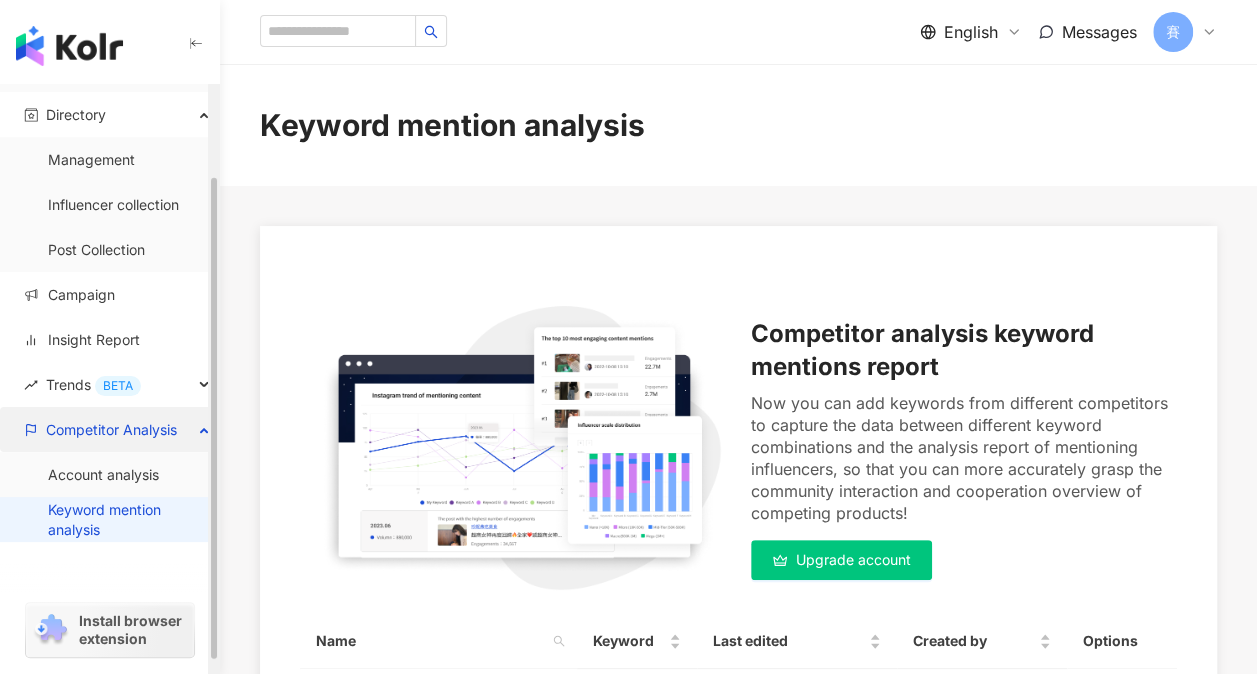 scroll, scrollTop: 0, scrollLeft: 0, axis: both 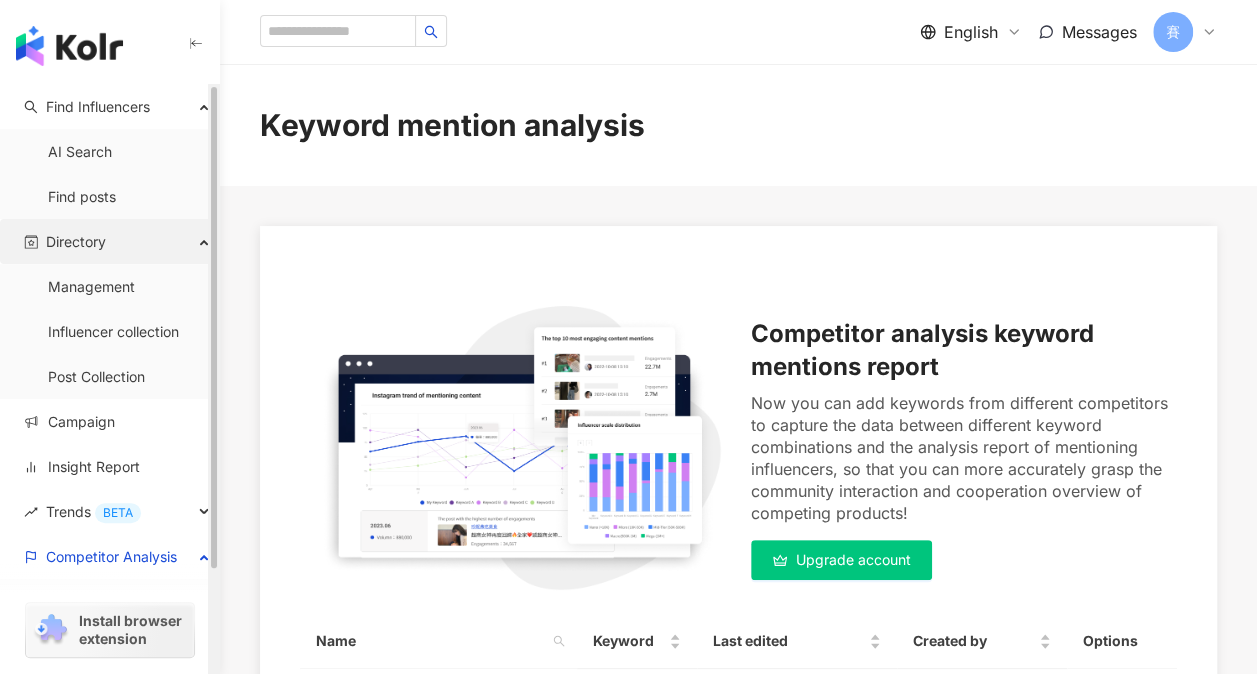 click on "Directory" at bounding box center [76, 241] 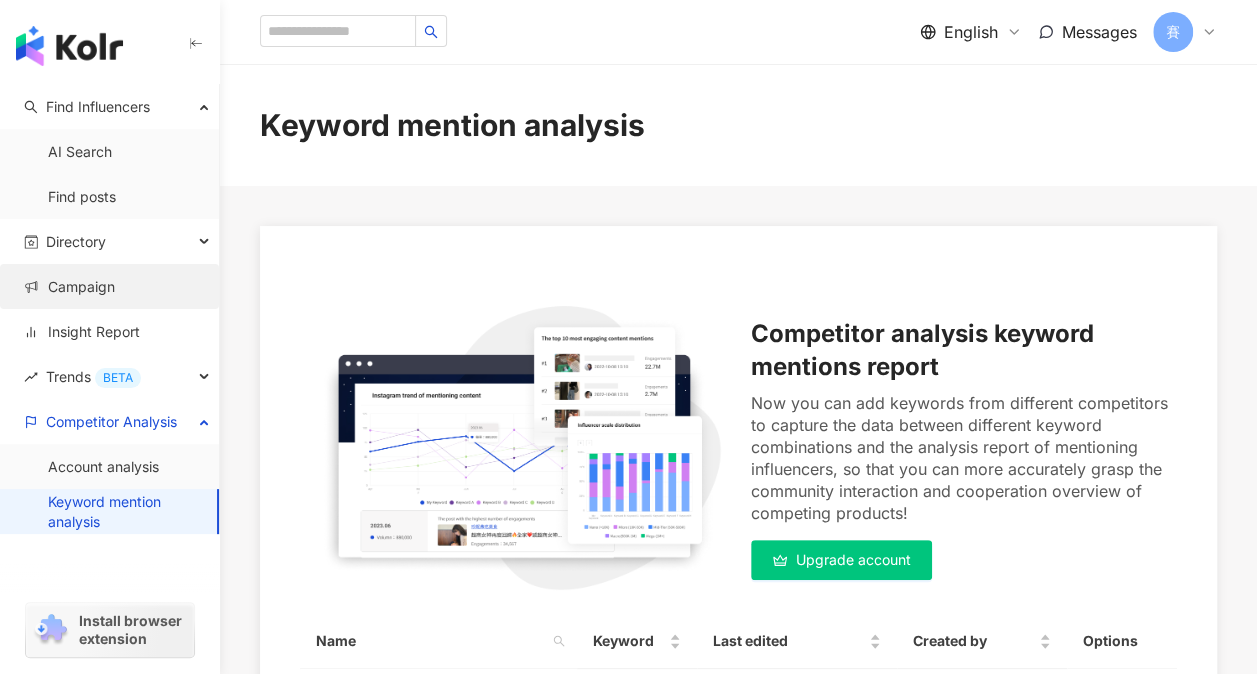 click on "Campaign" at bounding box center [69, 287] 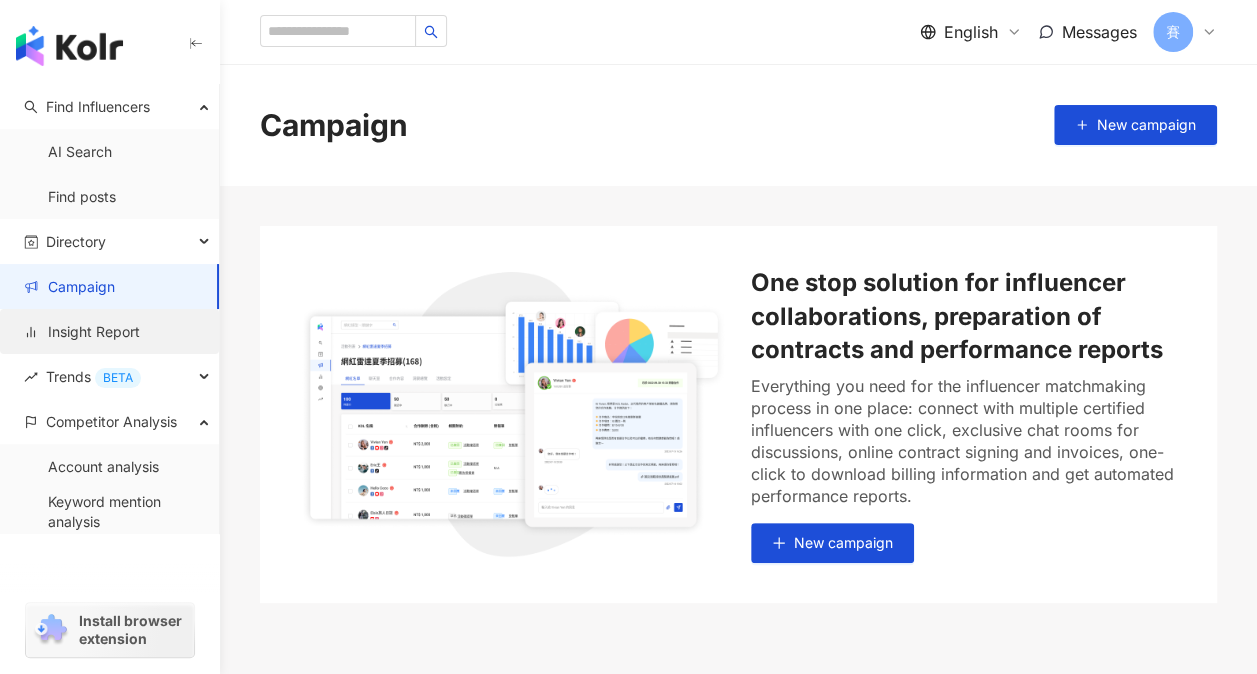 click on "Insight Report" at bounding box center (82, 332) 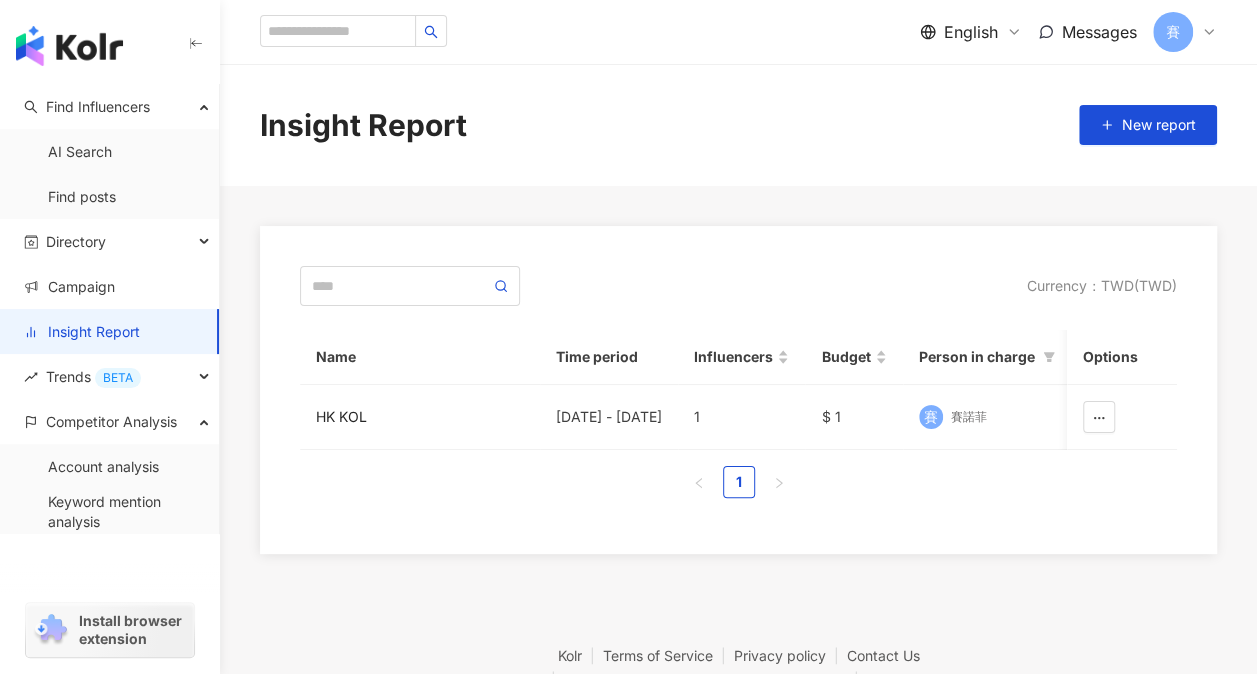 click on "Currency ： TWD ( TWD ) Name Time period Influencers Budget Person in charge Options             HK KOL [DATE] - [DATE] 1 $   1 賽 賽諾菲 1" at bounding box center [738, 390] 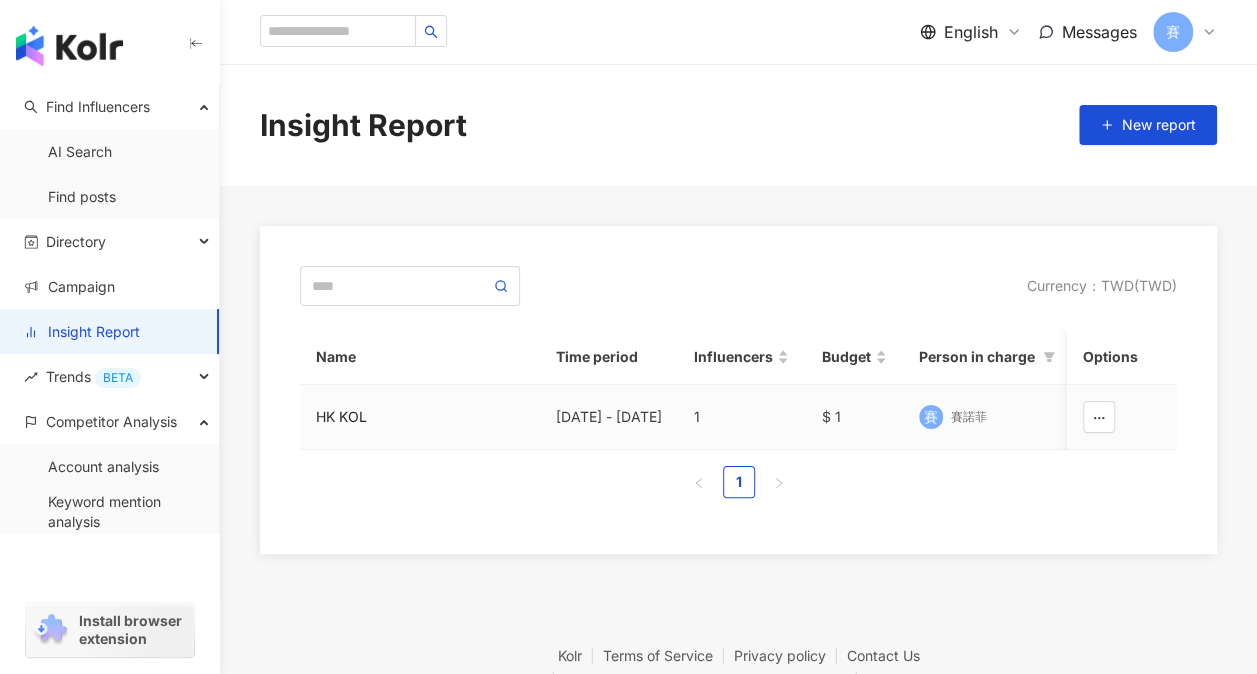 click on "HK KOL" at bounding box center [420, 417] 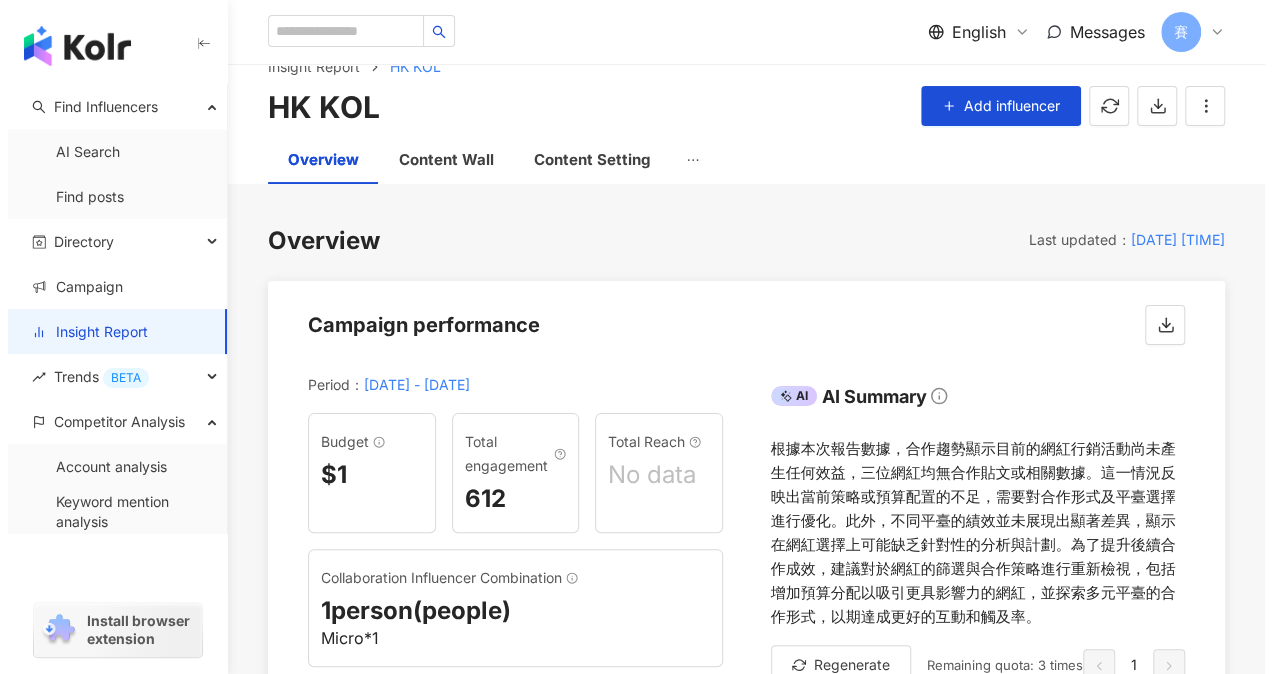 scroll, scrollTop: 0, scrollLeft: 0, axis: both 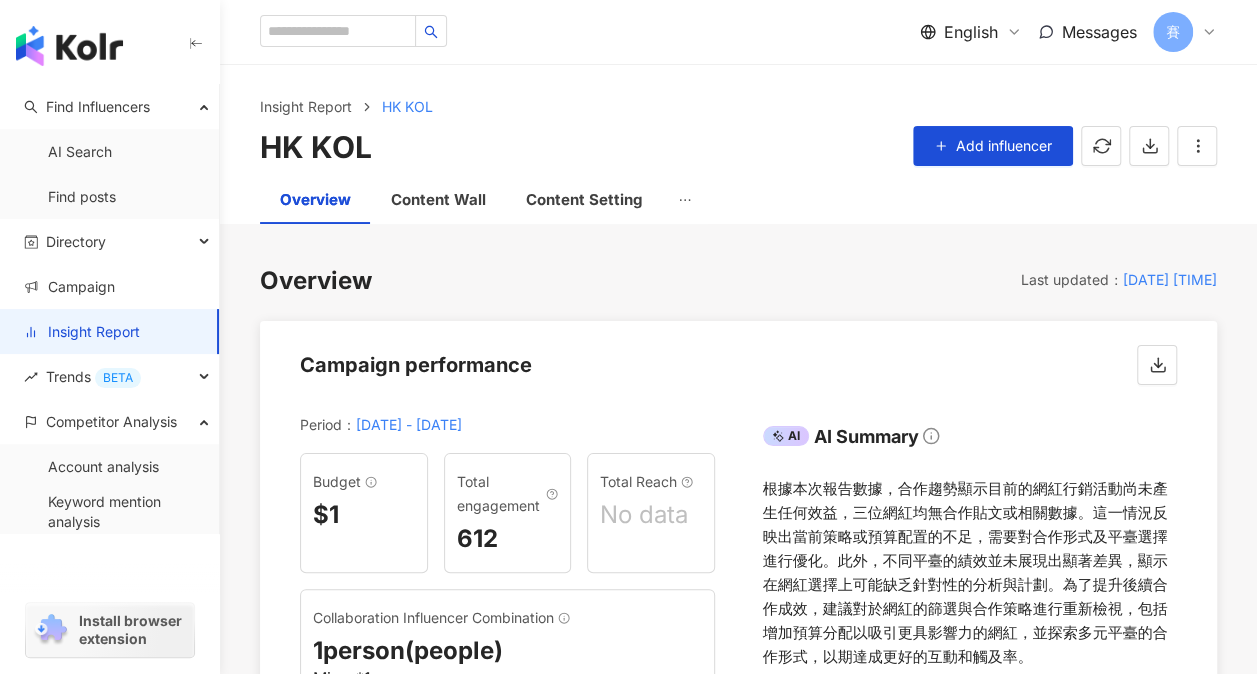 click on "Overview Last updated ： [DATE] [TIME] Campaign performance Period ： [DATE] - [DATE] Budget $[NUMBER] Total engagement [NUMBER] Total Reach No data Collaboration Influencer Combination   1 person(people) Micro*1 Collaboration content Reels*1 AI AI Summary 根據本次報告數據，合作趨勢顯示目前的網紅行銷活動尚未產生任何效益，三位網紅均無合作貼文或相關數據。這一情況反映出當前策略或預算配置的不足，需要對合作形式及平臺選擇進行優化。此外，不同平臺的績效並未展現出顯著差異，顯示在網紅選擇上可能缺乏針對性的分析與計劃。為了提升後續合作成效，建議對於網紅的篩選與合作策略進行重新檢視，包括增加預算分配以吸引更具影響力的網紅，並探索多元平臺的合作形式，以期達成更好的互動和觸及率。 Regenerate Remaining quota: 3 times 1 Value Analysis Currency ： TWD ( TWD ) Budget $[NUMBER] CPE $[NUMBER] CPV $[NUMBER] CPEV $[NUMBER] EMV $[NUMBER]" at bounding box center (738, 634) 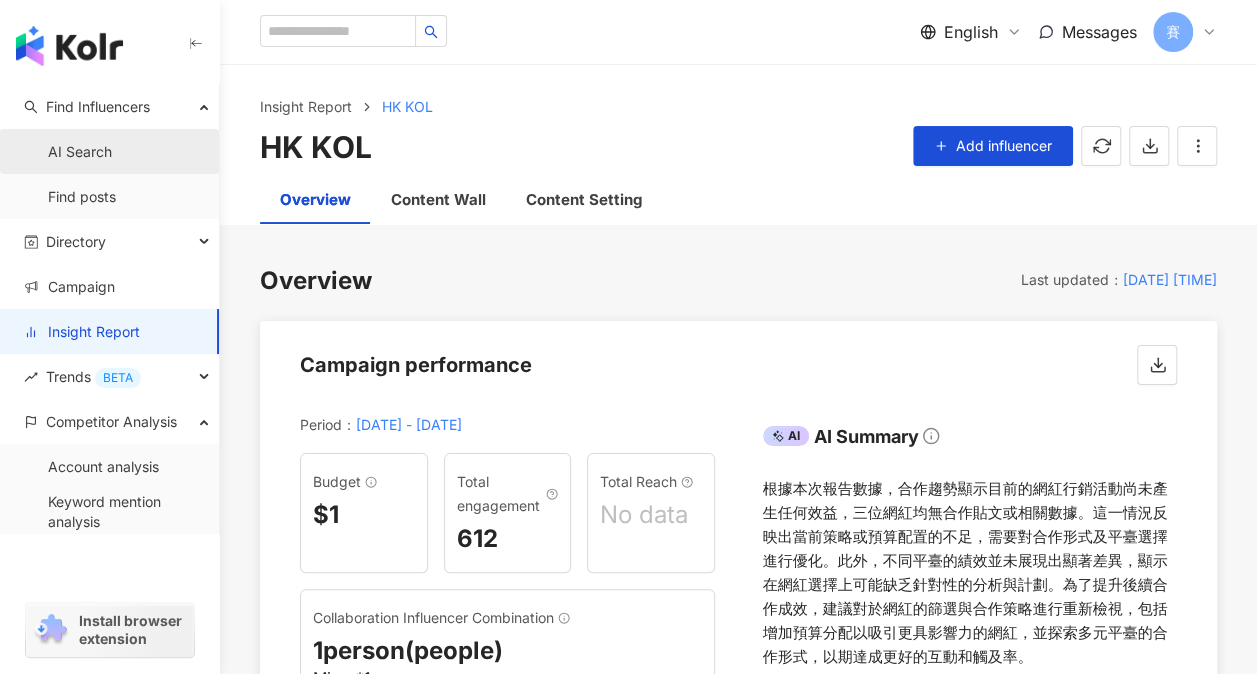 click on "AI Search" at bounding box center (80, 152) 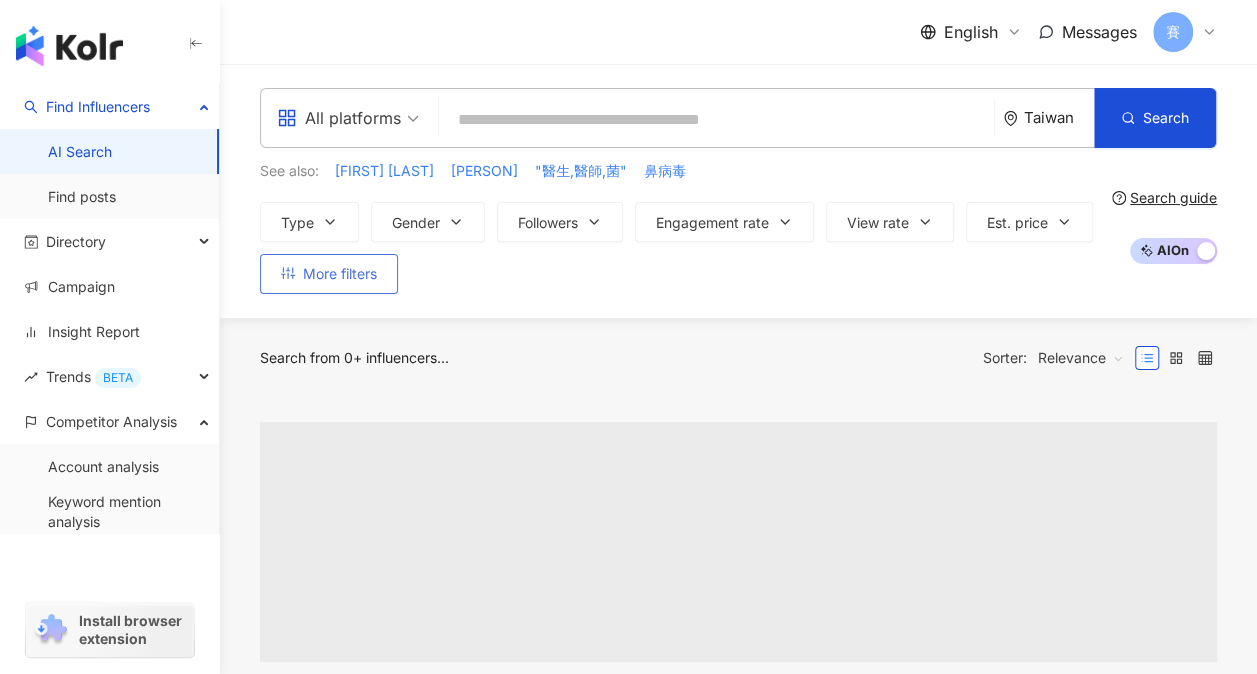 click on "More filters" at bounding box center [340, 274] 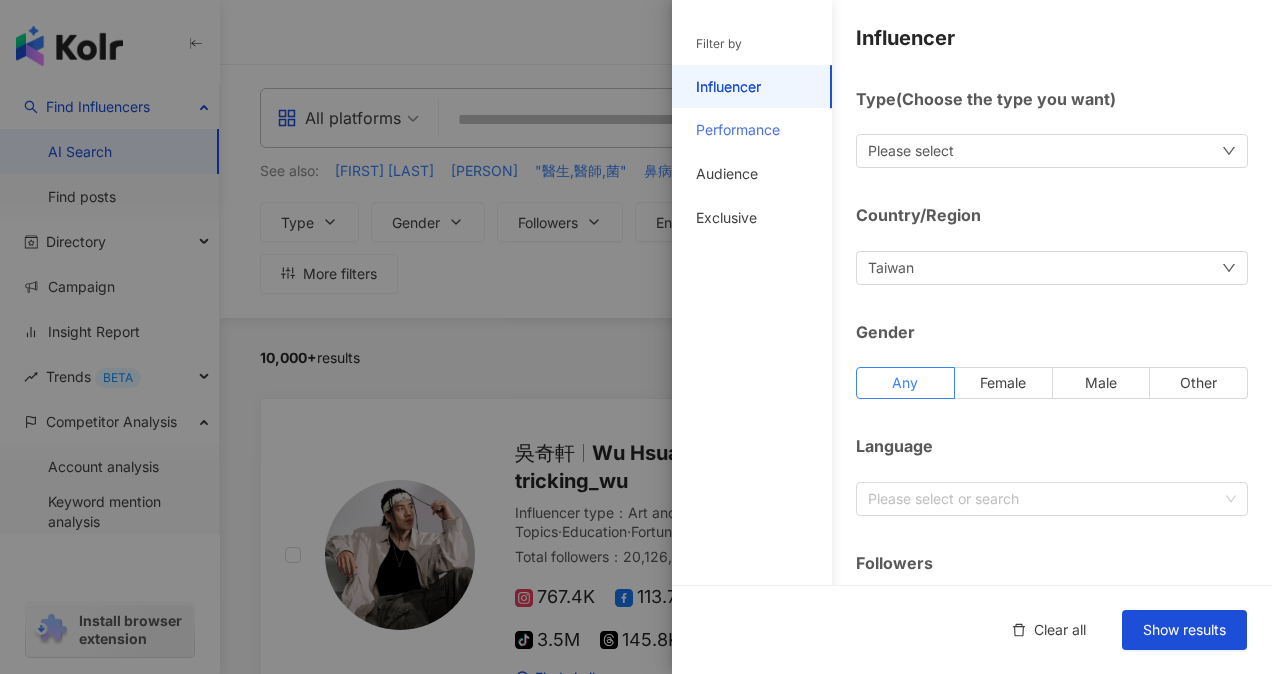 click on "Performance" at bounding box center (752, 130) 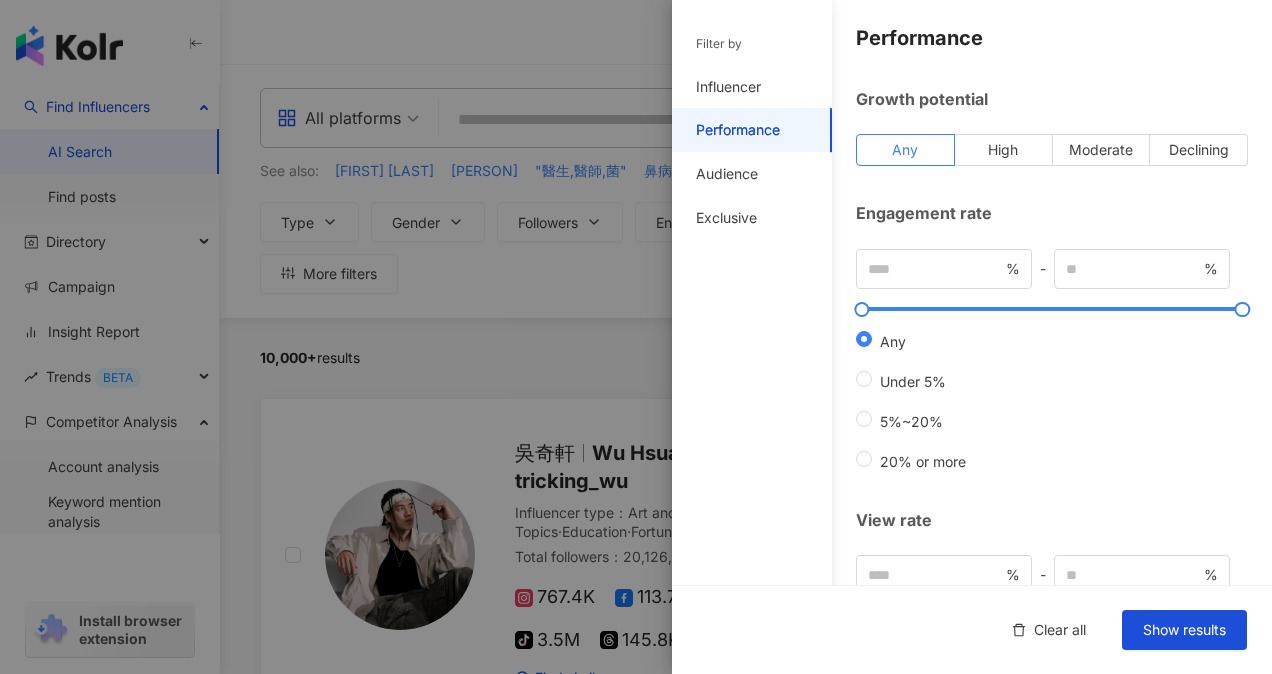 click on "Performance Growth potential Any High Moderate Declining Engagement rate % - % Any Under 5% 5%~20% 20% or more View rate % - % Any Under 10% 10%~50% 50%~200% 200% or more Follower growth rate % - % Any Under 10% 10%~50% 50%~200% 200% or more" at bounding box center (972, 601) 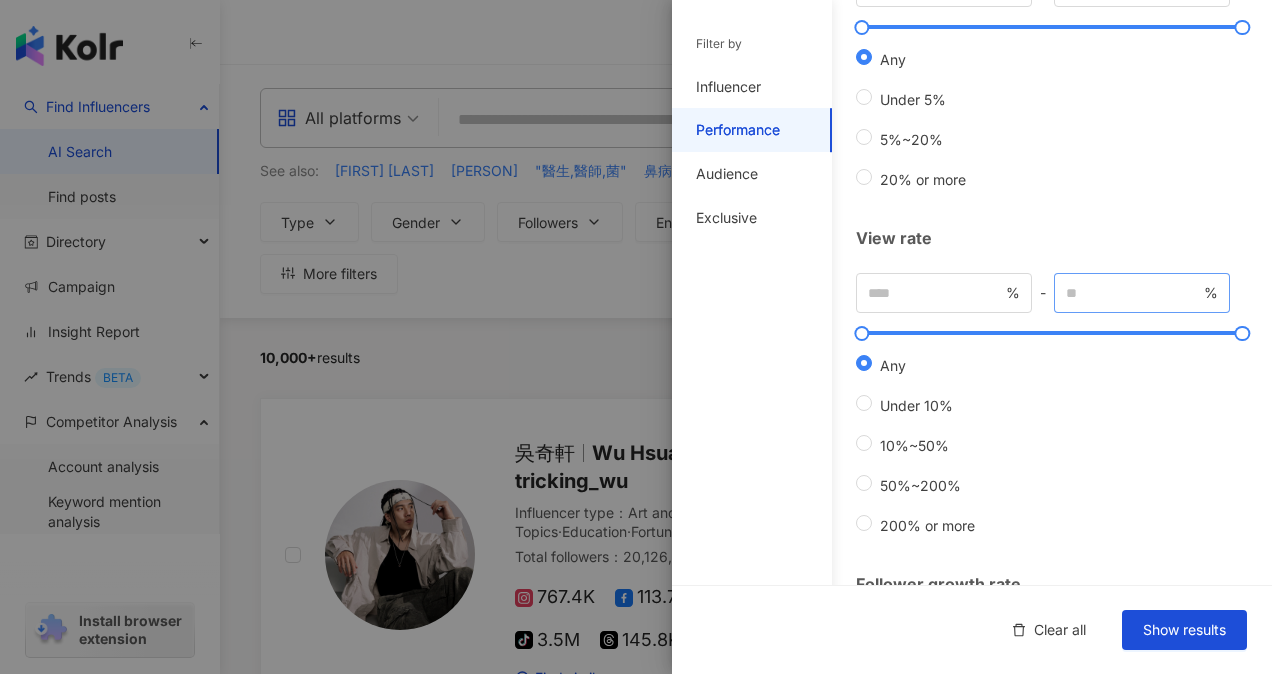 scroll, scrollTop: 300, scrollLeft: 0, axis: vertical 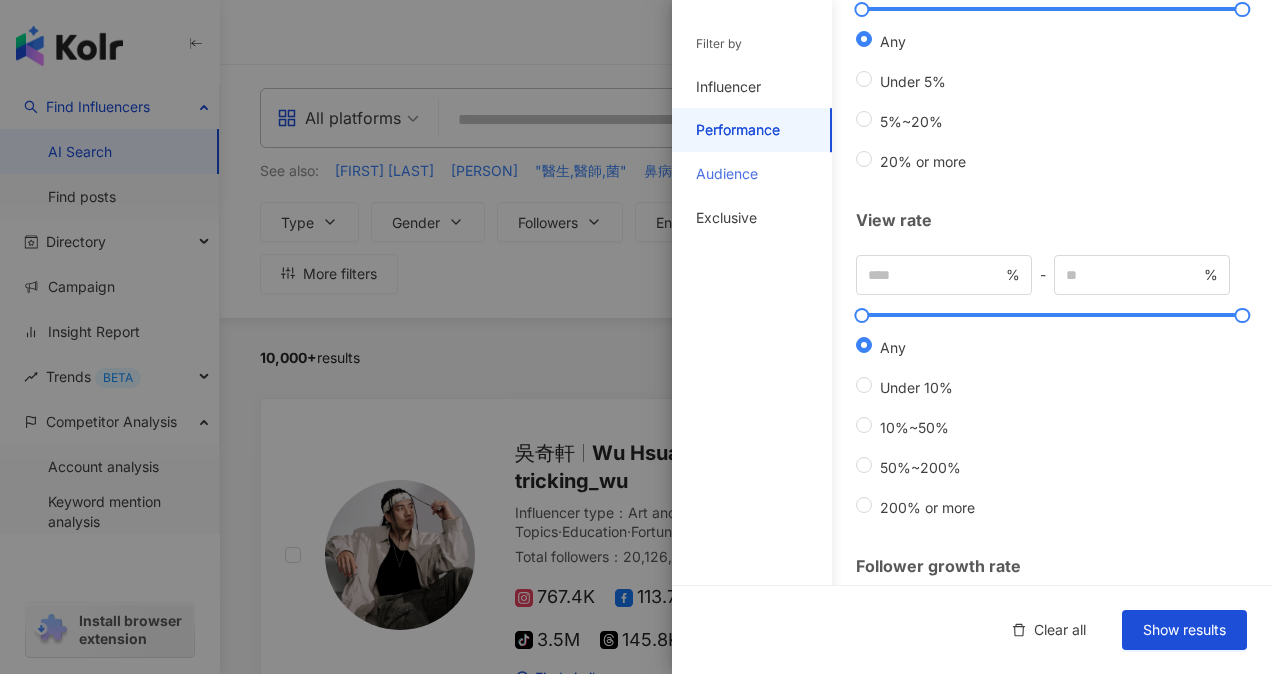 click on "Audience" at bounding box center (752, 174) 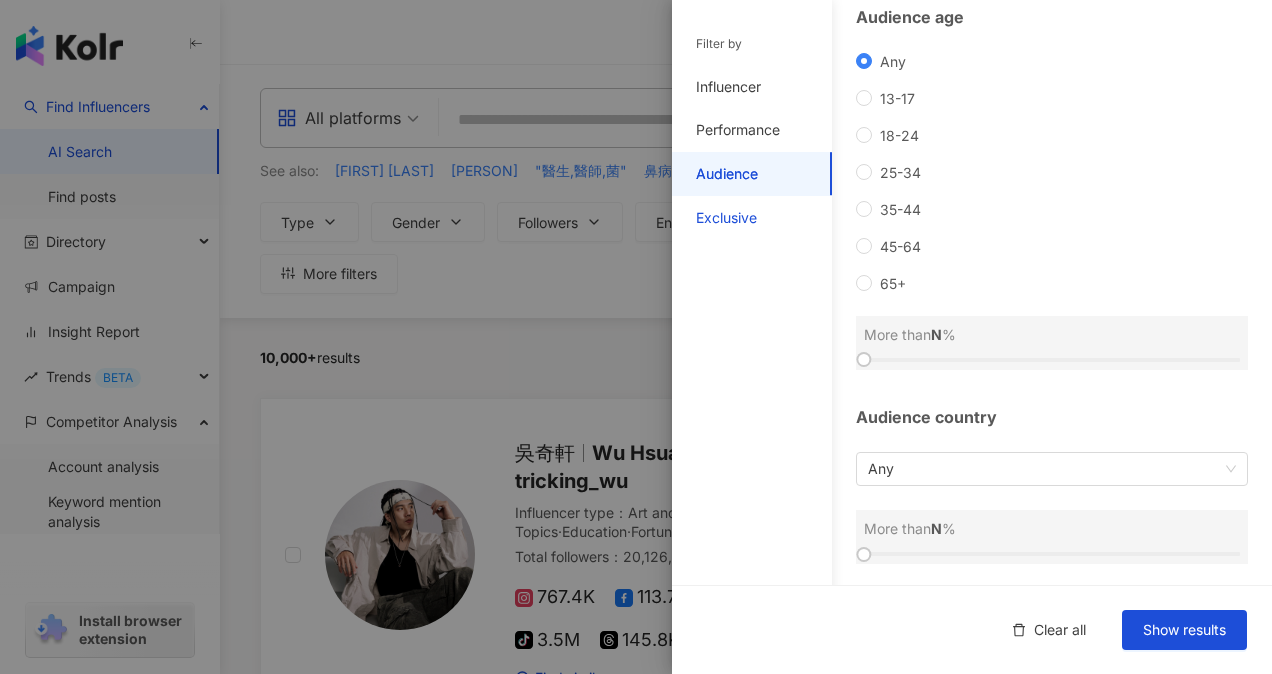 click on "Exclusive" at bounding box center [726, 218] 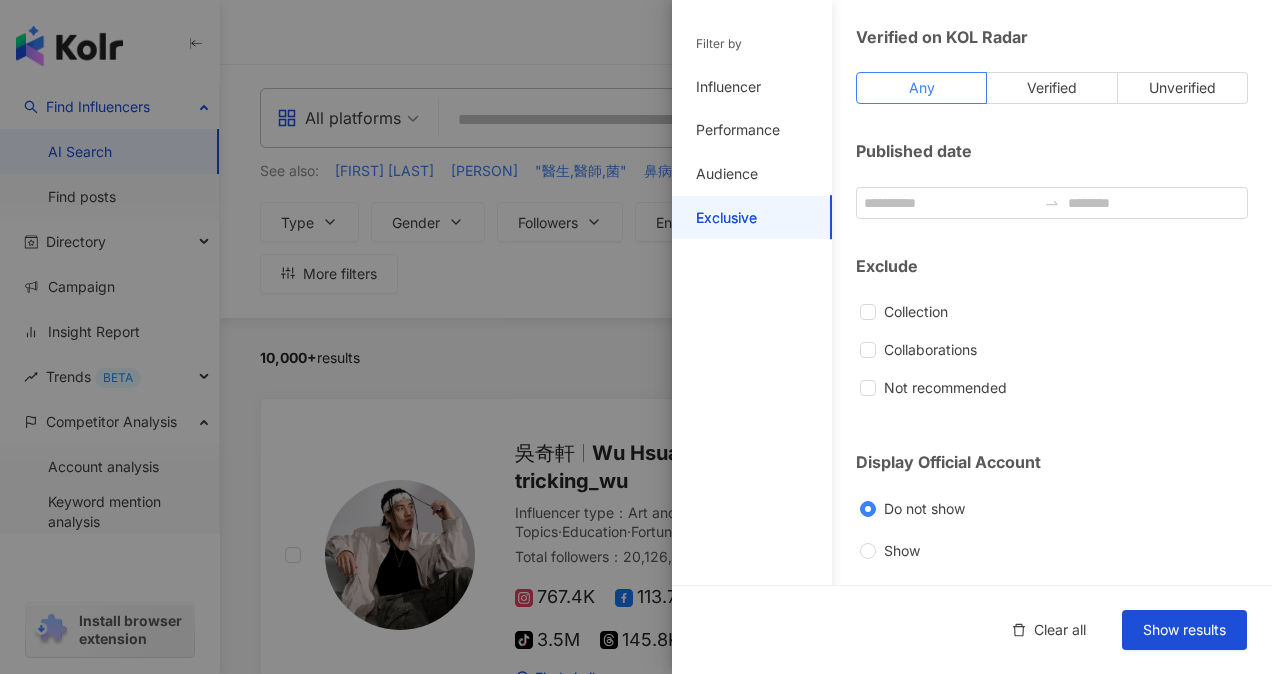 scroll, scrollTop: 0, scrollLeft: 0, axis: both 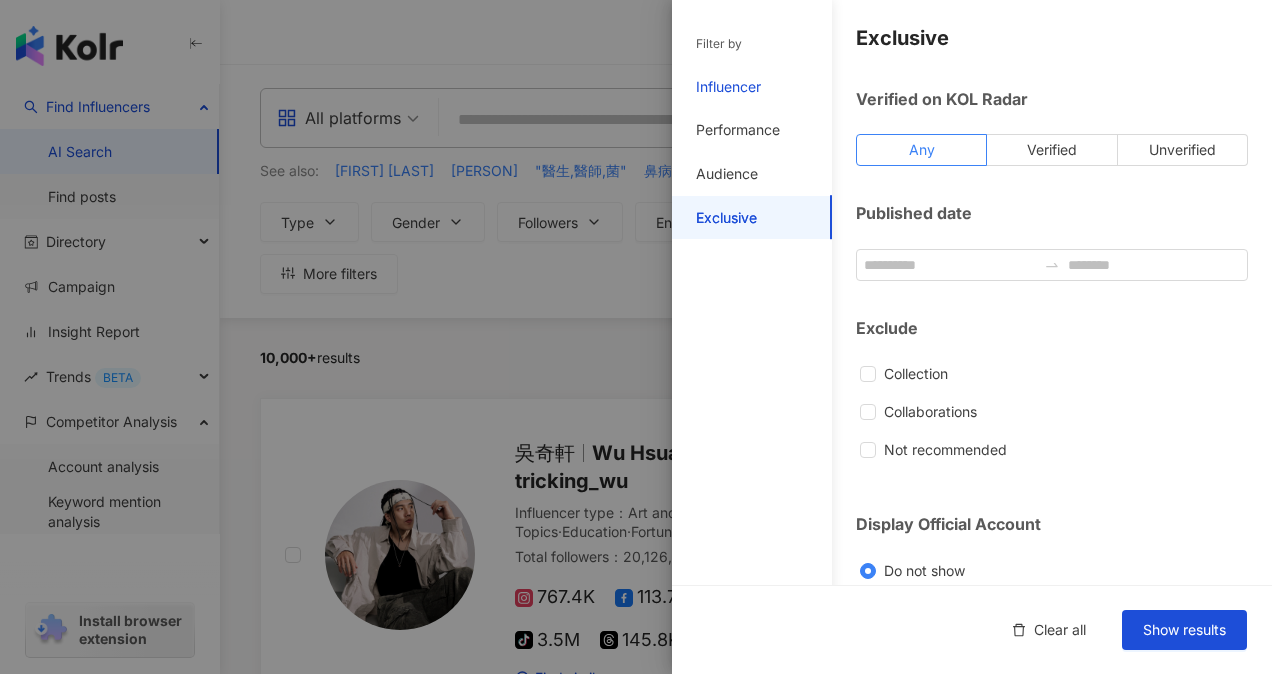 click on "Influencer" at bounding box center [728, 87] 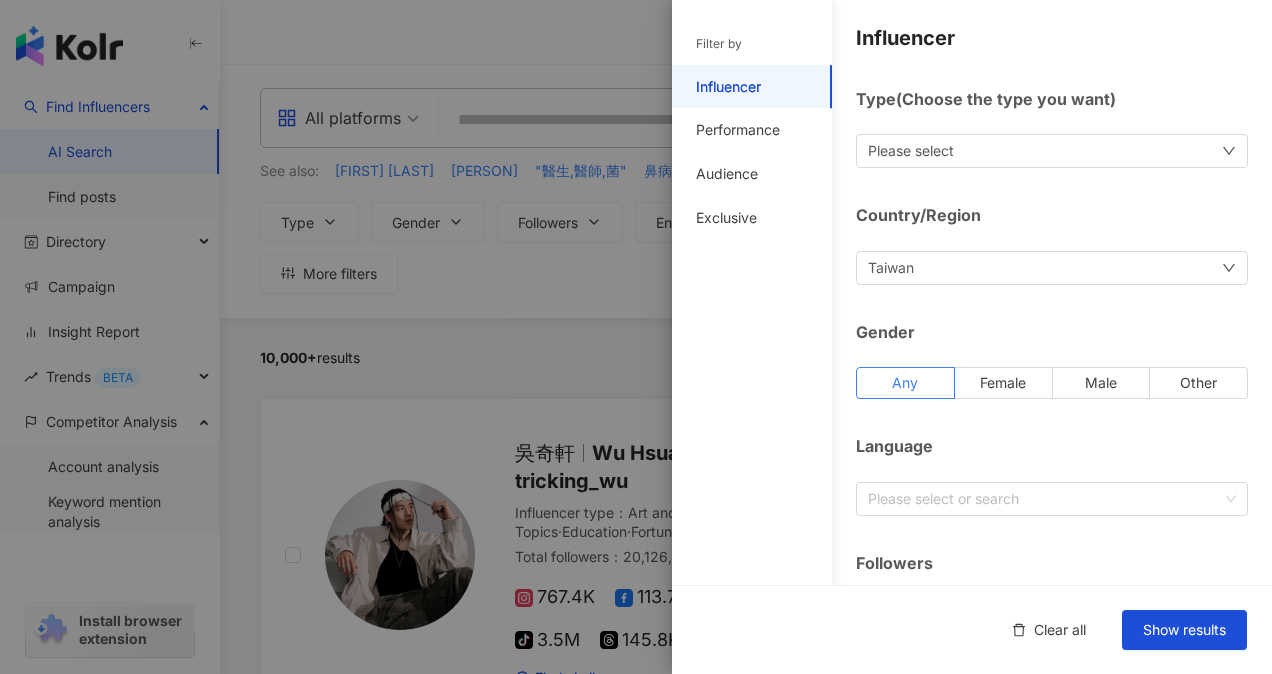 click on "Please select" at bounding box center (1052, 151) 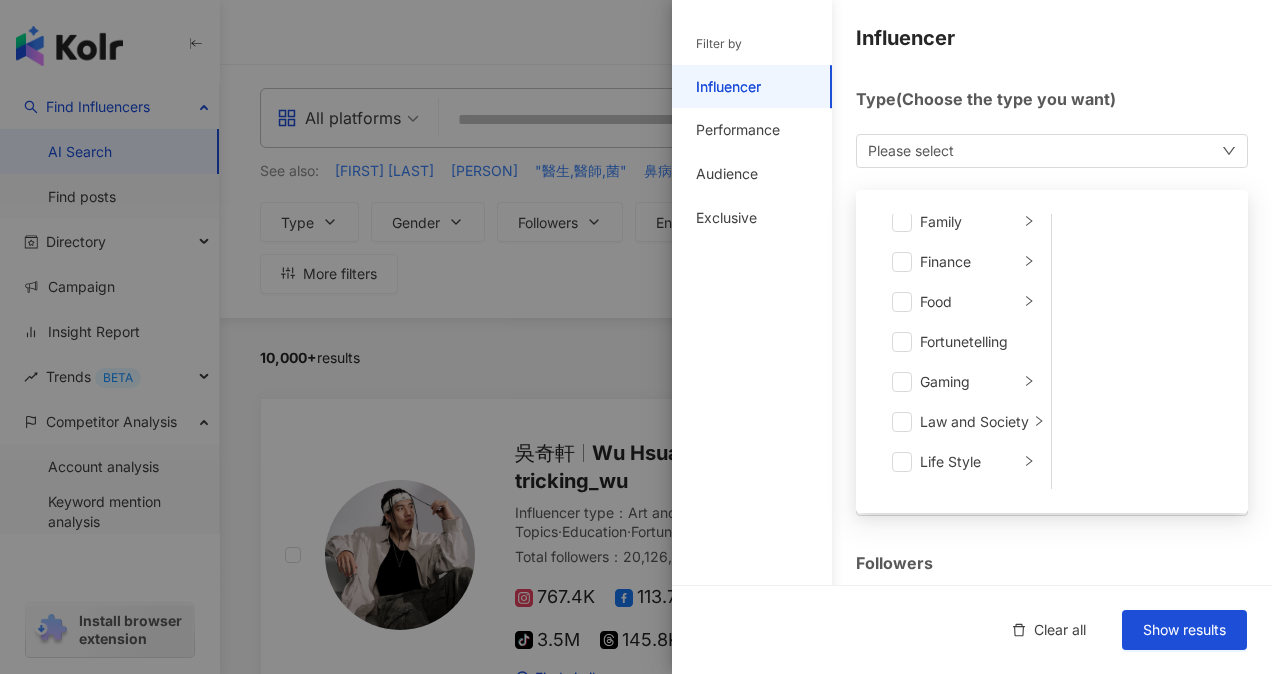 scroll, scrollTop: 400, scrollLeft: 0, axis: vertical 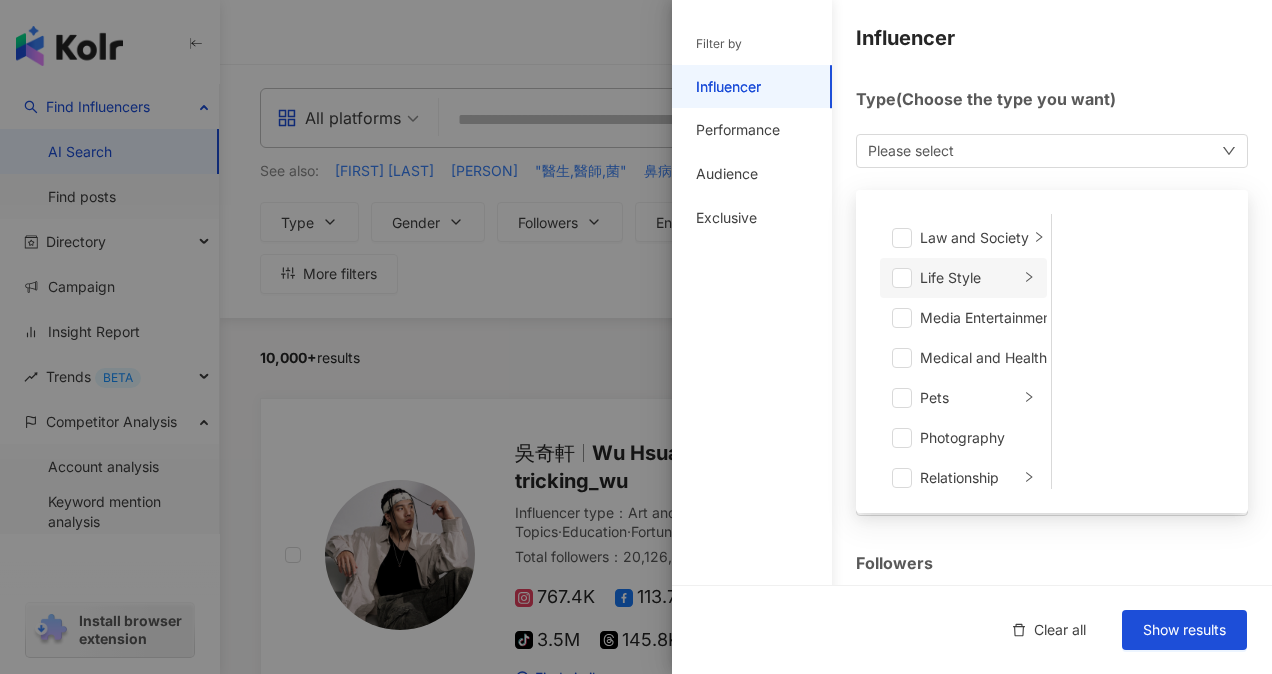 click 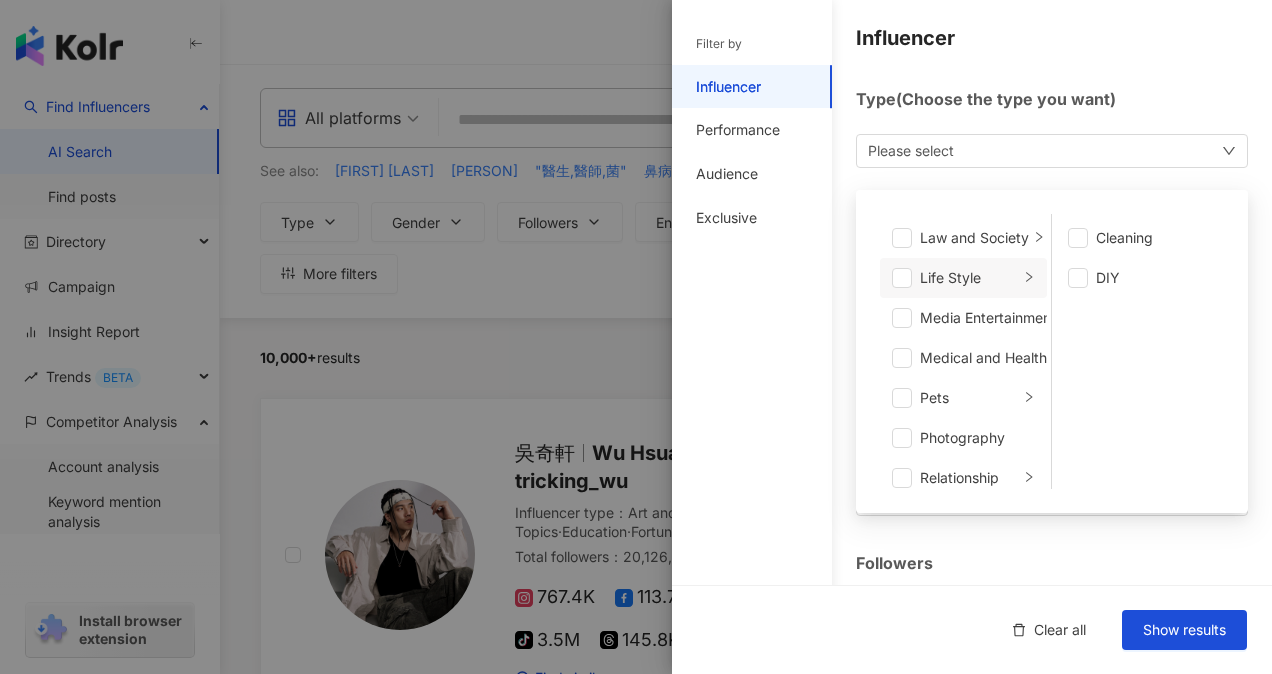 click 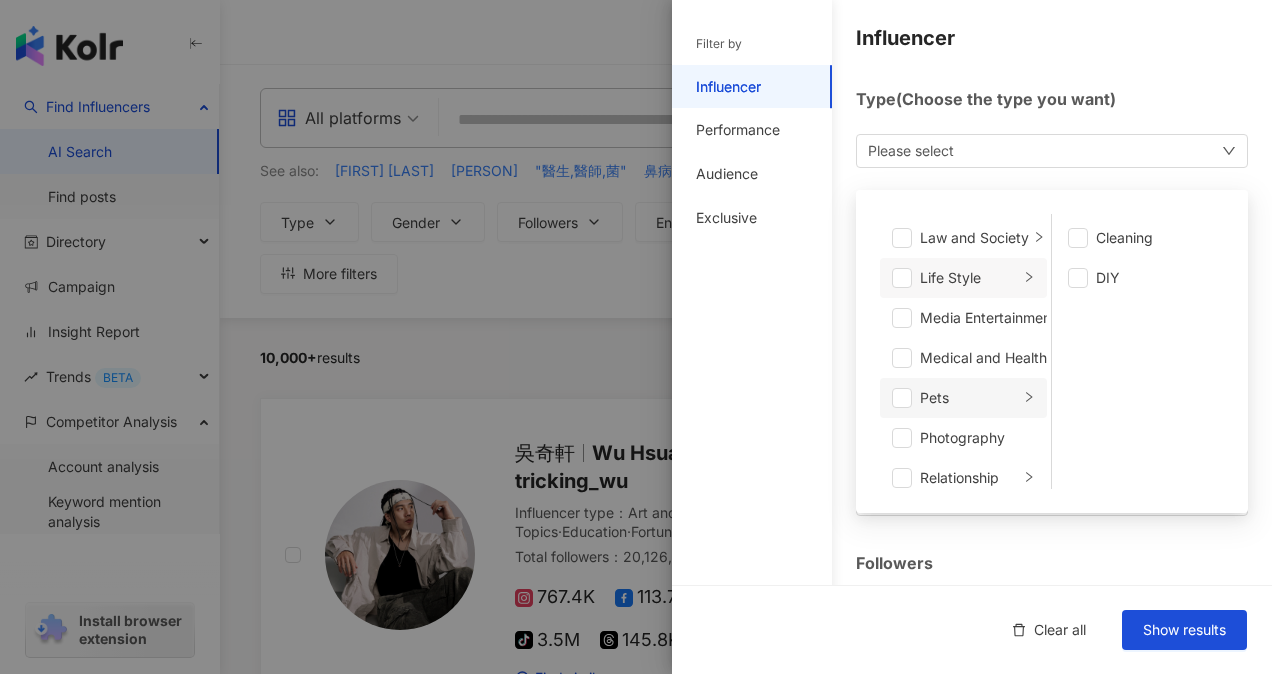 scroll, scrollTop: 692, scrollLeft: 0, axis: vertical 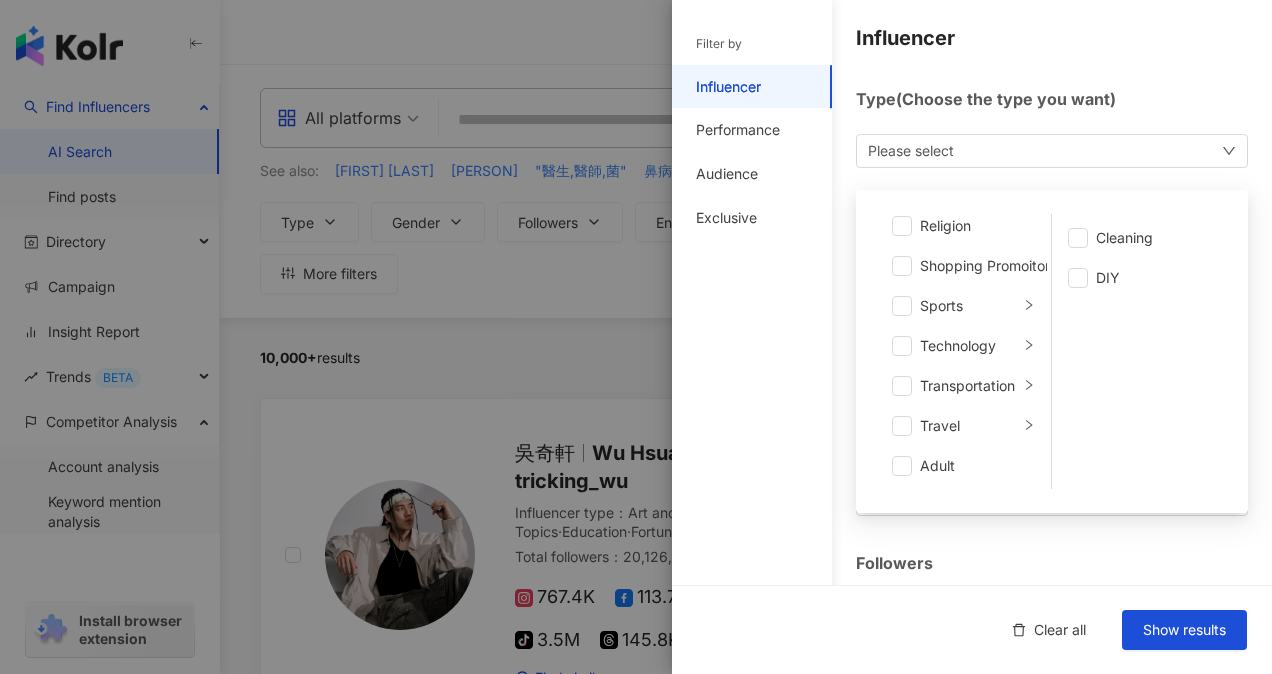 click at bounding box center [636, 337] 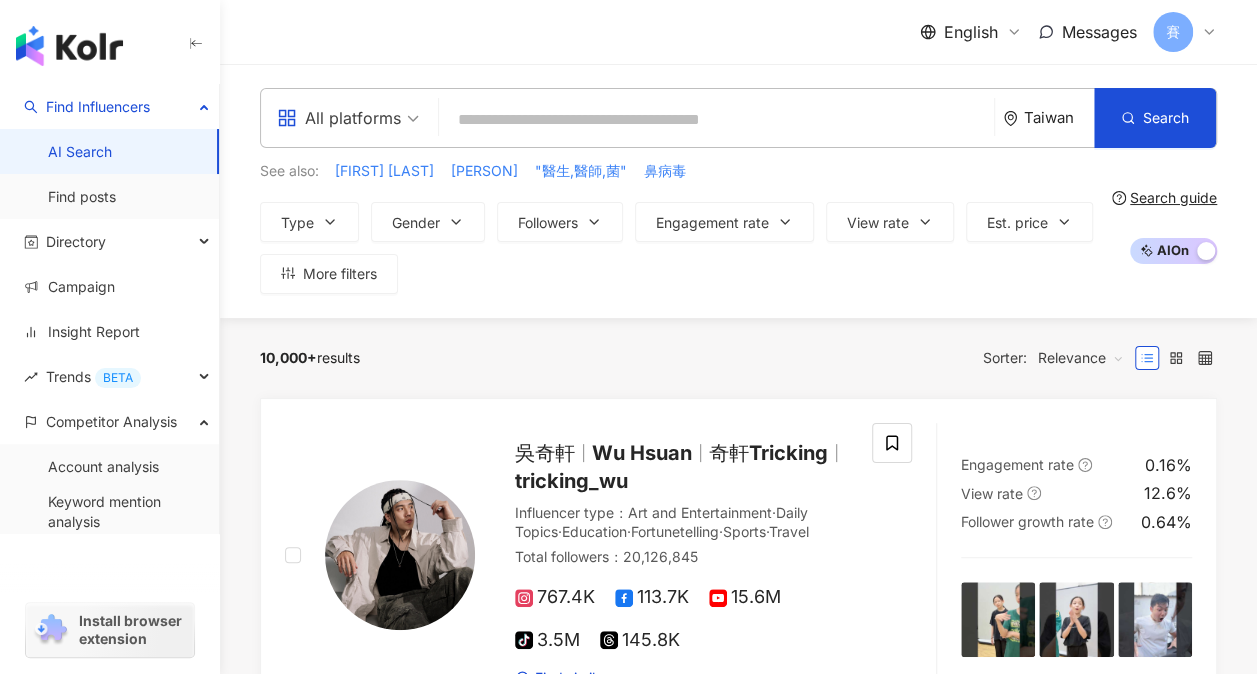 click on "All platforms" at bounding box center (339, 118) 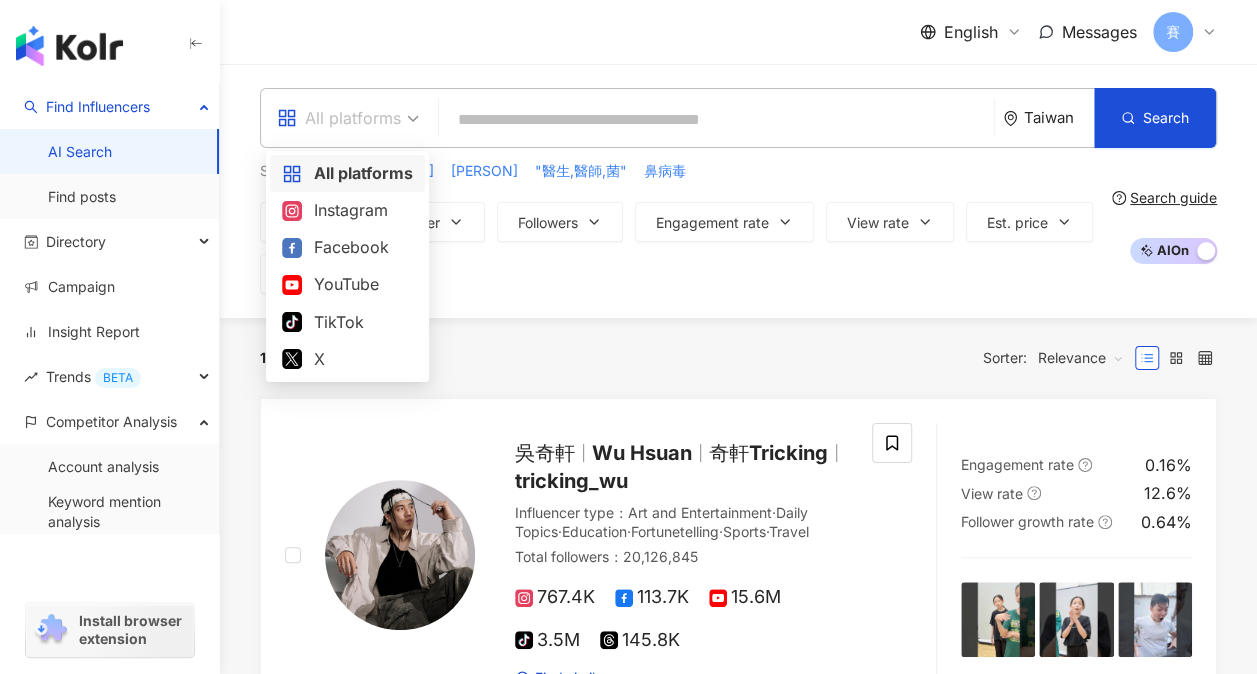 click on "All platforms [COUNTRY] Search See also: [FIRST] [LAST]  [FIRST] [LAST]  "醫生,醫師,菌"  鼻病毒  Type Gender Followers Engagement rate View rate Est. price  More filters Filter by Influencer Performance Audience Exclusive Influencer Type  ( Choose the type you want ) Please select Country/Region [COUNTRY] Gender Any Female Male Other Language     Please select or search Followers *  -  ******* Any Small Nano (< 10k) Micro (10K-30k) Small (30k-50k) Medium Lower Mid (50k-100k) Mid (100k-300k) Upper Mid (300k-500k) Macro Macro (500K-1M) Mega (1M+) Est. price Any Budget limit $ *  -  $ ******* Currency : TWD TWD Performance Growth potential Any High Moderate Declining Engagement rate %  -  % Any Under 5% 5%~20% 20% or more View rate %  -  % Any Under 10% 10%~50% 50%~200% 200% or more Follower growth rate %  -  % Any Under 10% 10%~50% 50%~200% 200% or more Audience Audience gender Any Male Female   More than  N % Audience age Any 13-17 18-24 25-34 35-44 45-64 65+   More than  N % Audience country Any   More than  N % Any" at bounding box center (738, 191) 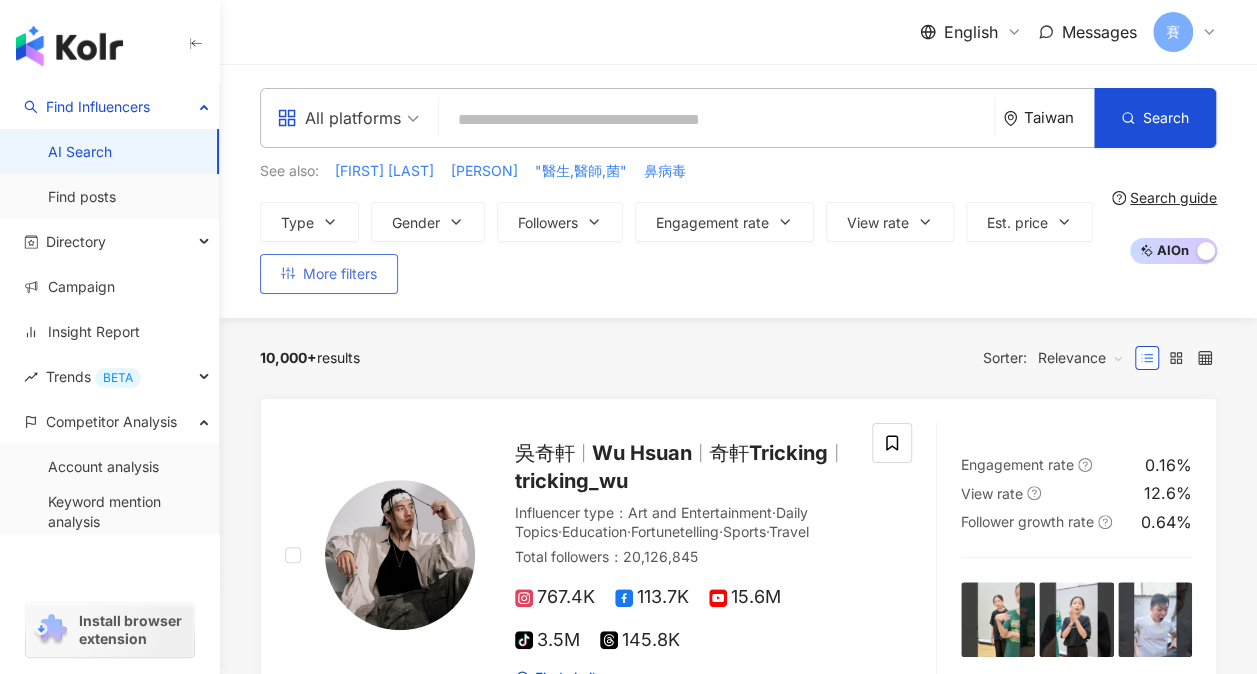 click 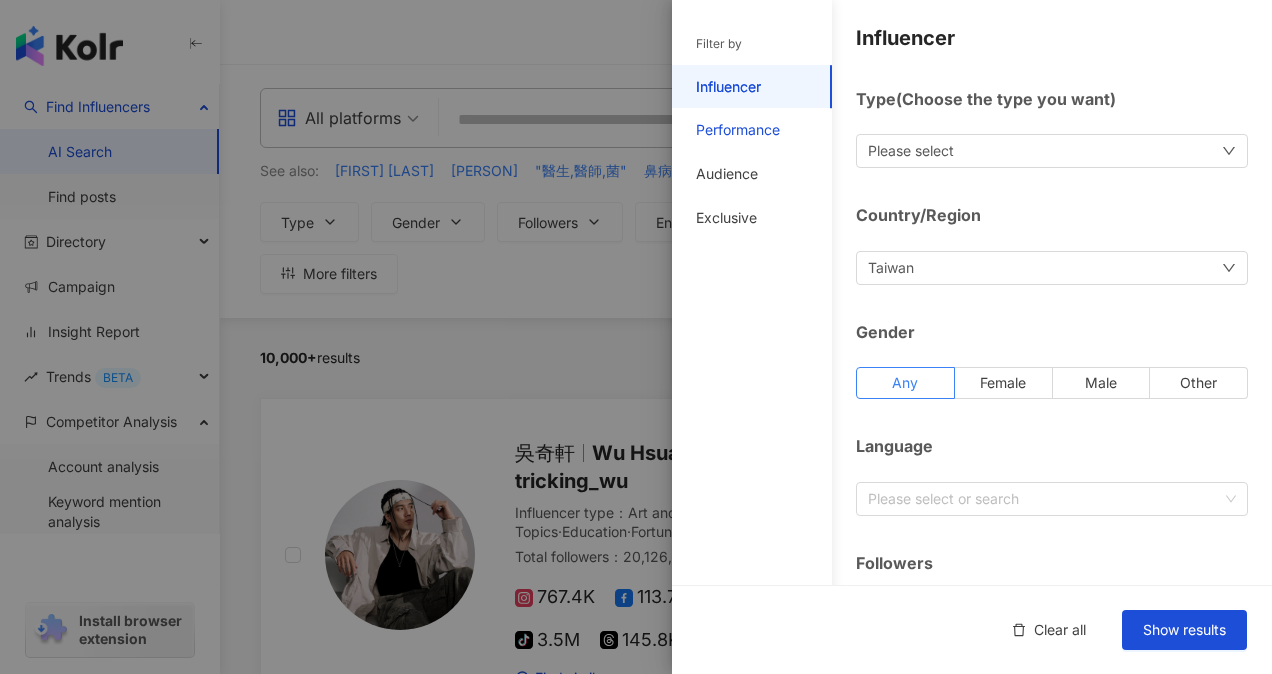 click on "Performance" at bounding box center (738, 130) 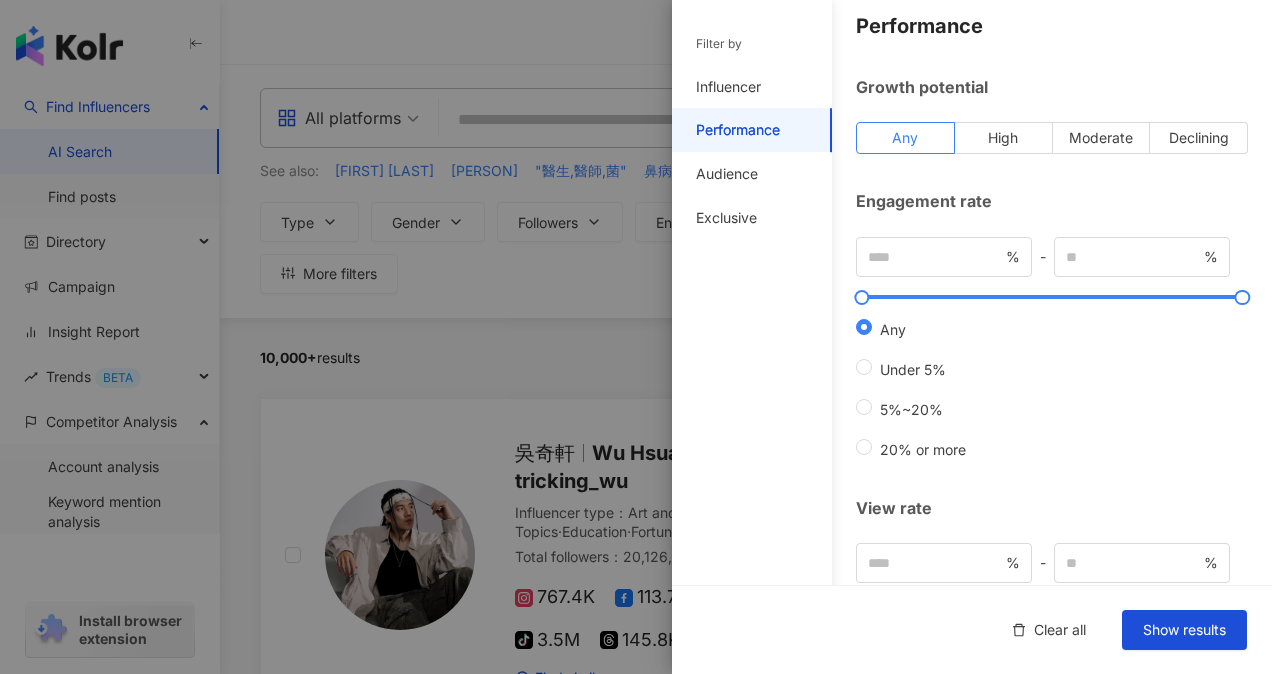 scroll, scrollTop: 0, scrollLeft: 0, axis: both 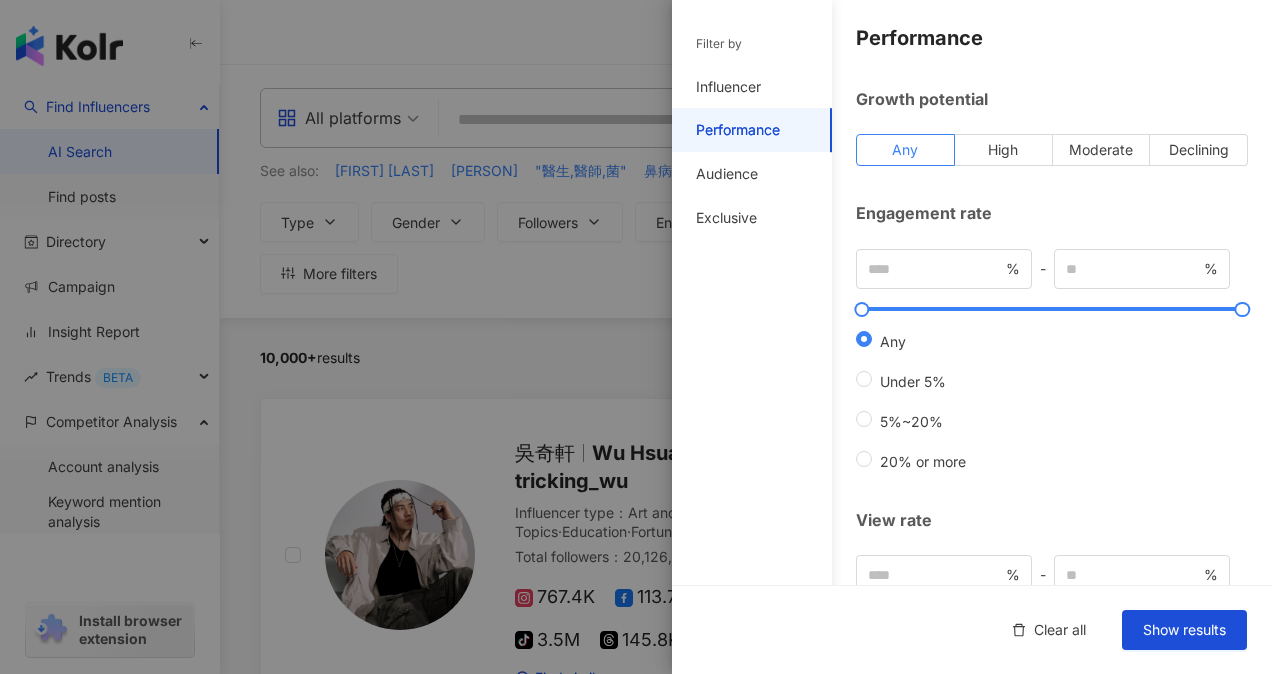 click on "Any Under 5% 5%~20% 20% or more" at bounding box center [1052, 401] 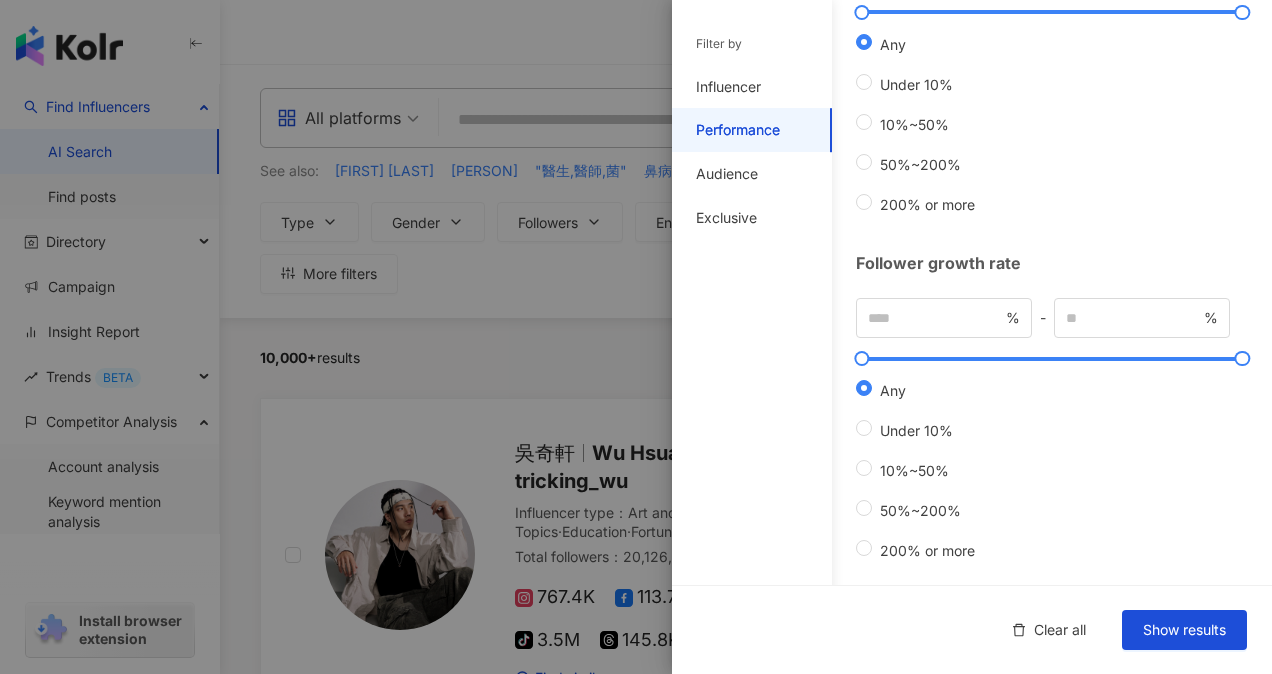 scroll, scrollTop: 614, scrollLeft: 0, axis: vertical 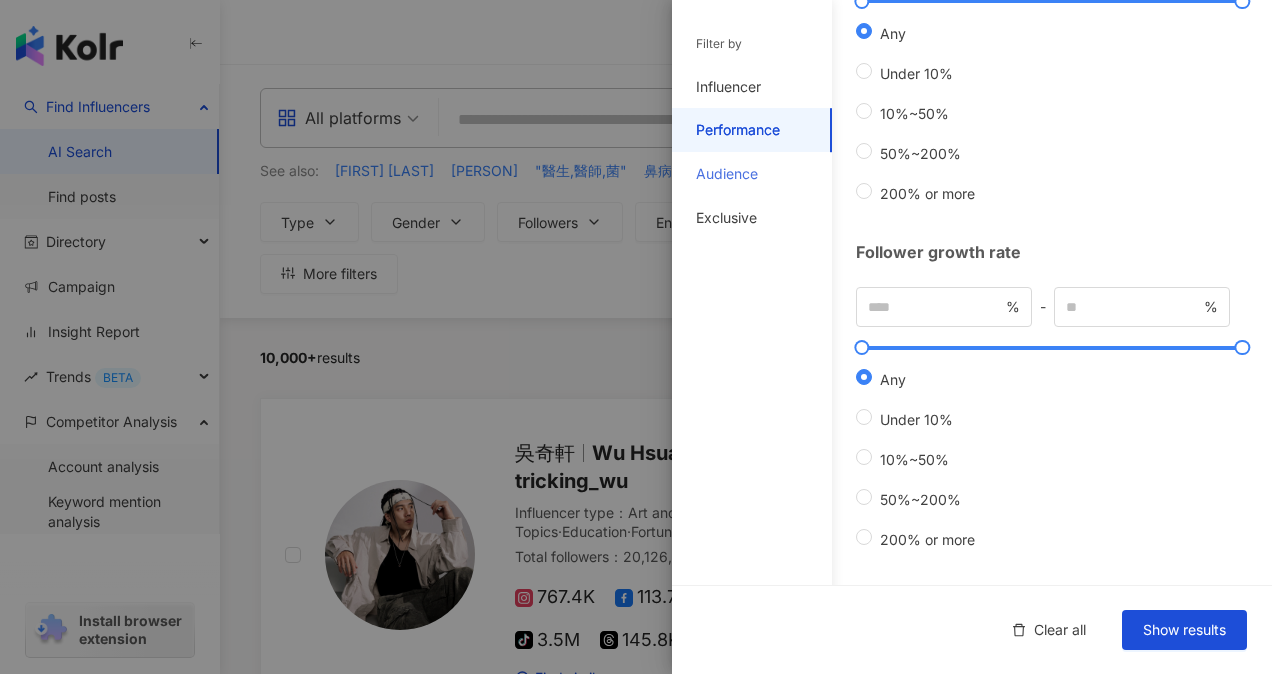 click on "Audience" at bounding box center (752, 174) 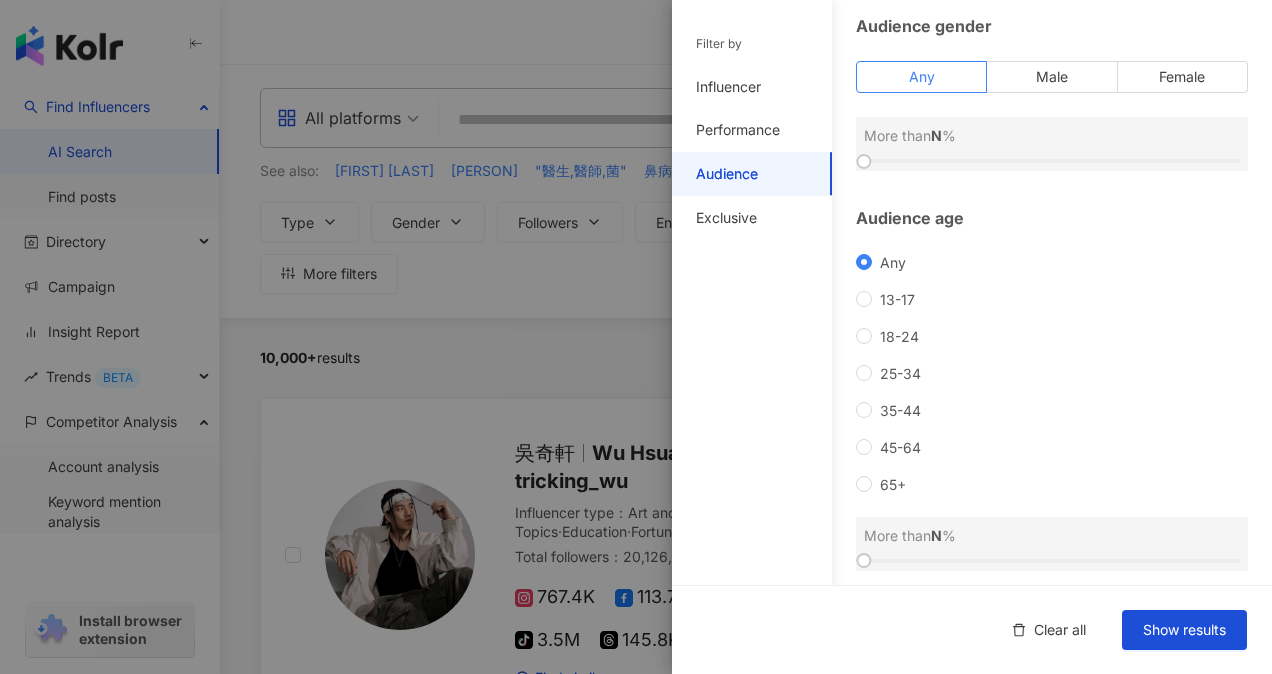 scroll, scrollTop: 0, scrollLeft: 0, axis: both 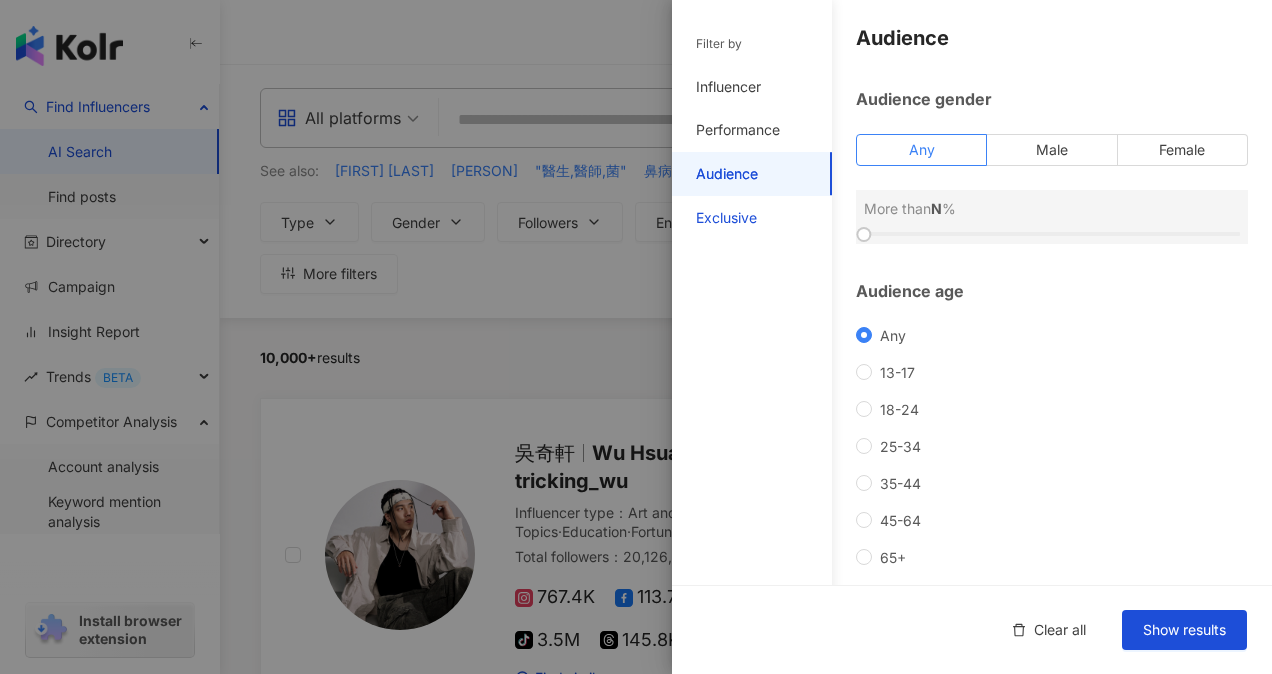click on "Exclusive" at bounding box center (726, 218) 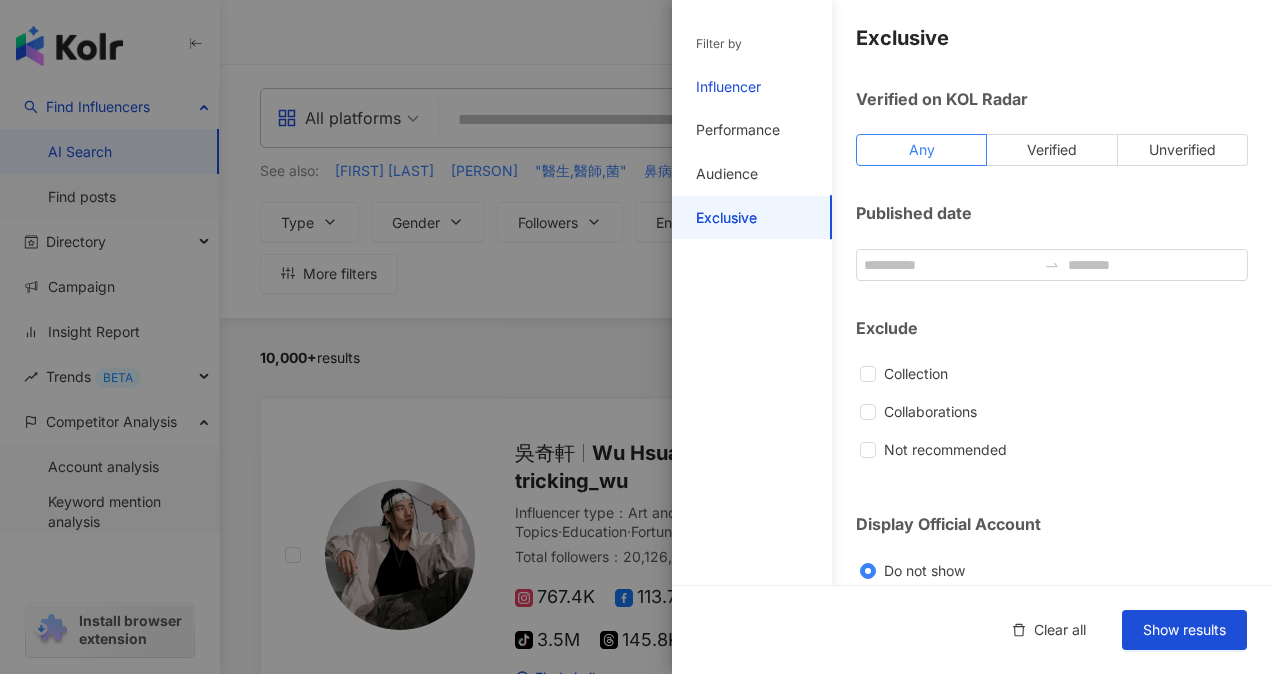 click on "Influencer" at bounding box center [728, 87] 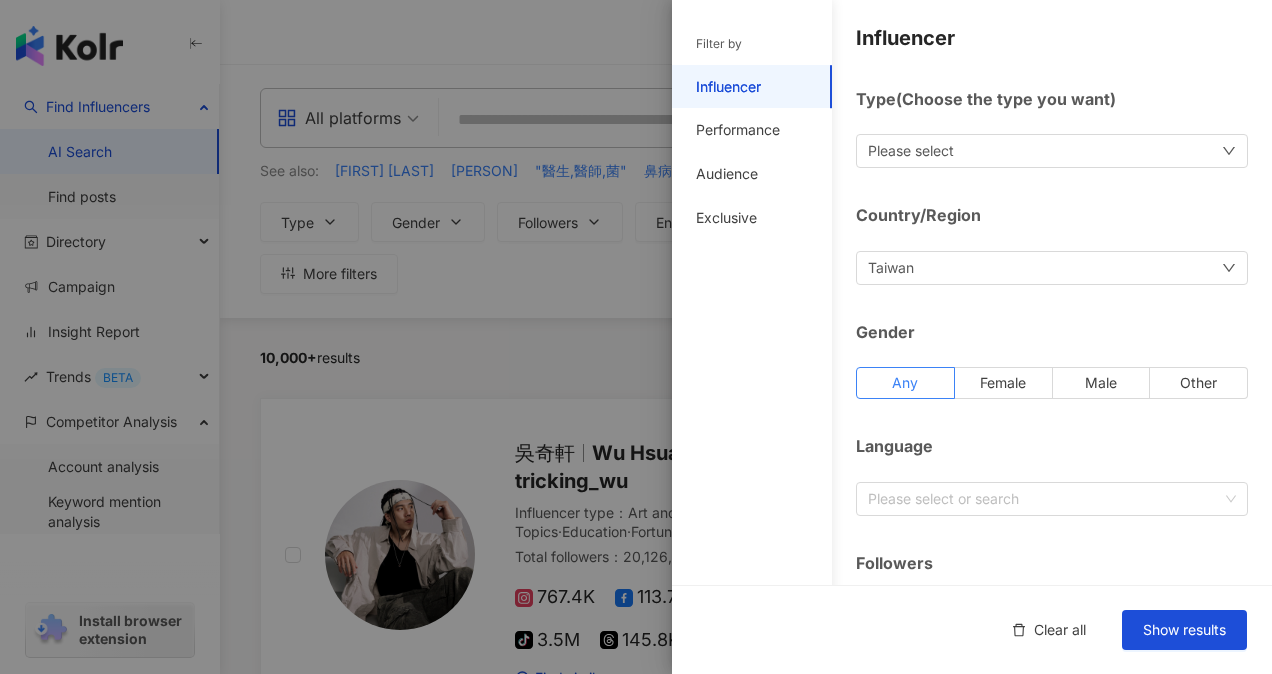 click on "Please select" at bounding box center (1052, 151) 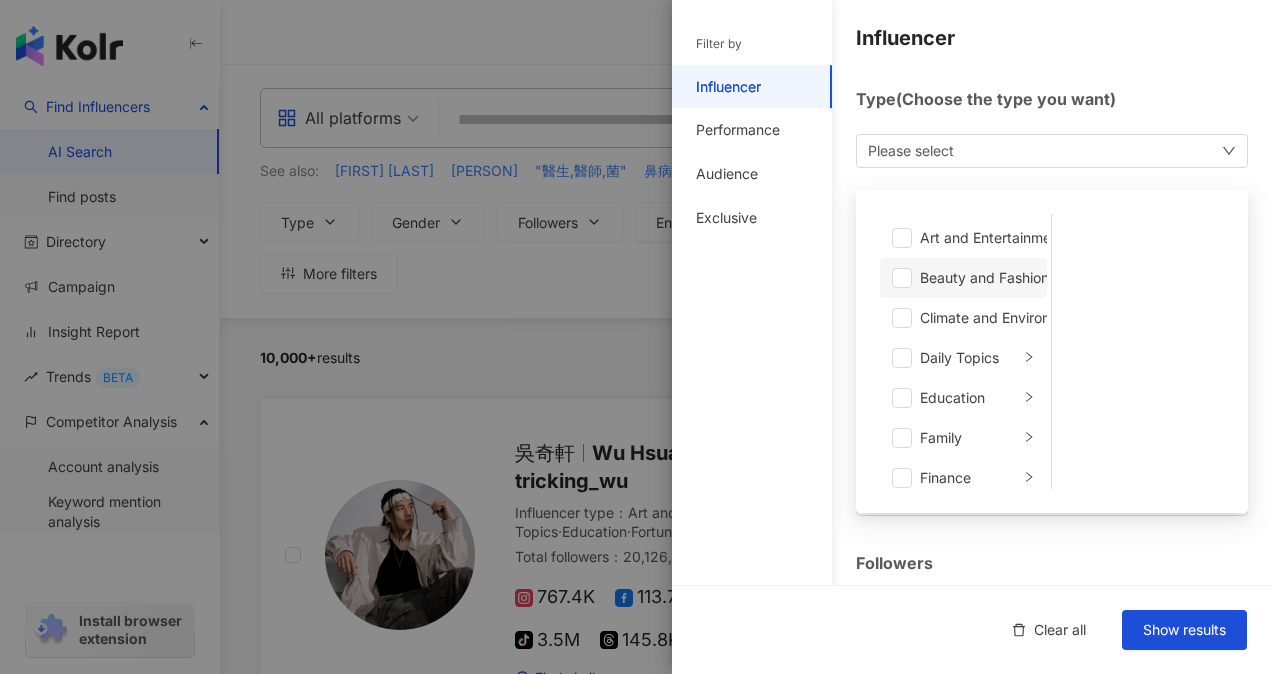 scroll, scrollTop: 100, scrollLeft: 0, axis: vertical 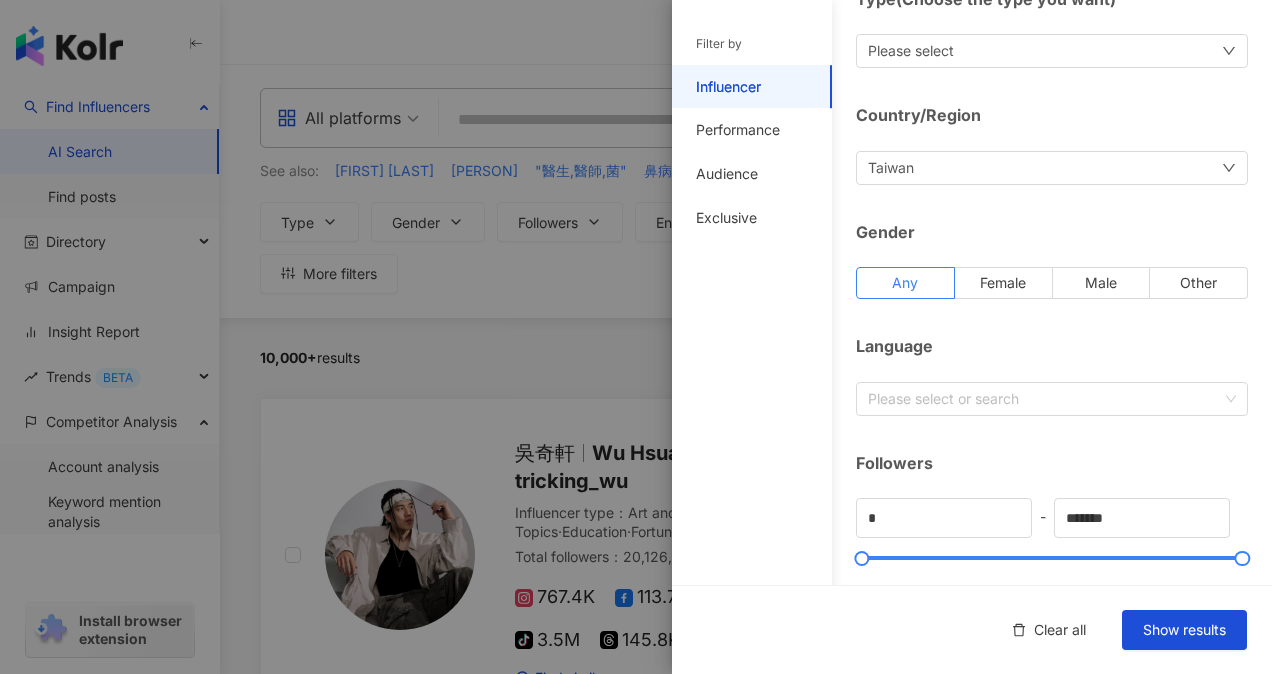 click on "Followers" at bounding box center (1052, 463) 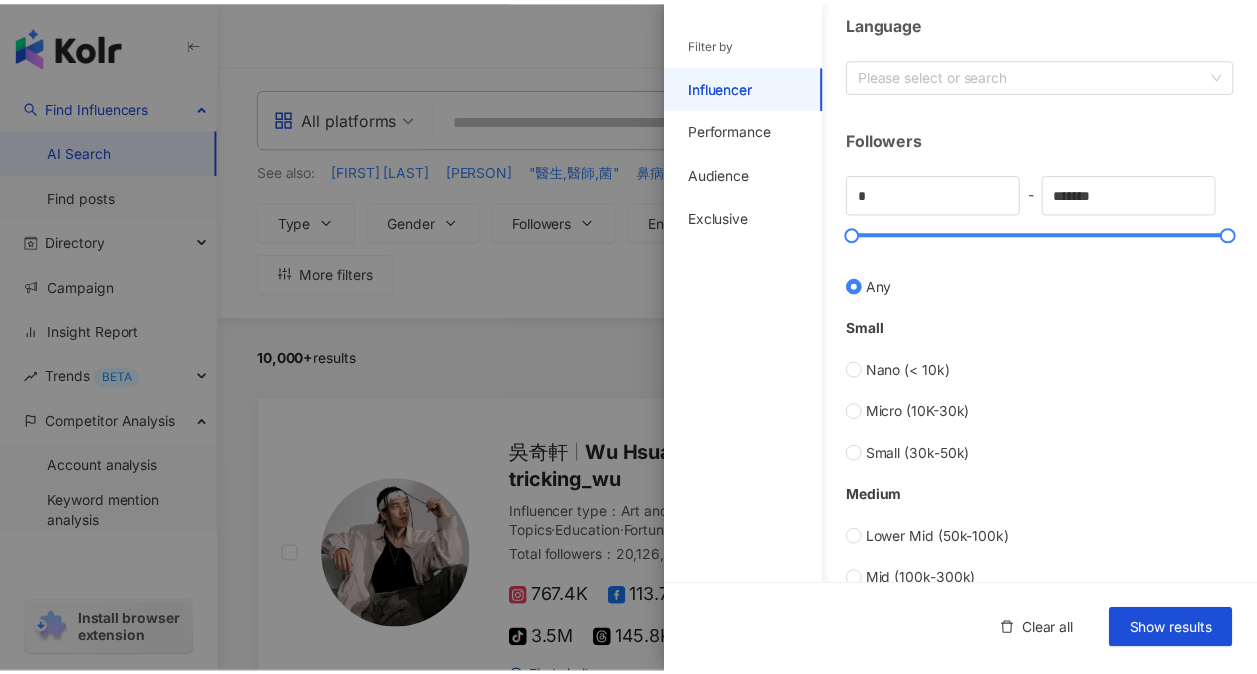 scroll, scrollTop: 0, scrollLeft: 0, axis: both 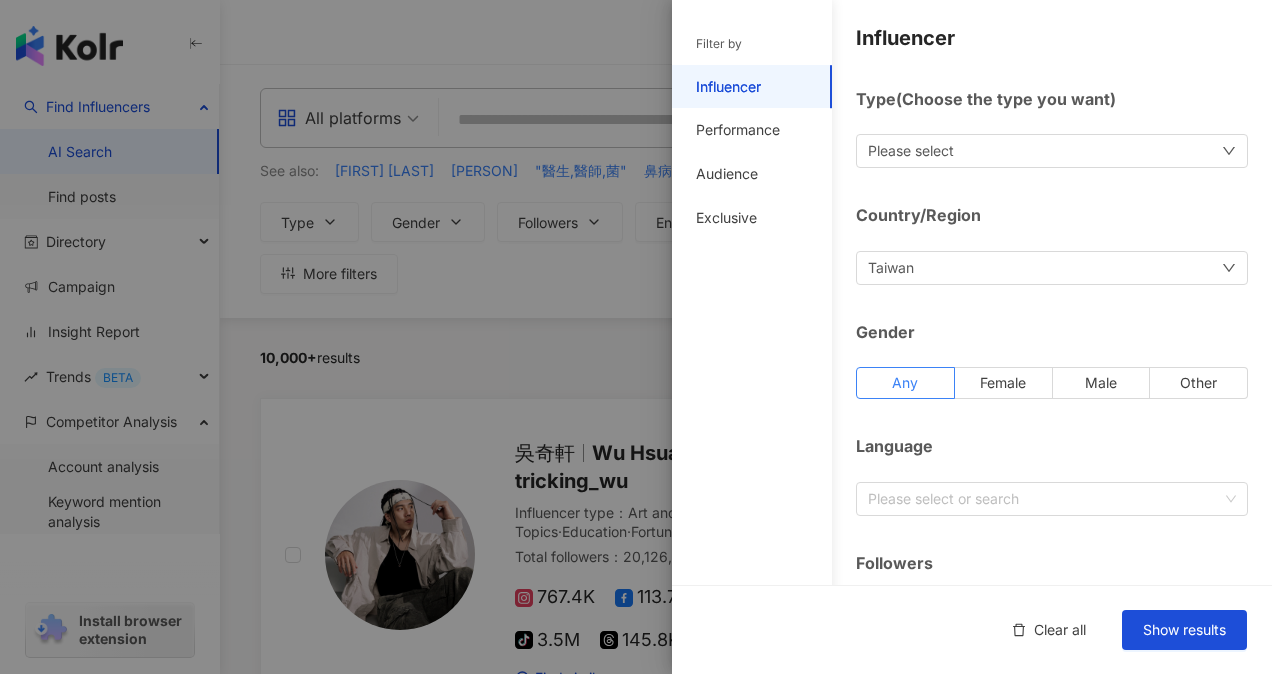 click at bounding box center (636, 337) 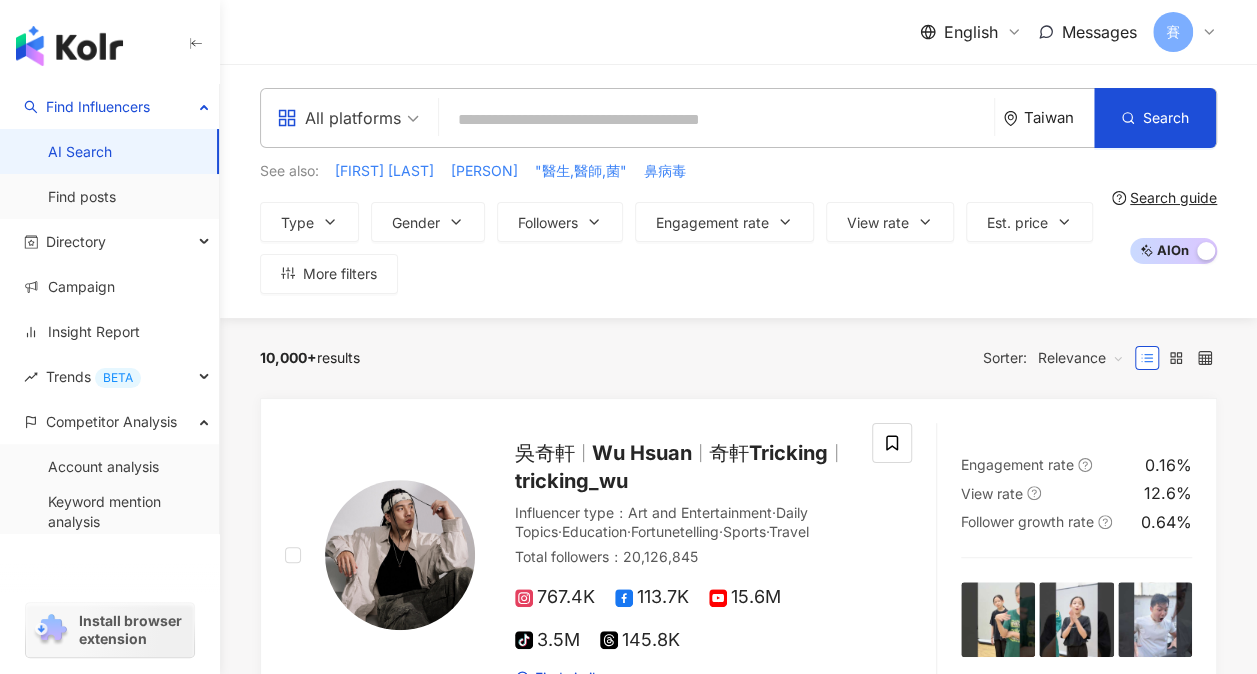 click on "10,000+  results Sorter:  Relevance" at bounding box center (738, 358) 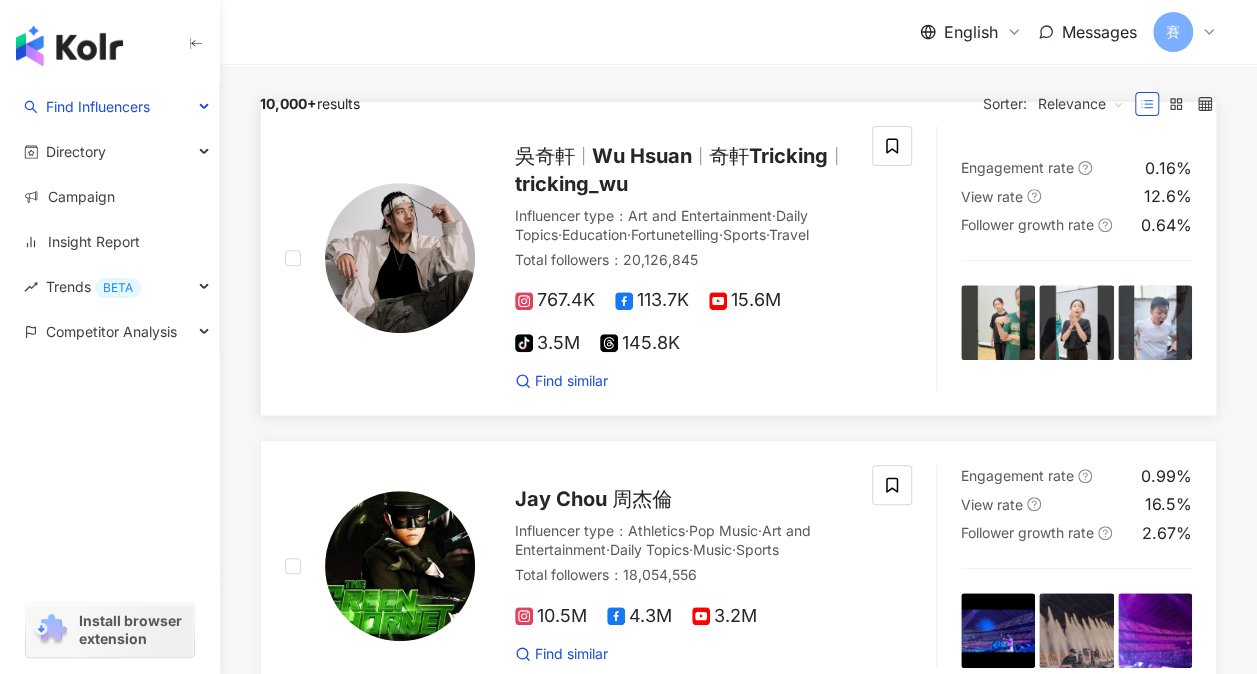 scroll, scrollTop: 300, scrollLeft: 0, axis: vertical 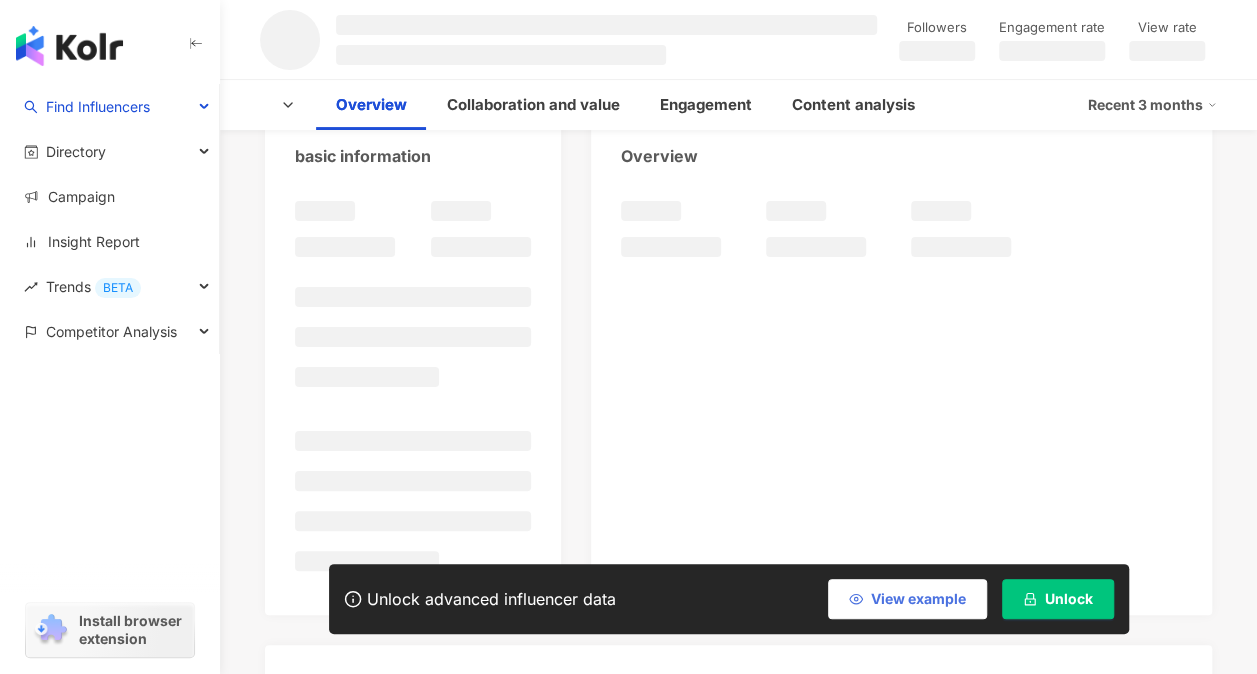 click on "View example" at bounding box center [907, 599] 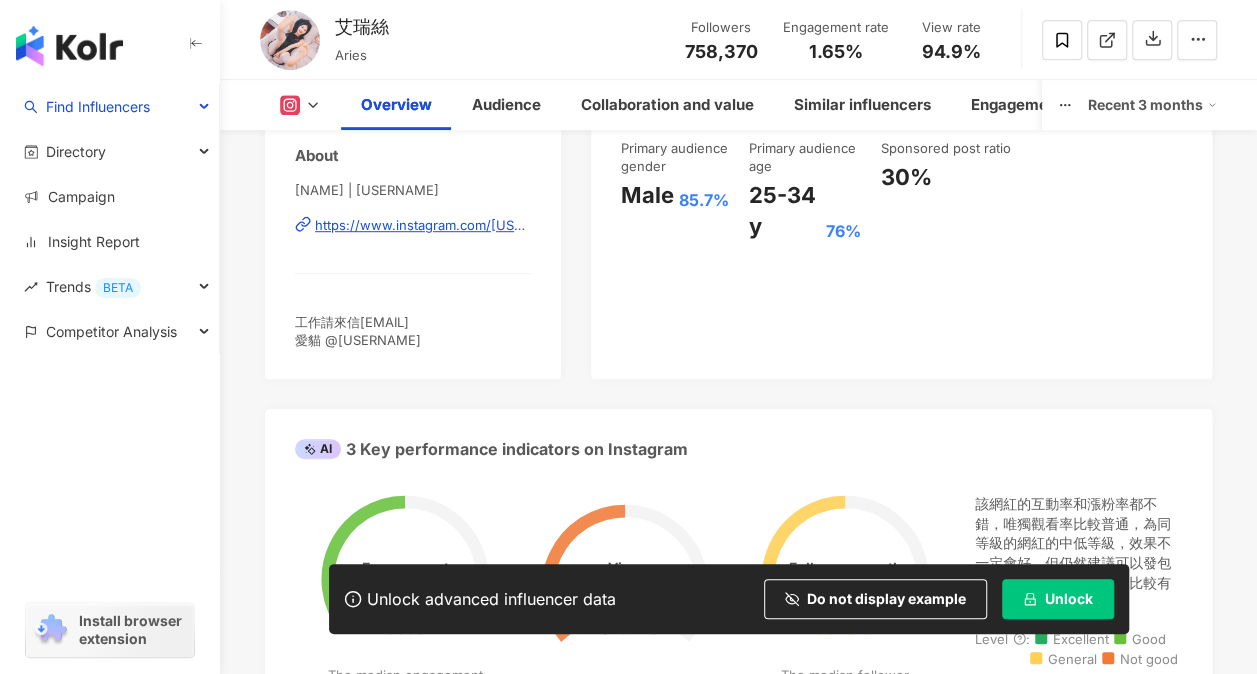 scroll, scrollTop: 0, scrollLeft: 0, axis: both 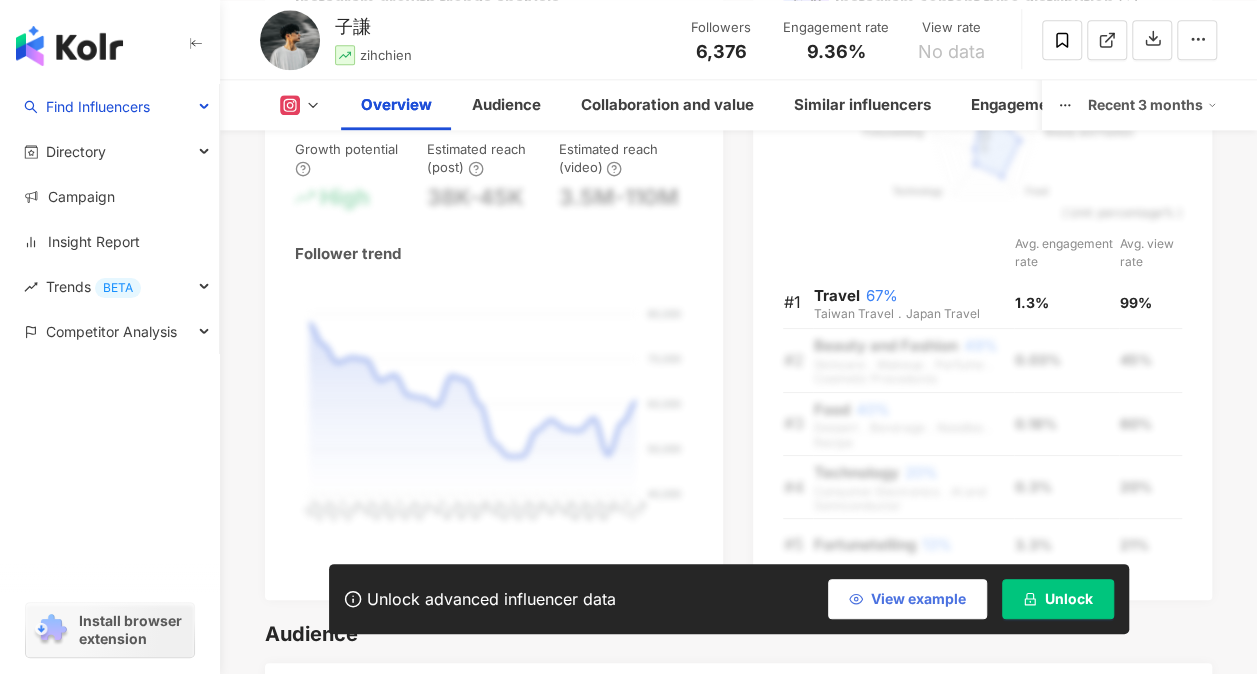 click on "View example" at bounding box center [918, 599] 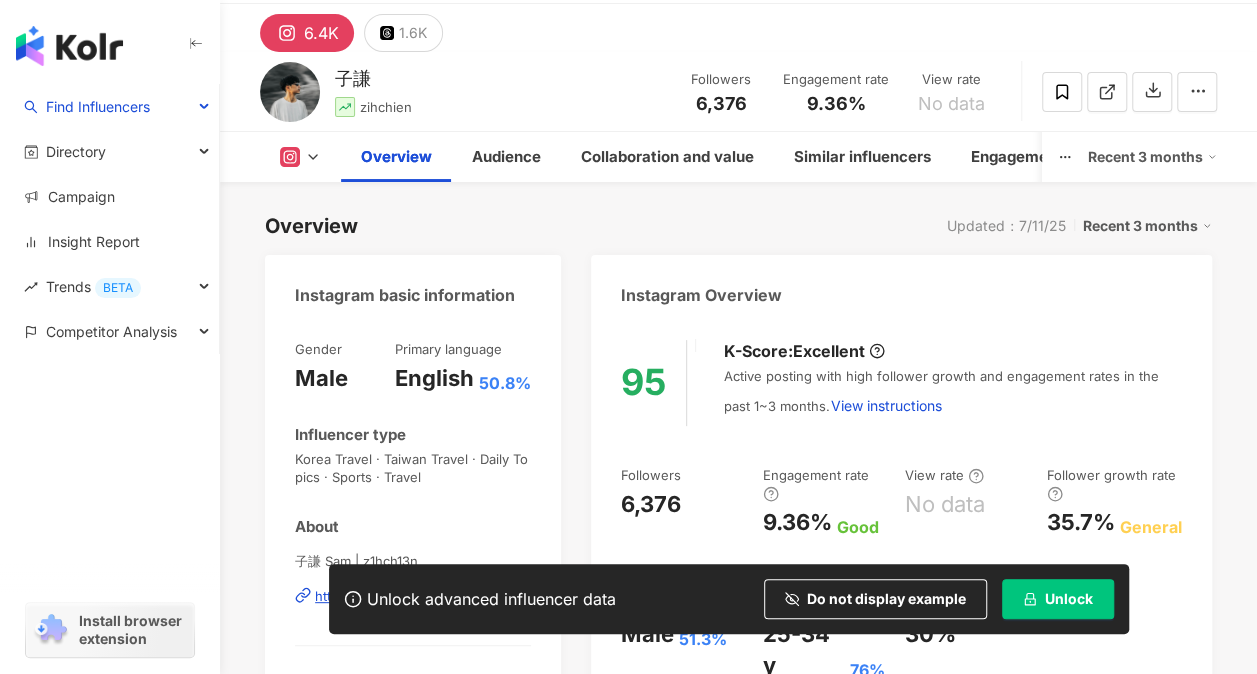scroll, scrollTop: 0, scrollLeft: 0, axis: both 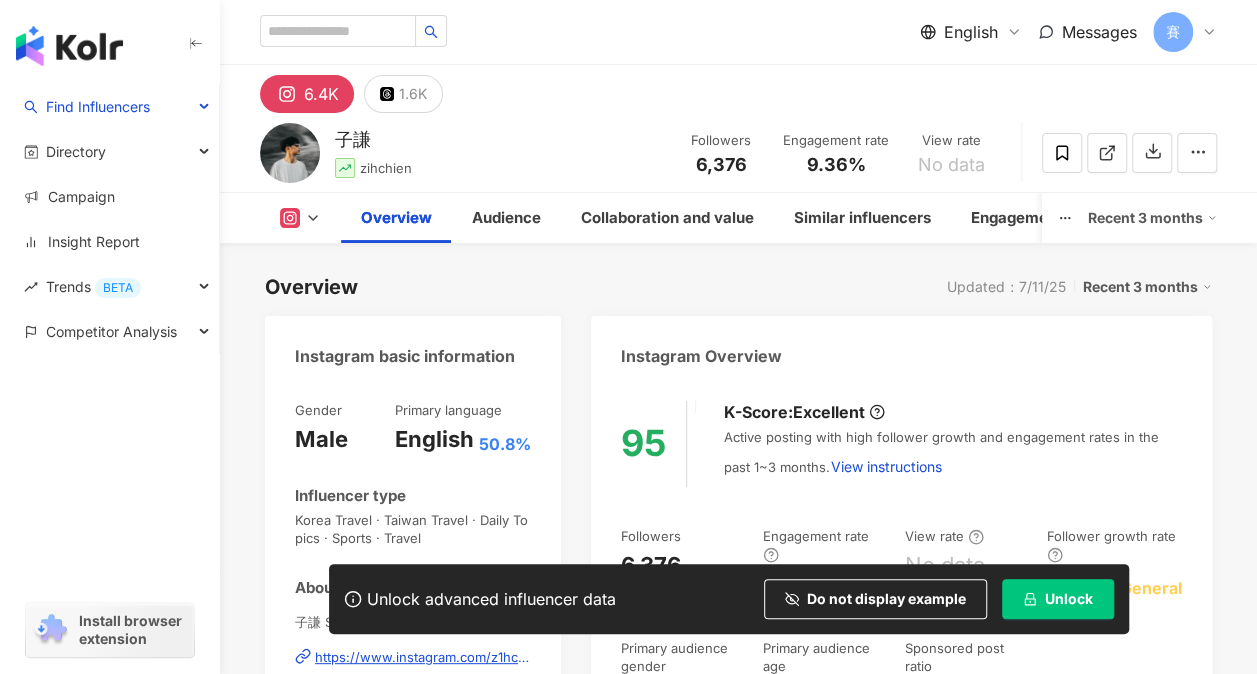 click on "Overview Updated：[DATE] Recent 3 months" at bounding box center (738, 287) 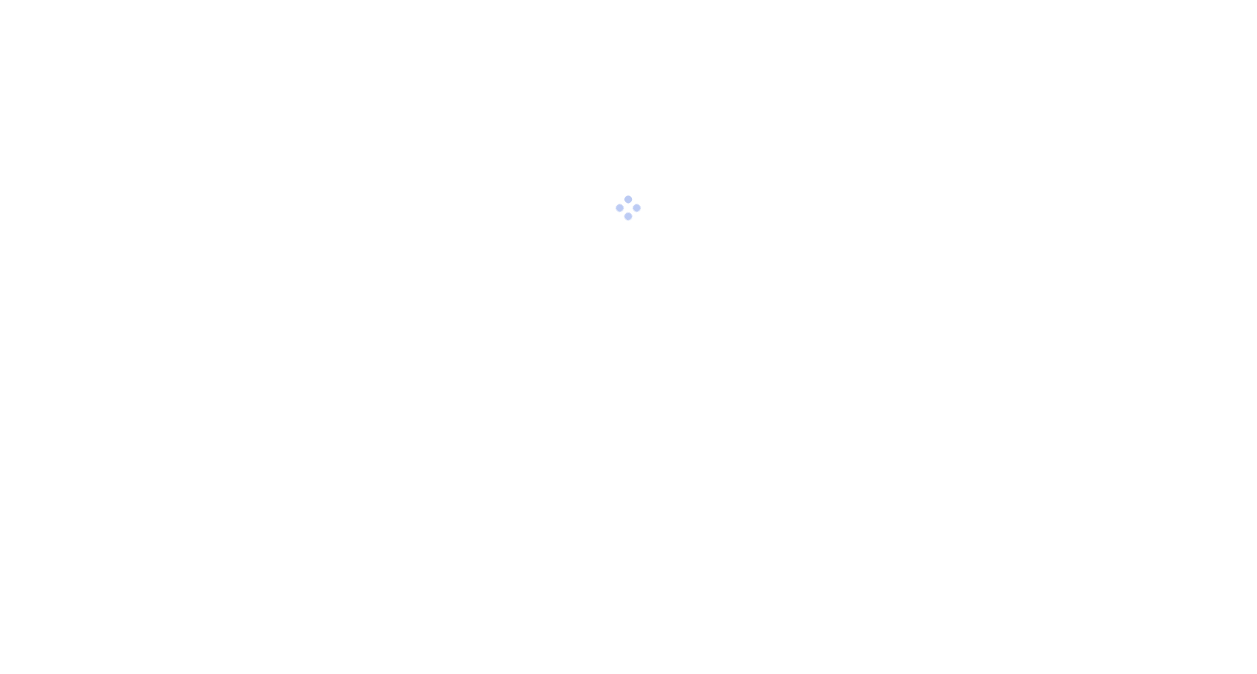 scroll, scrollTop: 0, scrollLeft: 0, axis: both 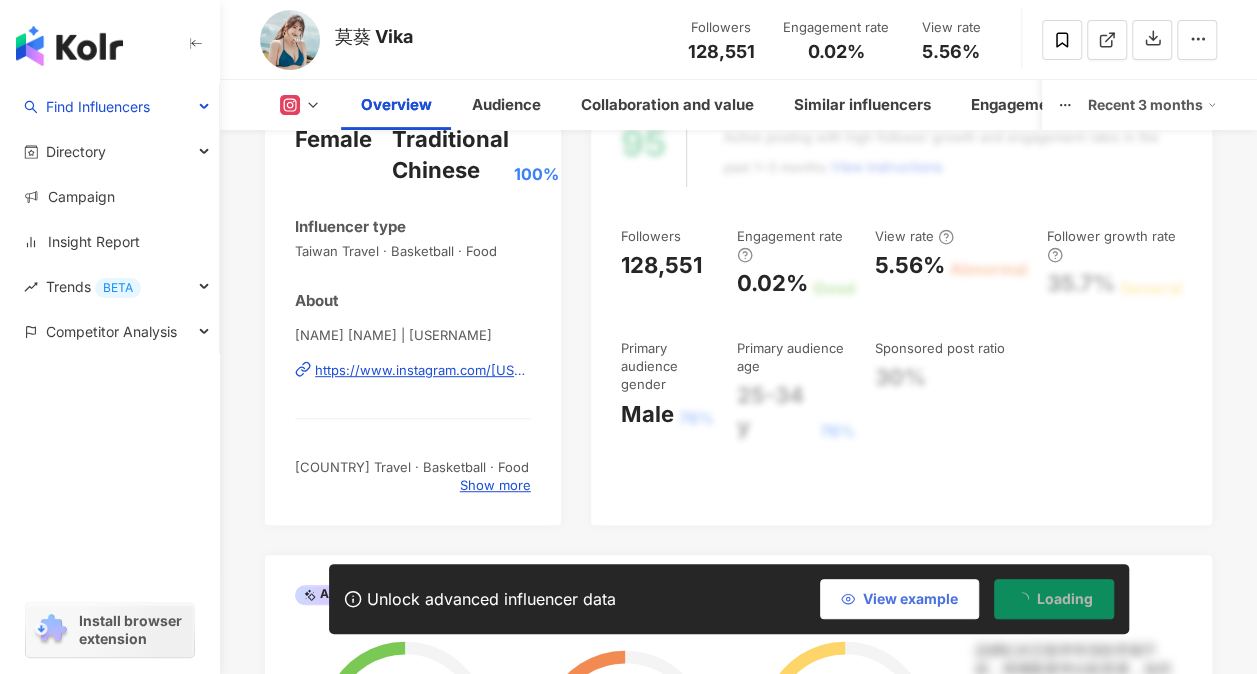 click on "View example" at bounding box center (910, 599) 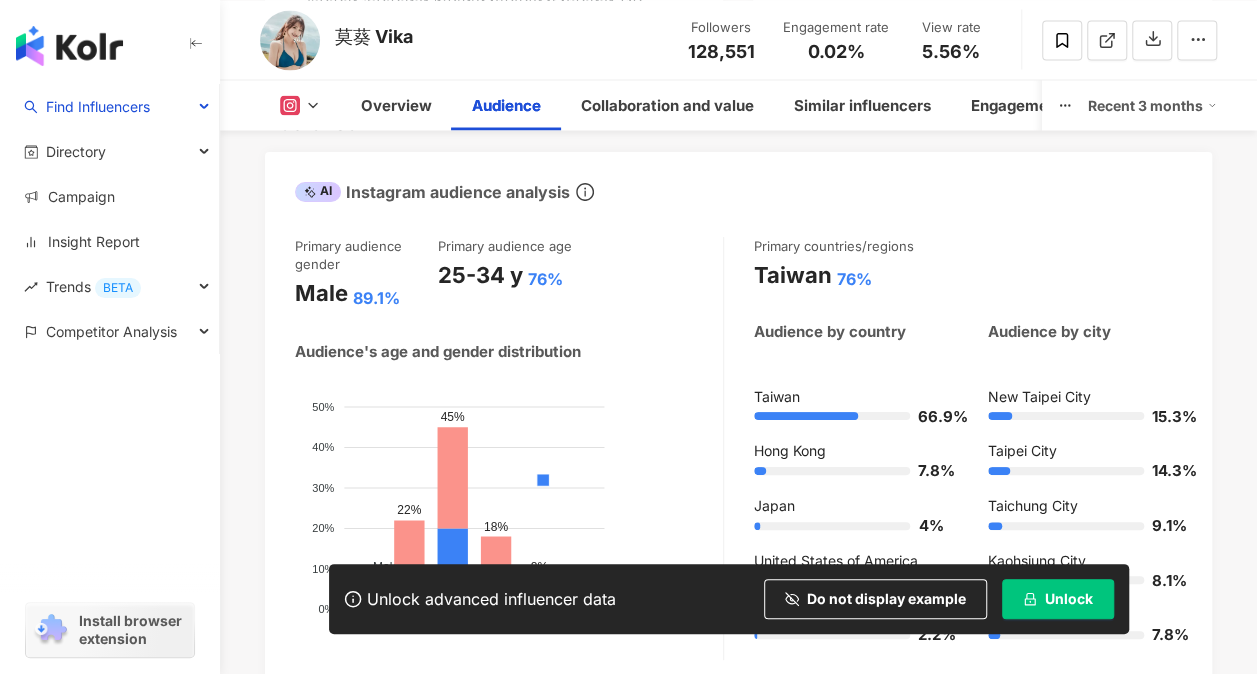 scroll, scrollTop: 2100, scrollLeft: 0, axis: vertical 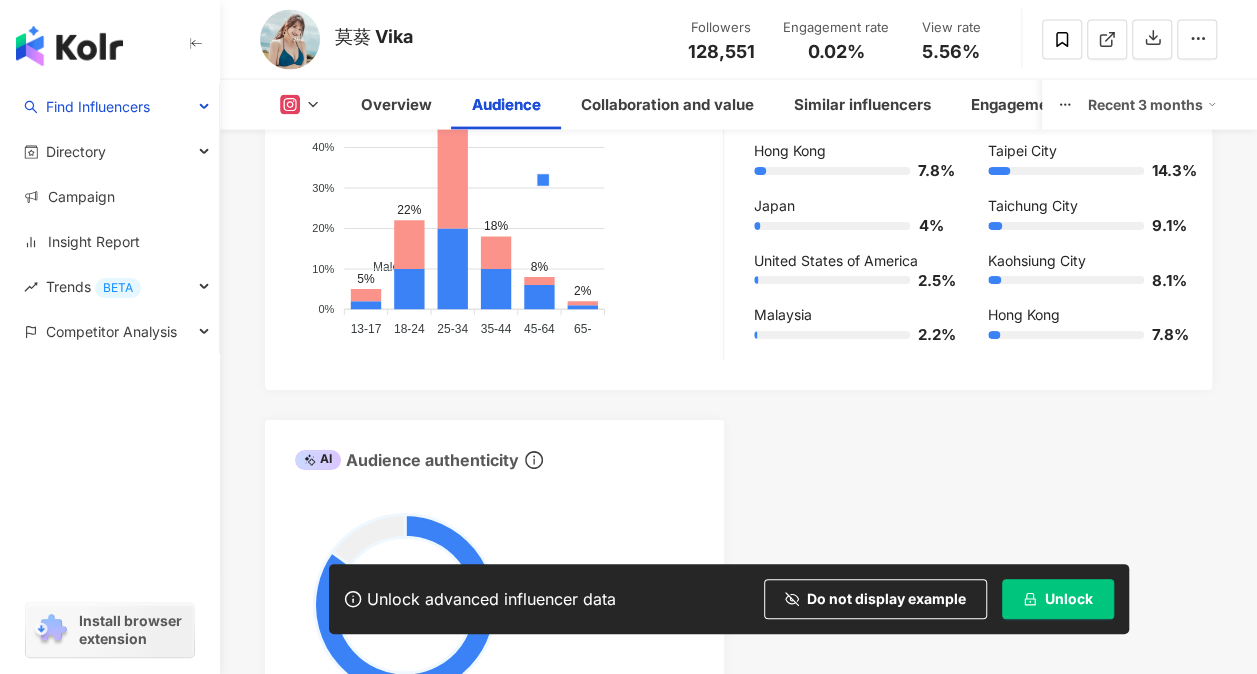click on "AI Instagram audience analysis Primary audience gender   Male 89.1% Primary audience age   25-34 y 76% Audience's age and gender distribution Male Female 50% 50% 40% 40% 30% 30% 20% 20% 10% 10% 0% 0% 5% 22% 45% 18% 8% 2% 13-17 13-17 18-24 18-24 25-34 25-34 35-44 35-44 45-64 45-64 65- 65- Primary countries/regions   Taiwan 76% Audience by country Audience by city Taiwan 66.9% Hong Kong 7.8% Japan 4% United States of America 2.5% Malaysia 2.2% New Taipei City 15.3% Taipei City 14.3% Taichung City 9.1% Kaohsiung City 8.1% Hong Kong 7.8% AI Audience authenticity Authentic followers Other Audience authenticity 85%" at bounding box center [738, 294] 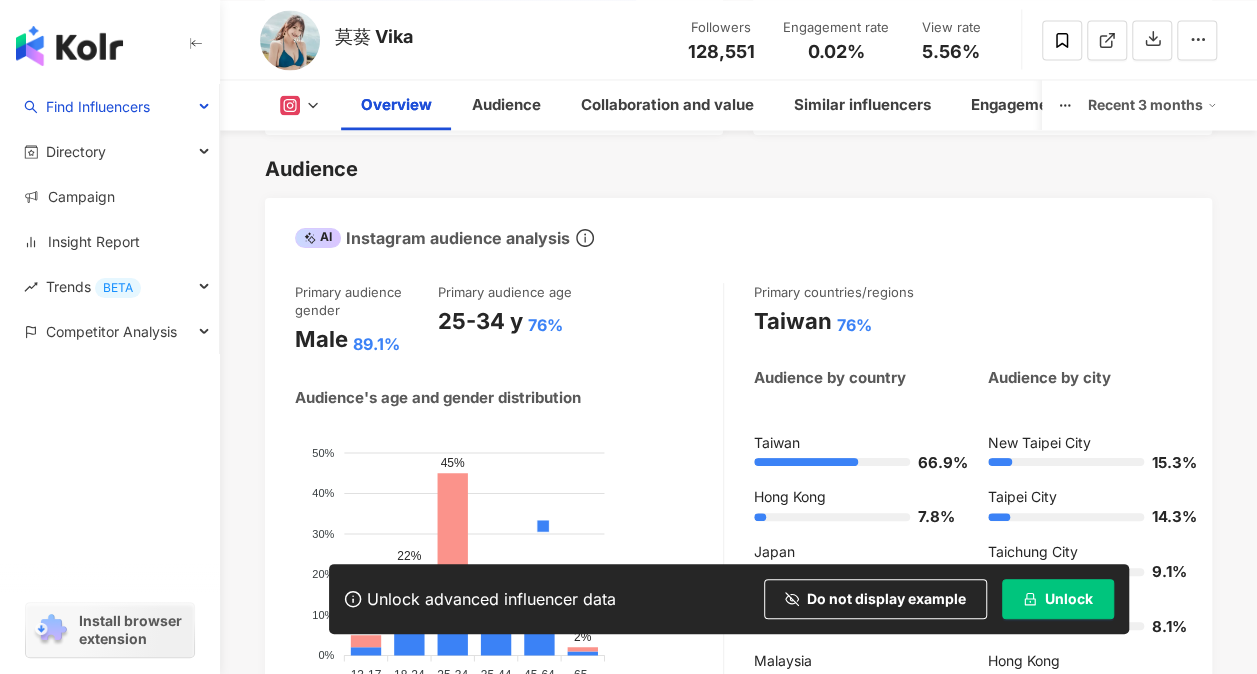 scroll, scrollTop: 0, scrollLeft: 0, axis: both 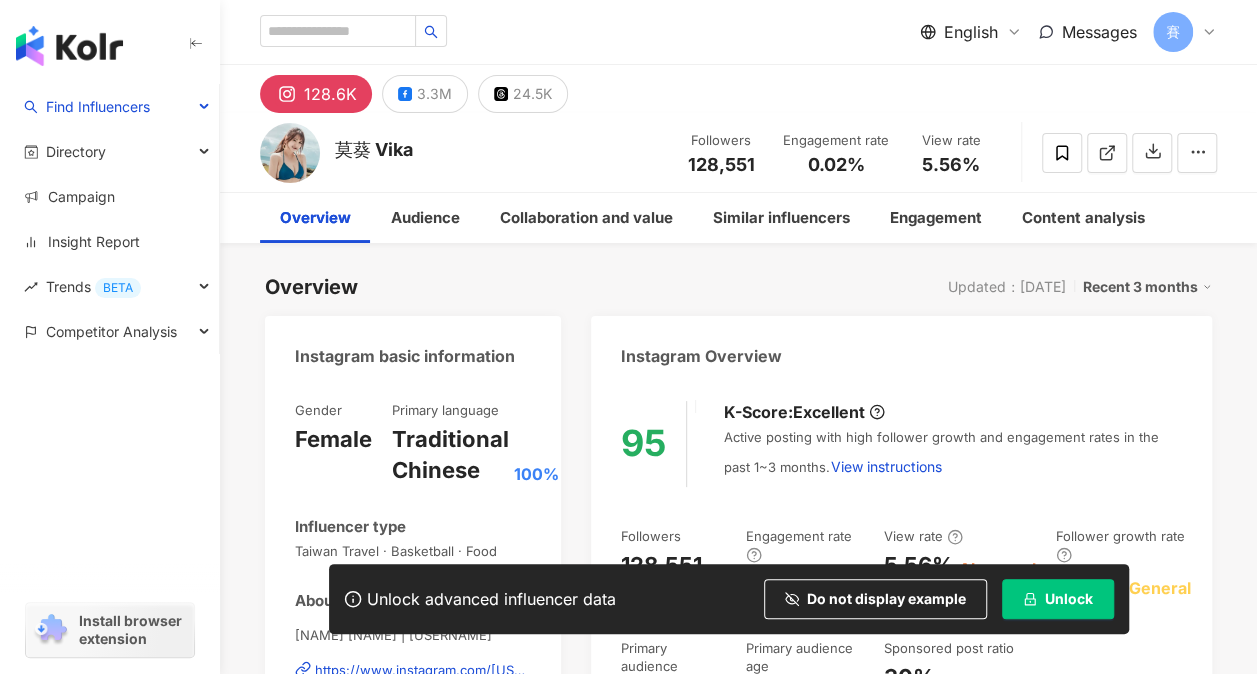 click on "Overview Updated：7/13/25 Recent 3 months" at bounding box center [738, 287] 